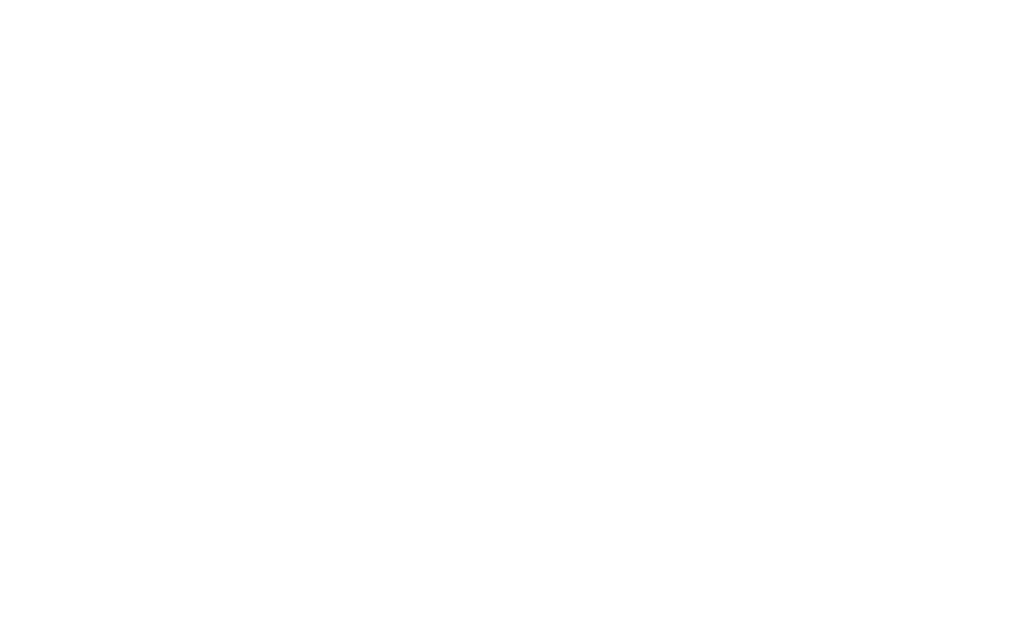 scroll, scrollTop: 0, scrollLeft: 0, axis: both 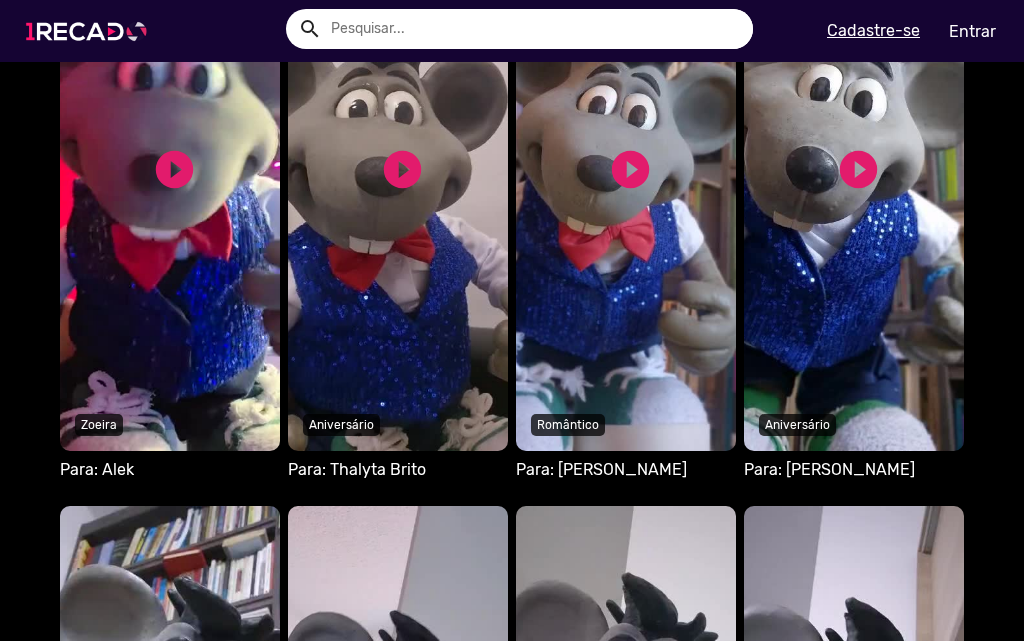 click at bounding box center (90, 31) 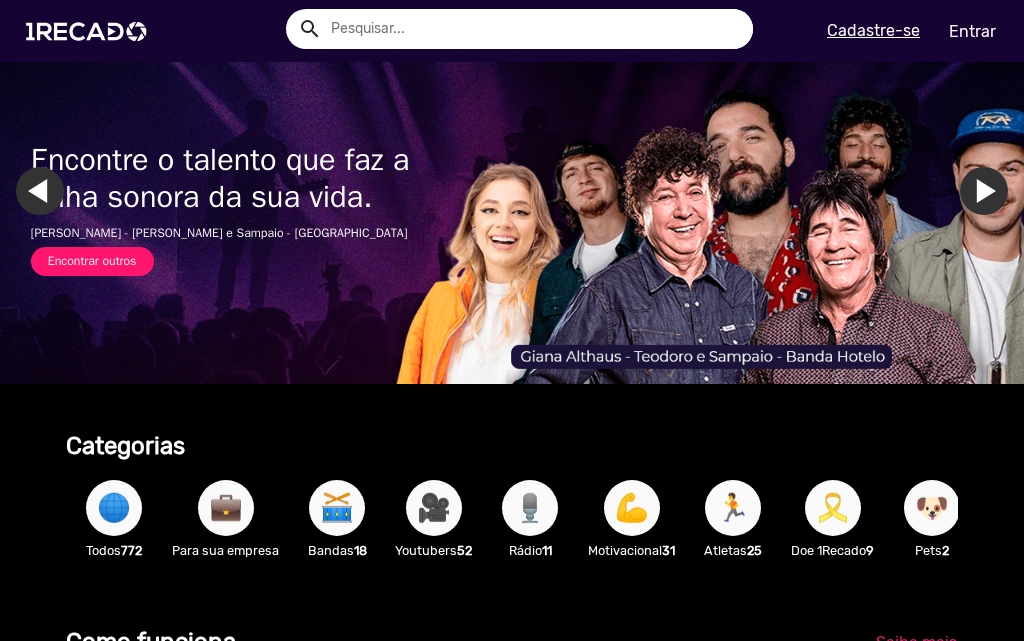 scroll, scrollTop: 0, scrollLeft: 0, axis: both 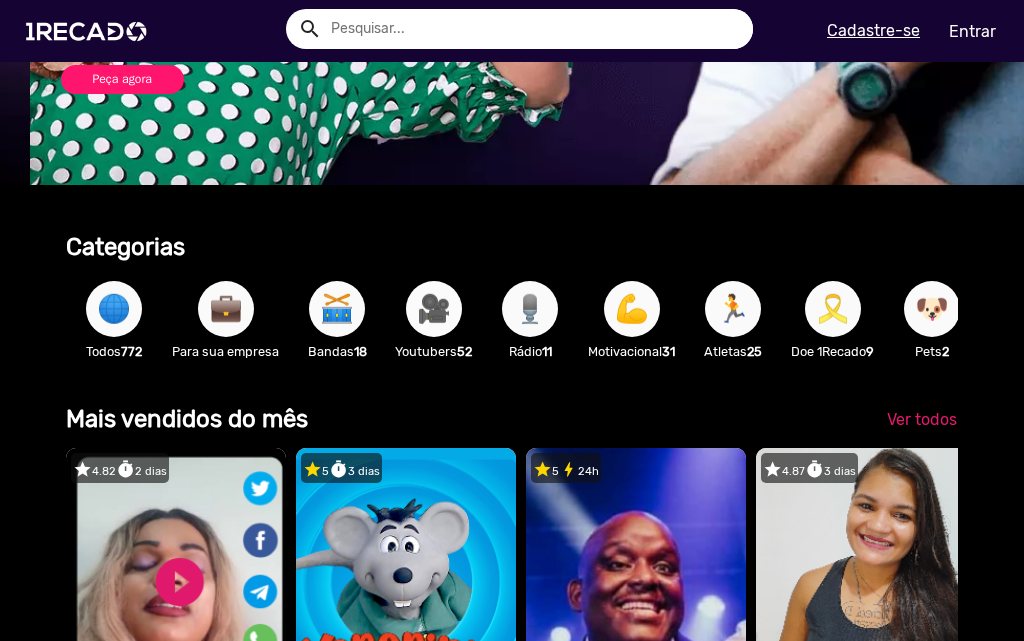 click on "🎥" at bounding box center [434, 309] 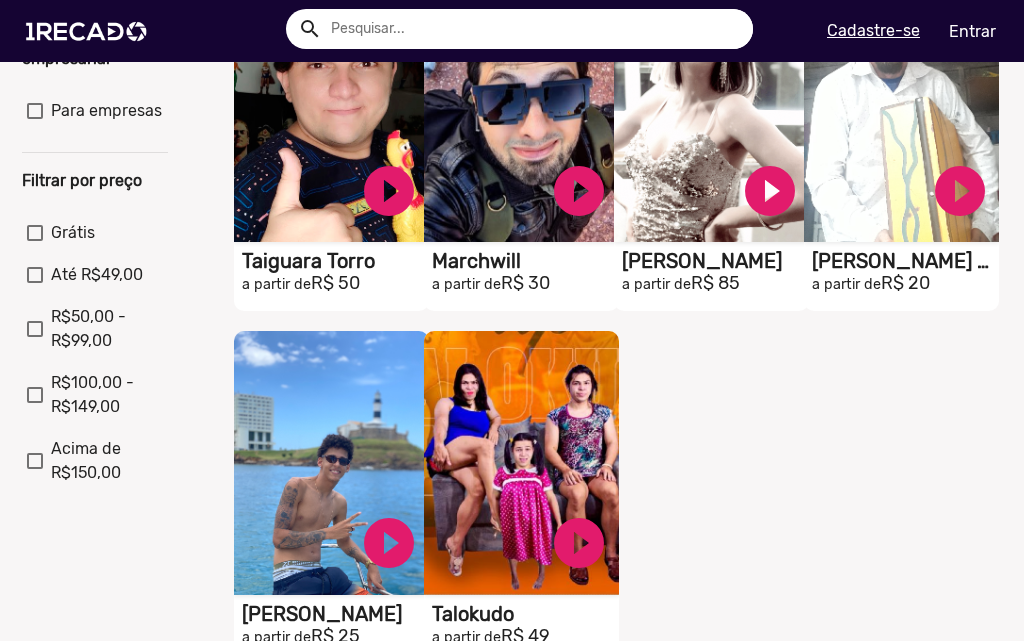 scroll, scrollTop: 800, scrollLeft: 0, axis: vertical 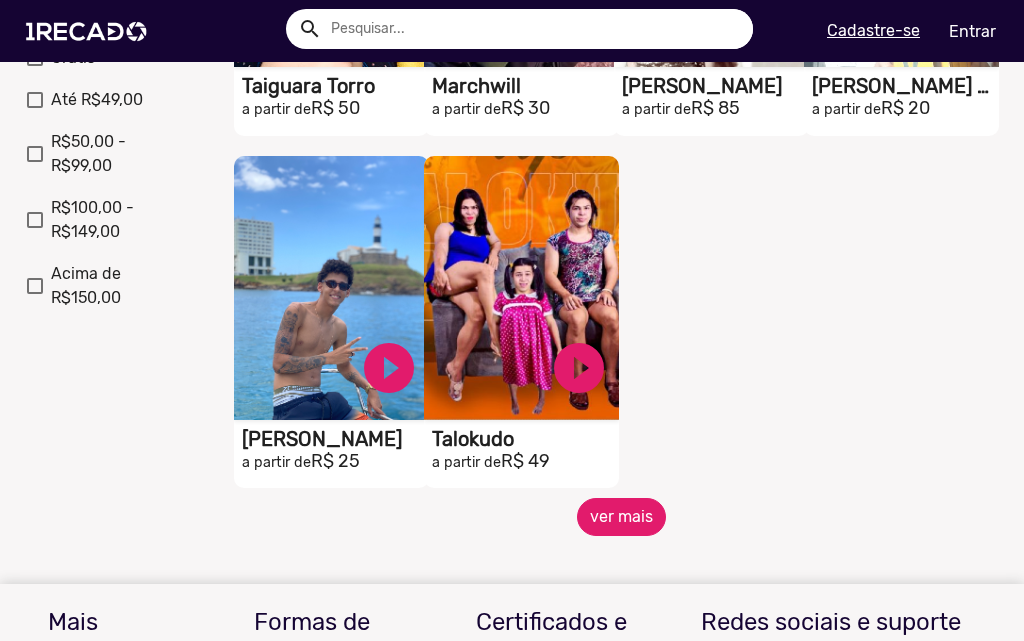 click on "ver mais" 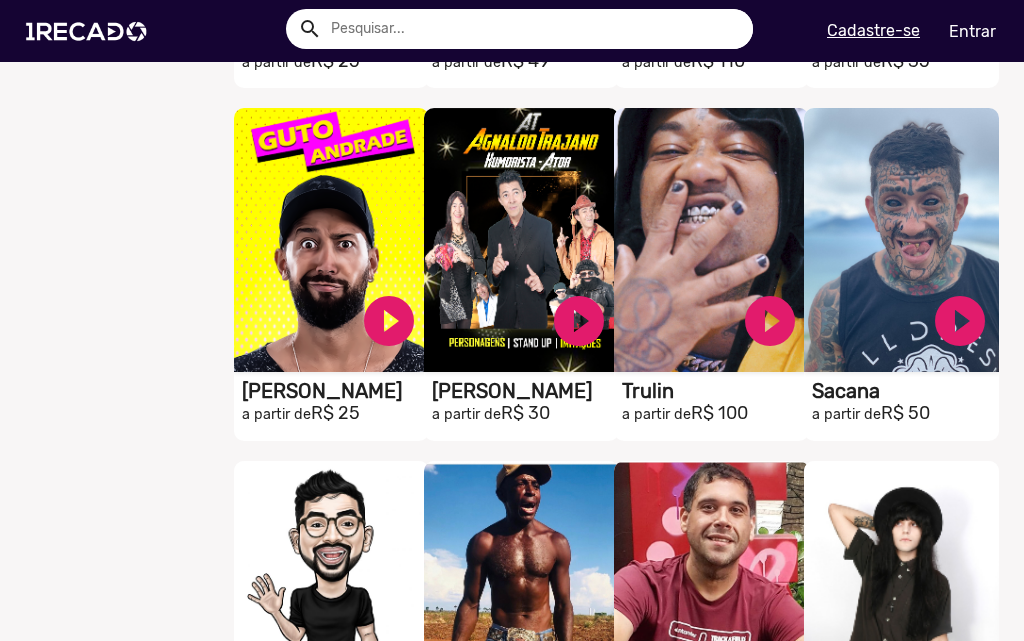 scroll, scrollTop: 1700, scrollLeft: 0, axis: vertical 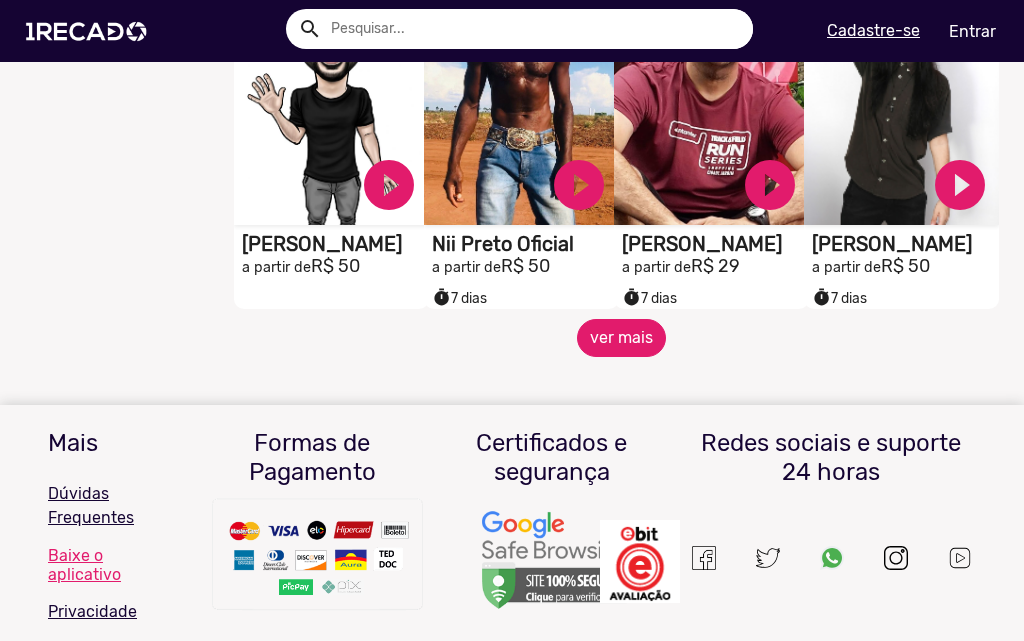click on "ver mais" 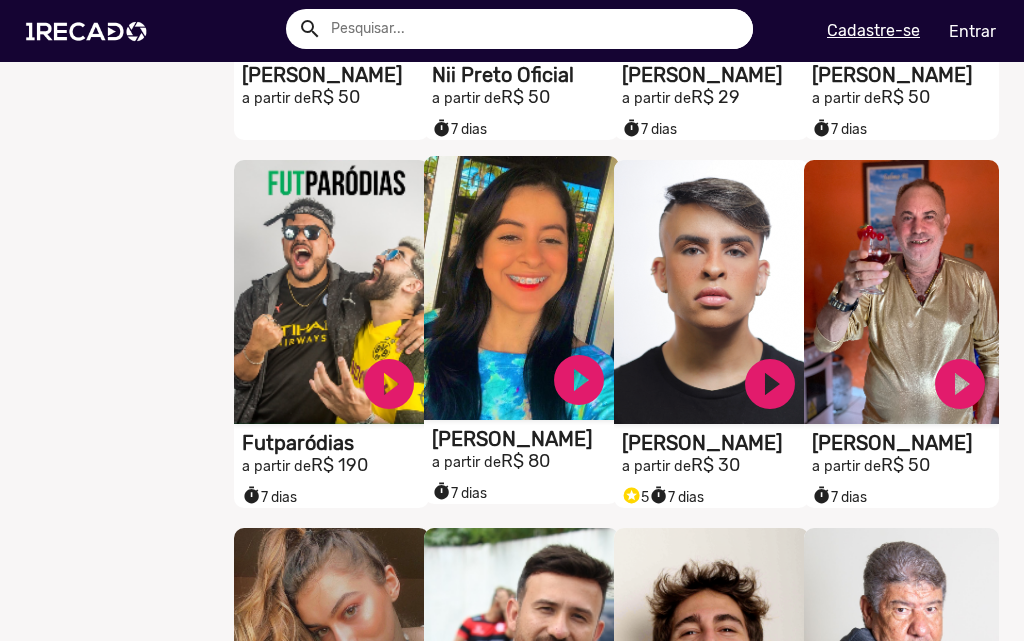 scroll, scrollTop: 2000, scrollLeft: 0, axis: vertical 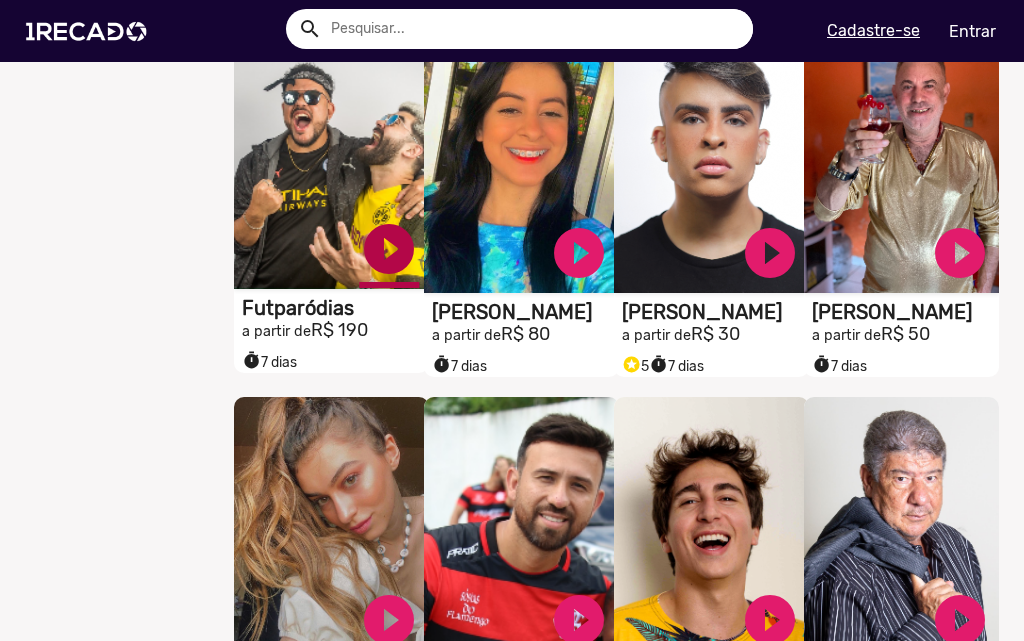 click on "play_circle_filled" at bounding box center [389, -1537] 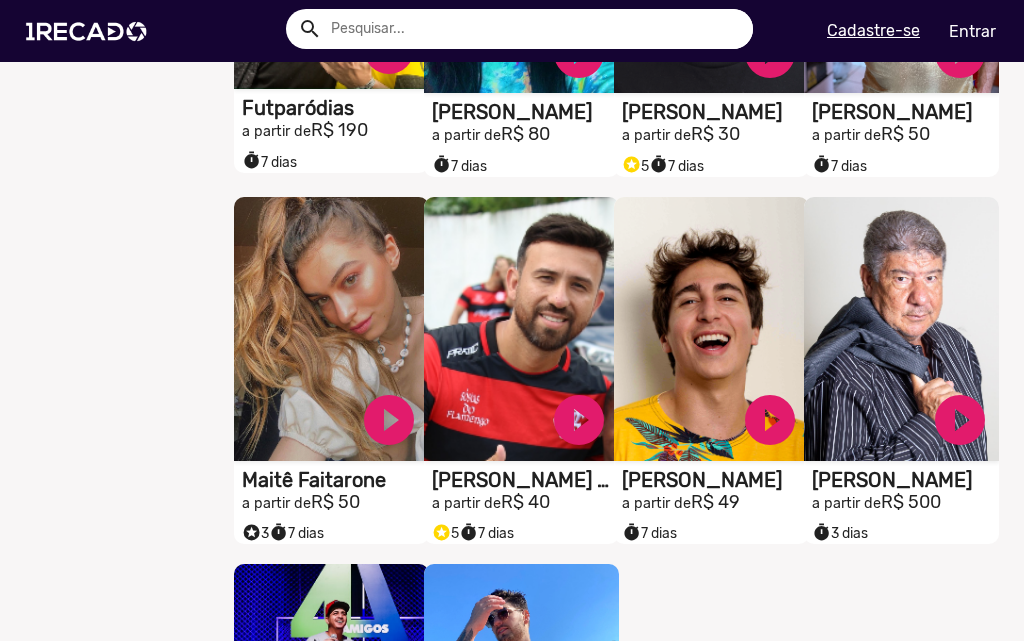 scroll, scrollTop: 2100, scrollLeft: 0, axis: vertical 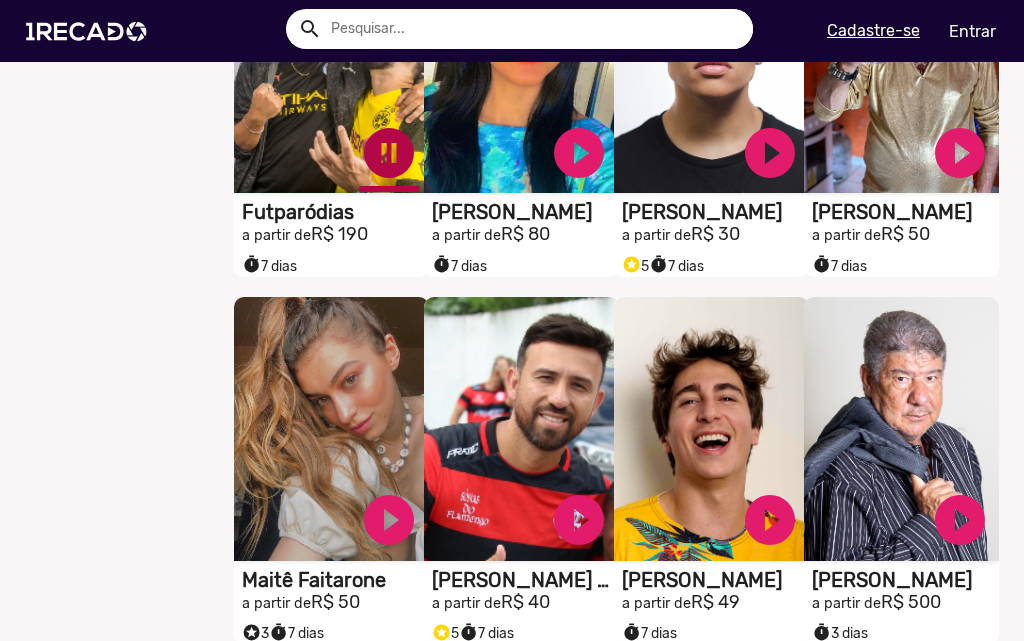 click on "pause_circle" at bounding box center (389, -1637) 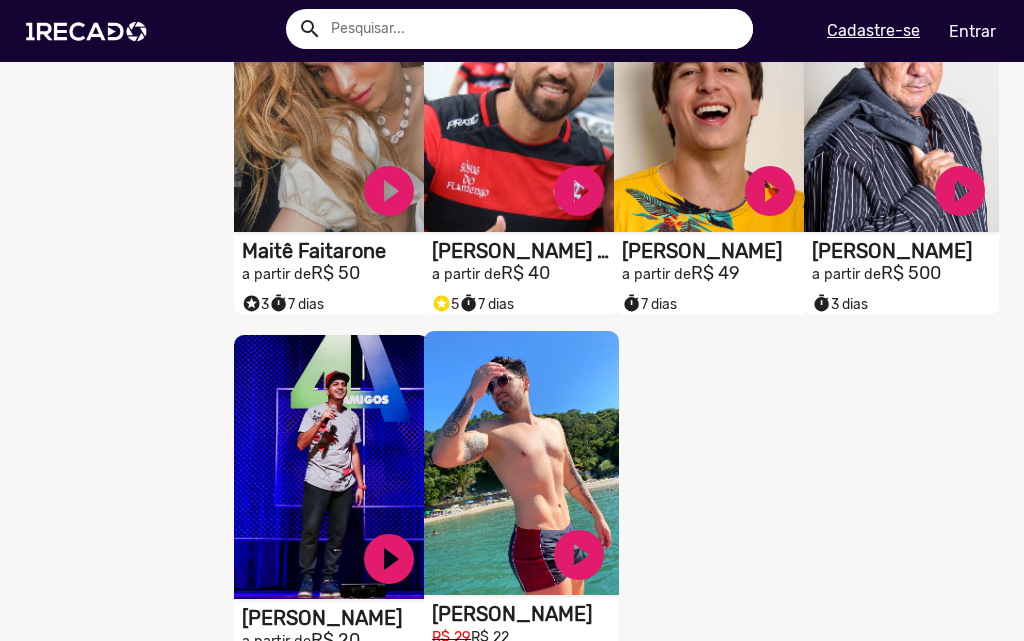 scroll, scrollTop: 2600, scrollLeft: 0, axis: vertical 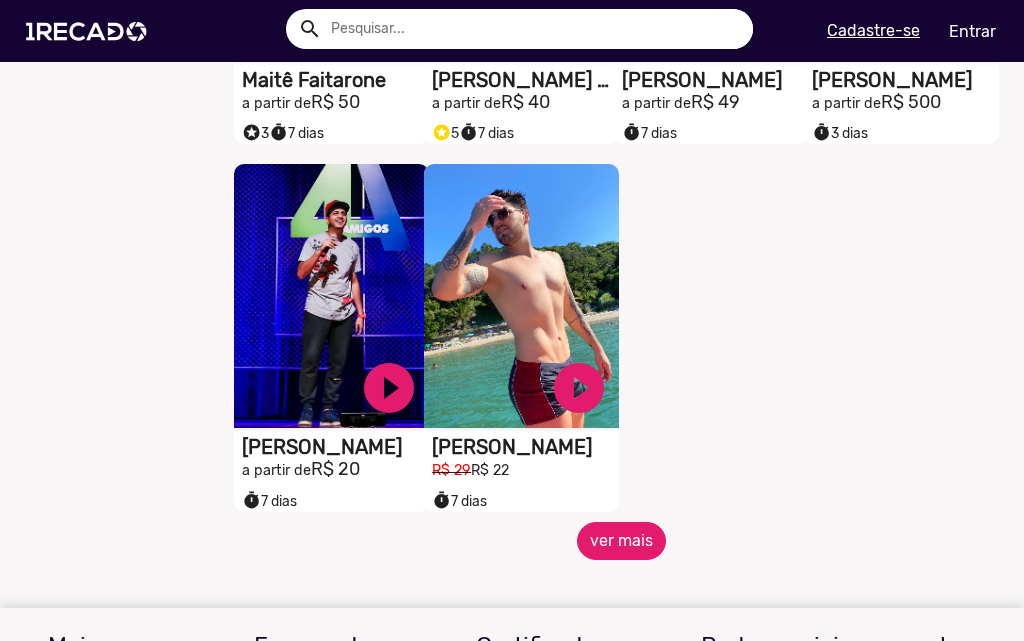 click on "ver mais" 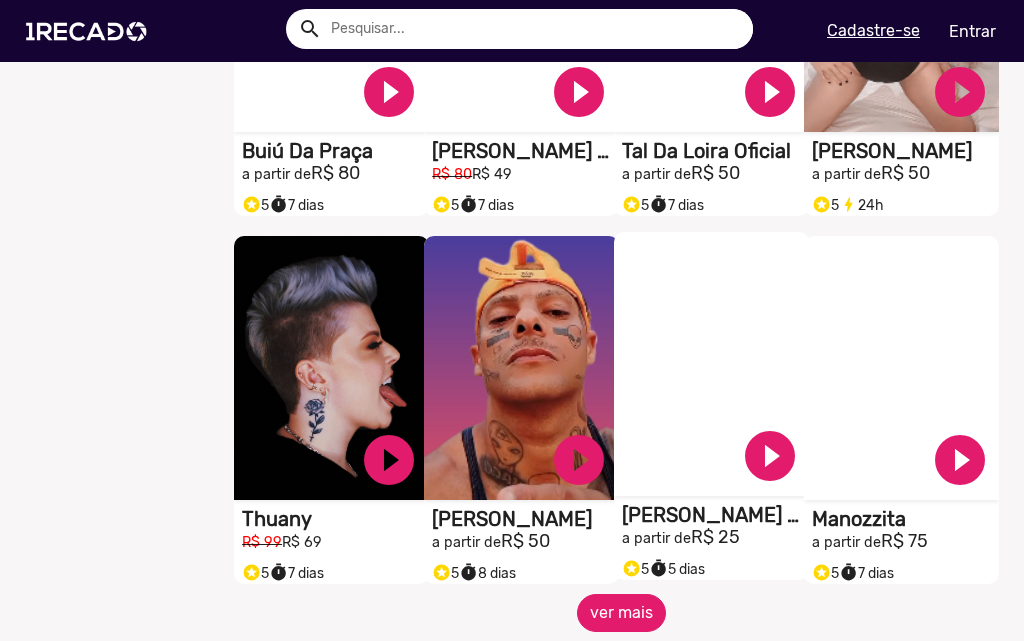 scroll, scrollTop: 3300, scrollLeft: 0, axis: vertical 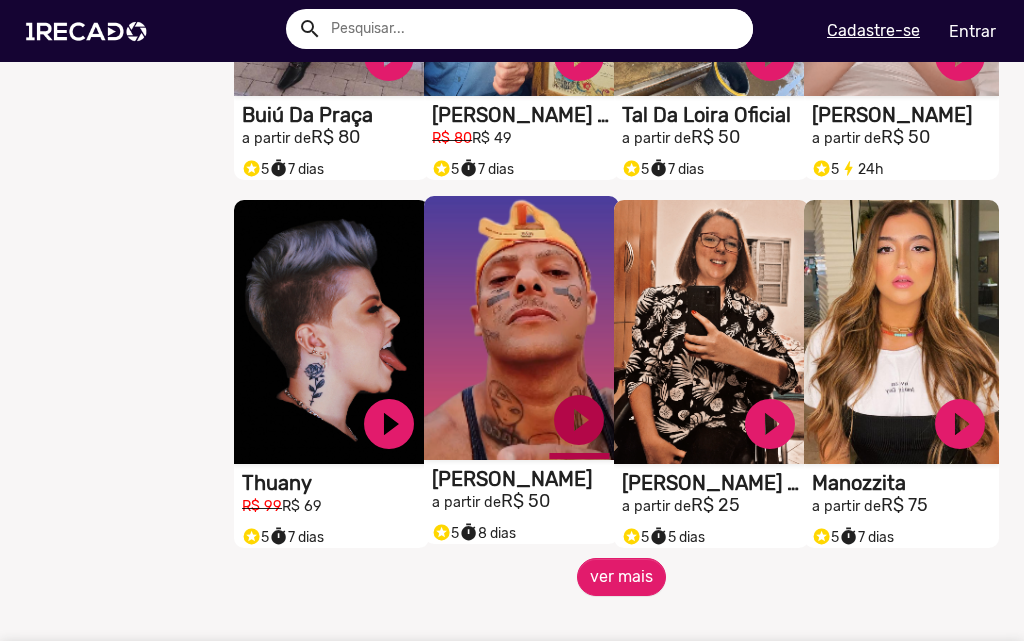 click on "play_circle_filled" at bounding box center [389, -2837] 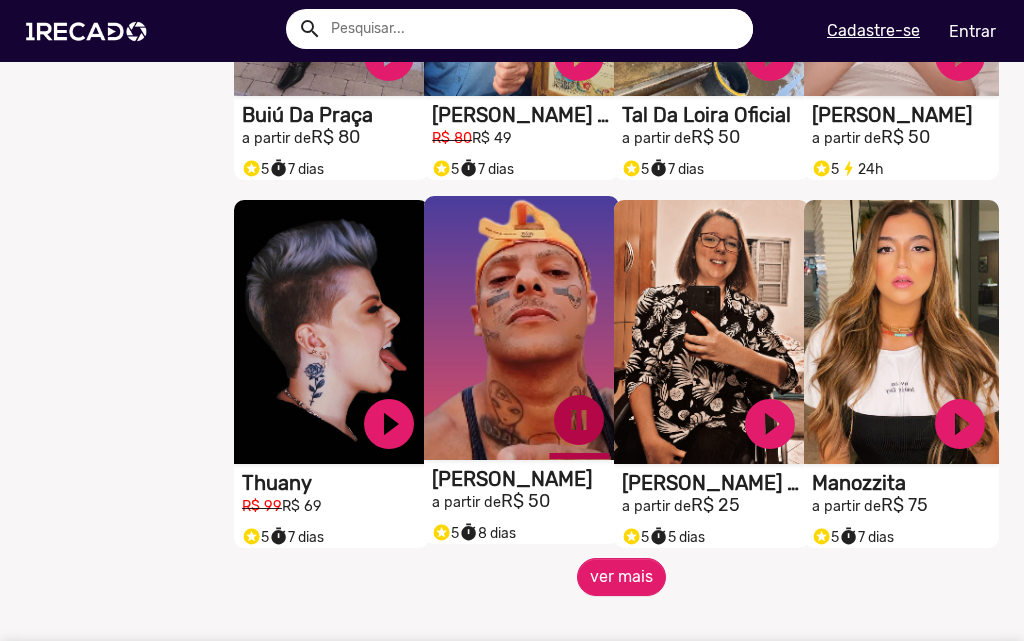 click on "pause_circle" at bounding box center [389, -2837] 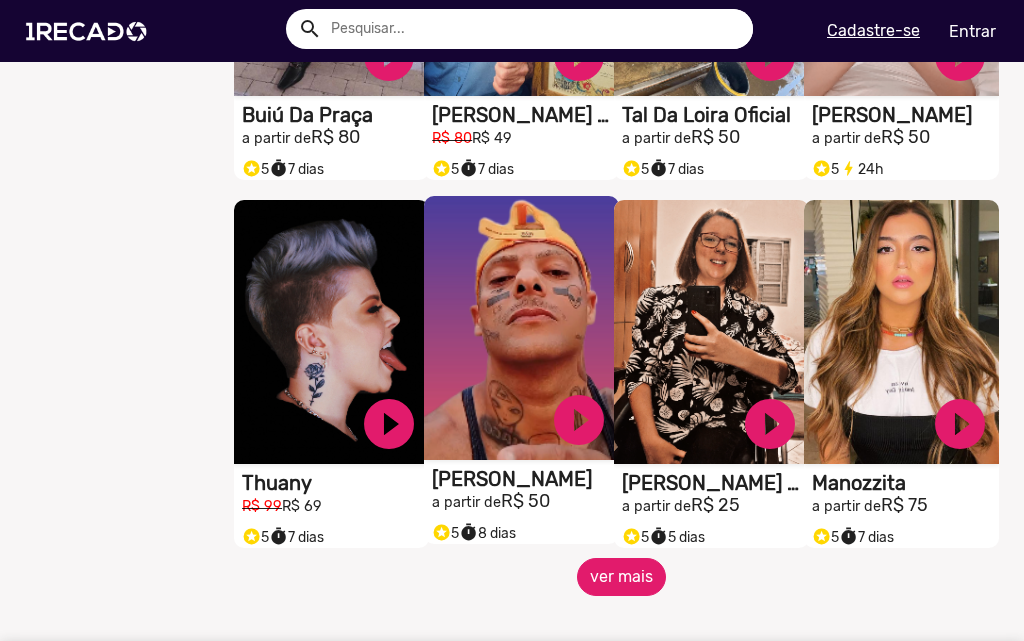 click on "ver mais" 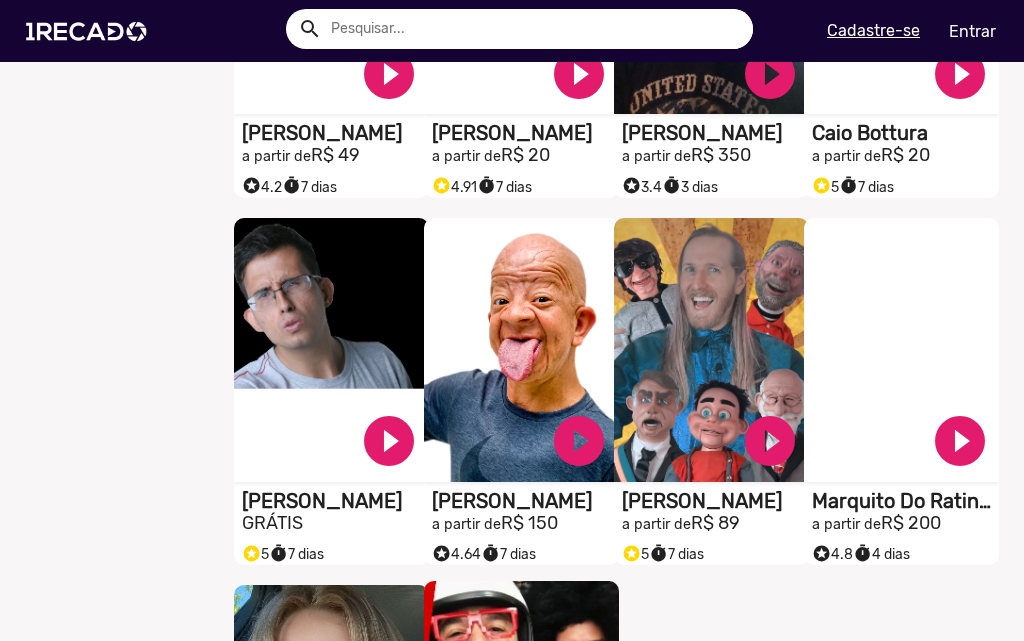 scroll, scrollTop: 4000, scrollLeft: 0, axis: vertical 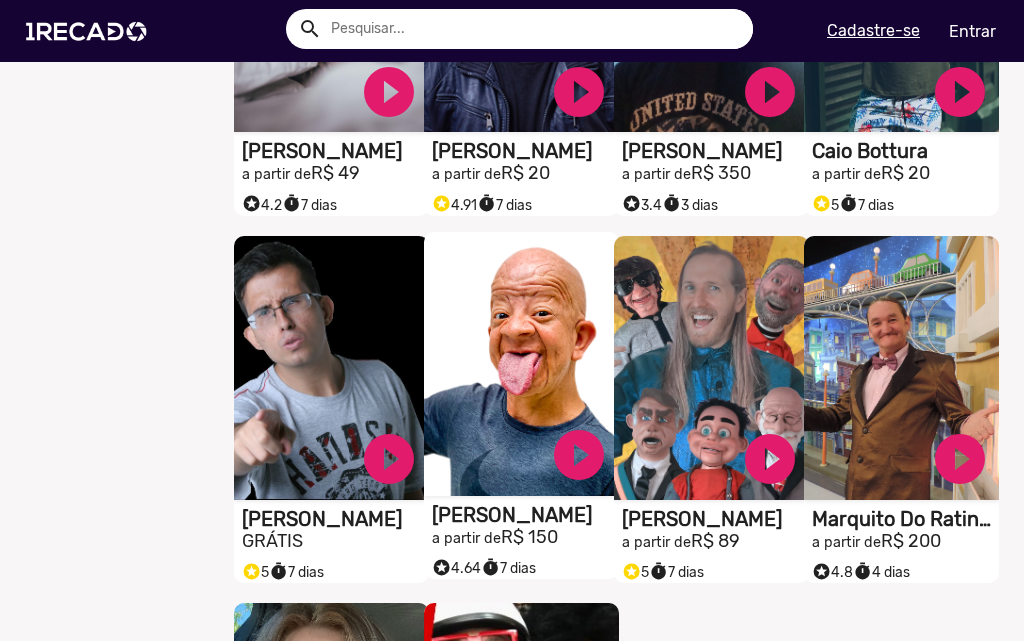 click on "S1RECADO vídeos dedicados para fãs e empresas" at bounding box center (331, -3617) 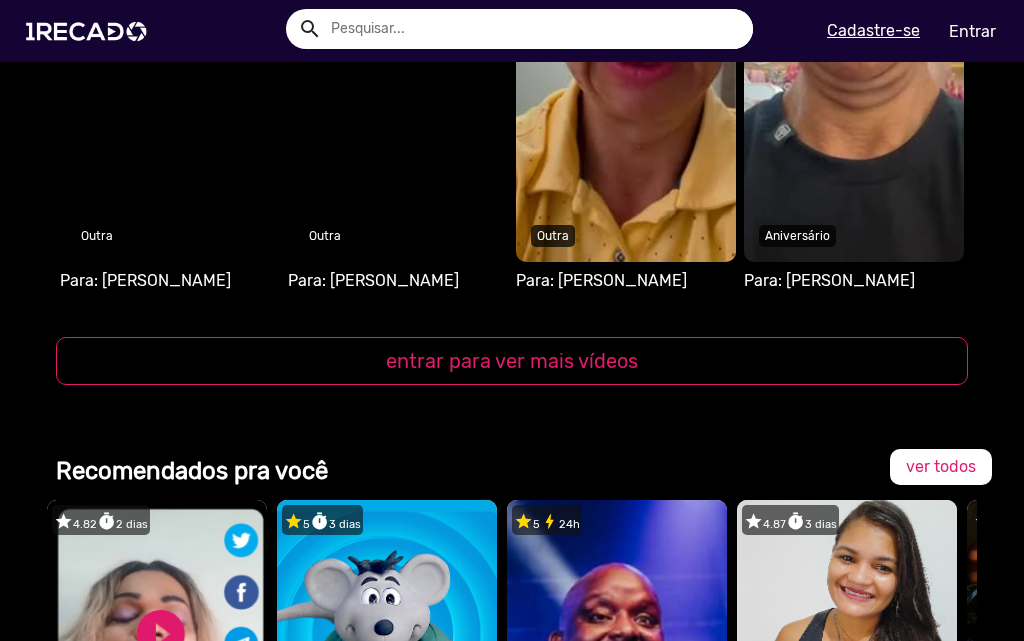 scroll, scrollTop: 2100, scrollLeft: 0, axis: vertical 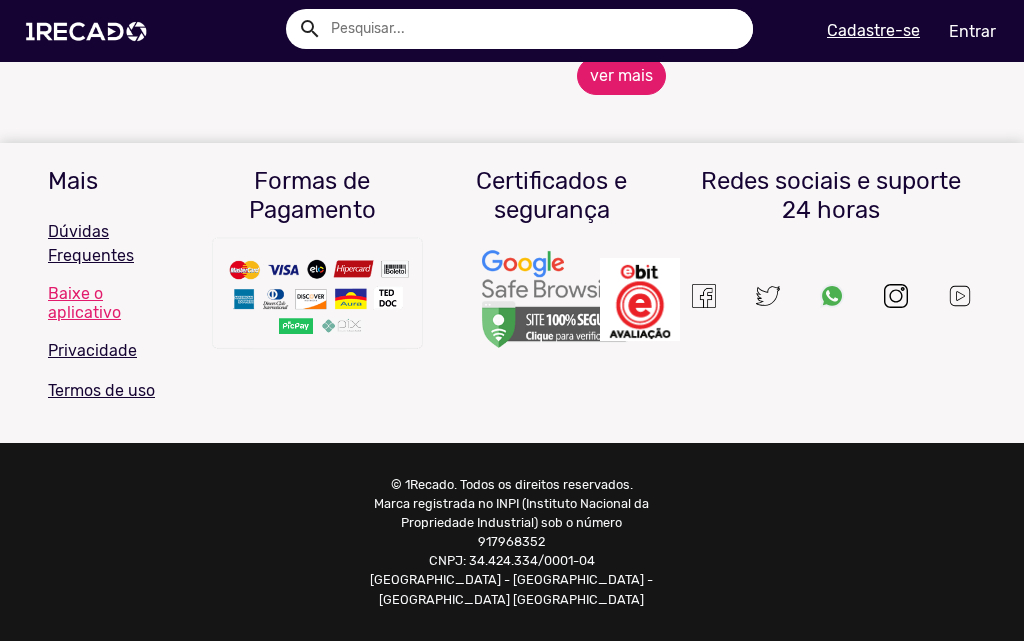 click on "ver mais" 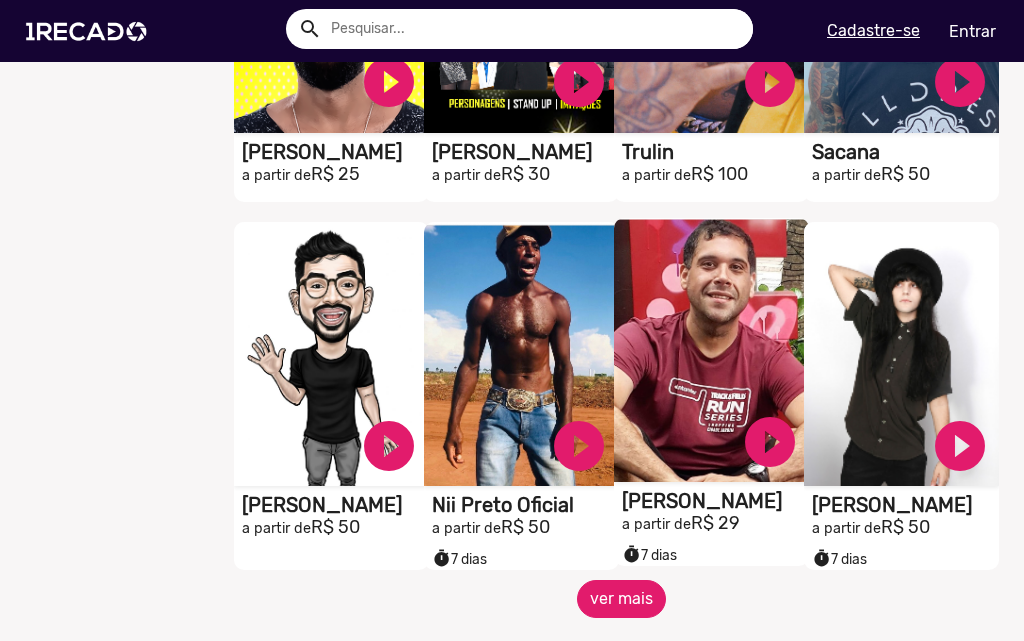 scroll, scrollTop: 1656, scrollLeft: 0, axis: vertical 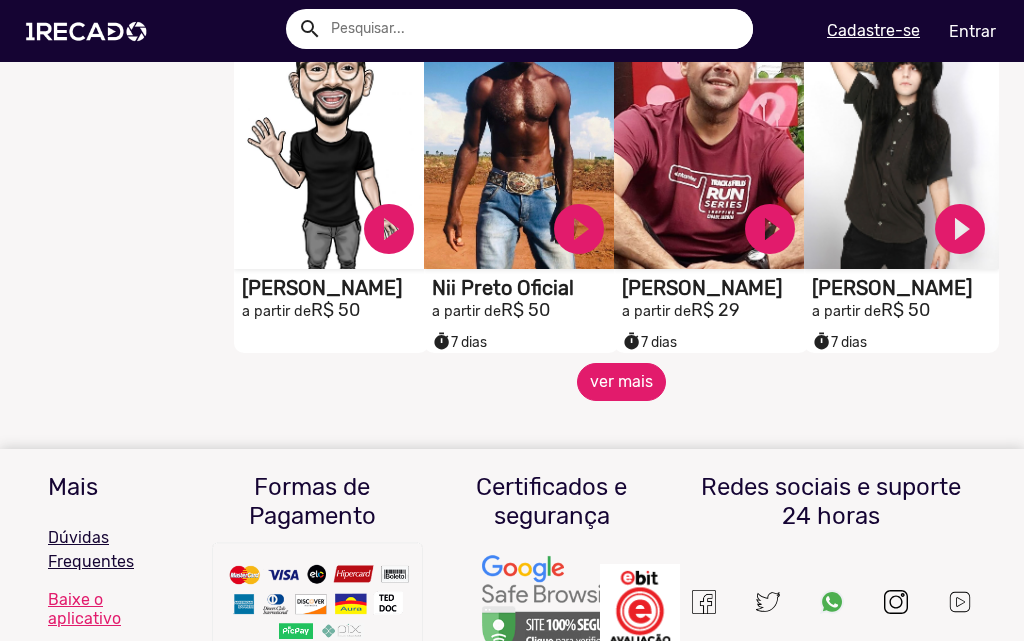 click on "ver mais" 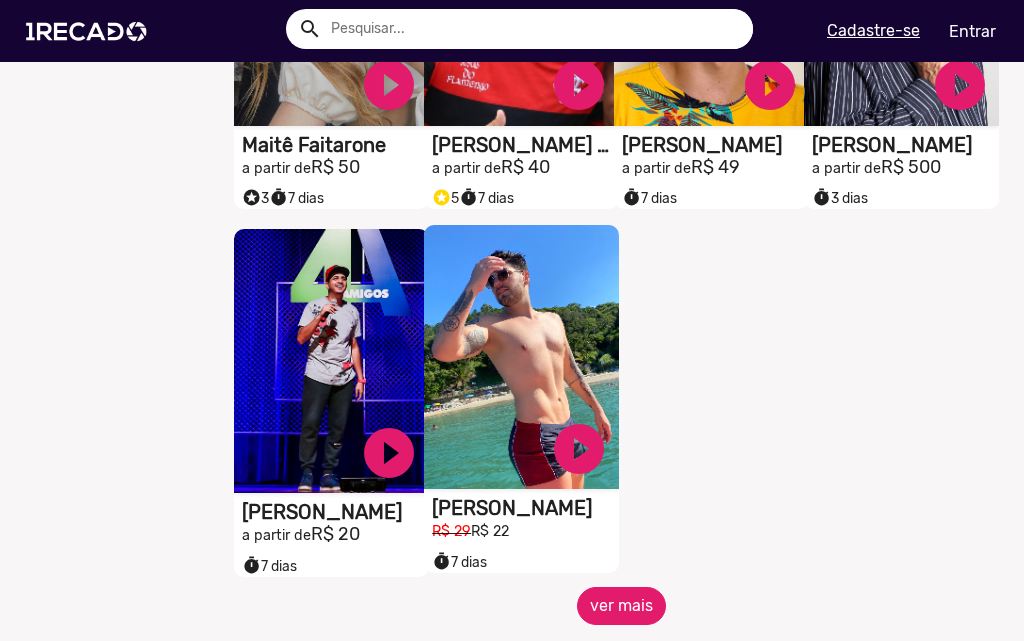scroll, scrollTop: 2556, scrollLeft: 0, axis: vertical 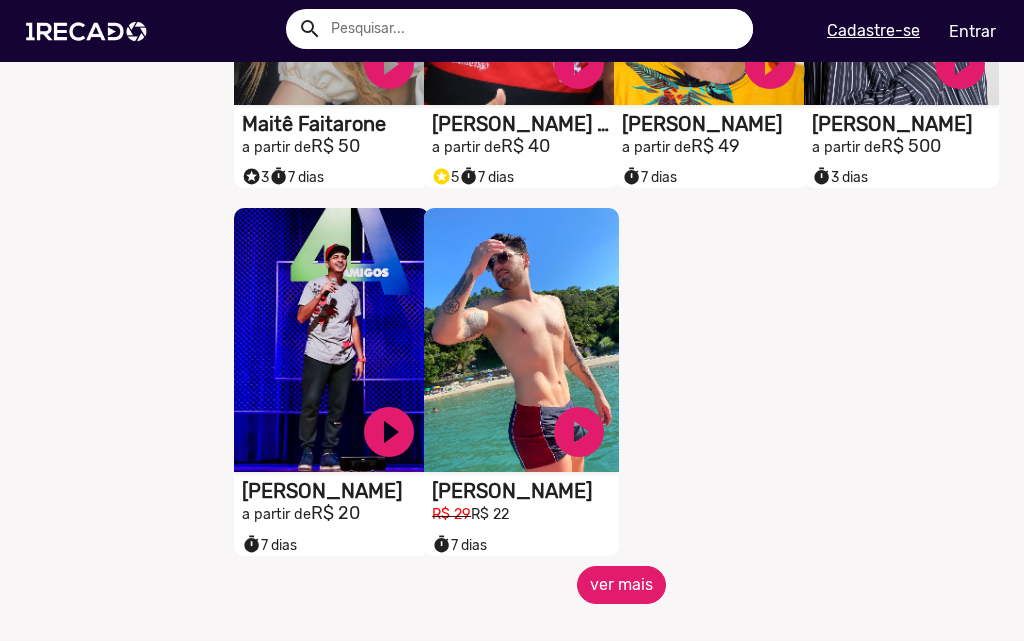 click on "ver mais" 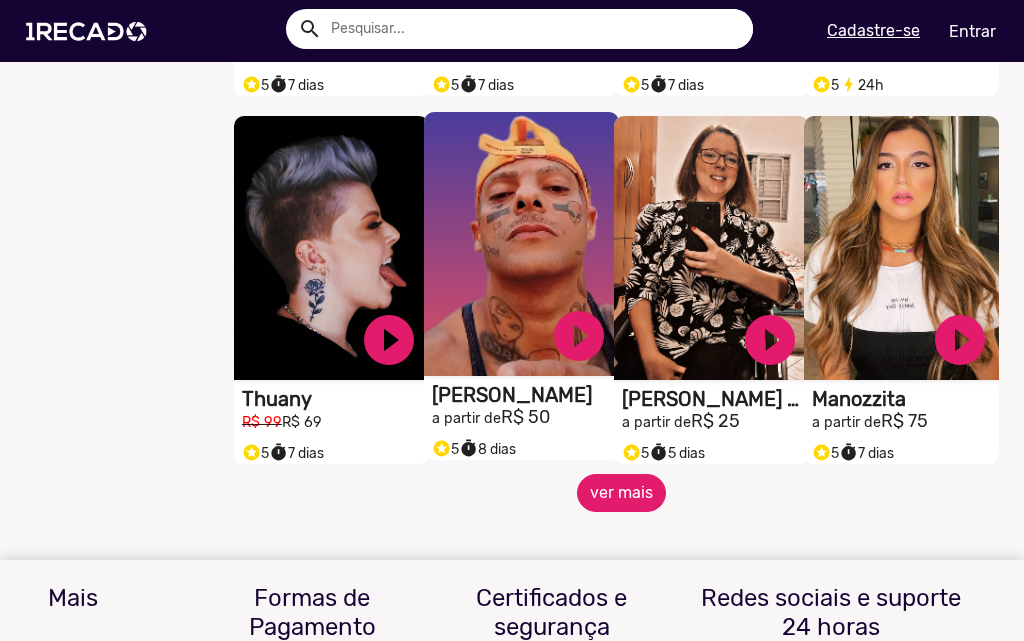 scroll, scrollTop: 3556, scrollLeft: 0, axis: vertical 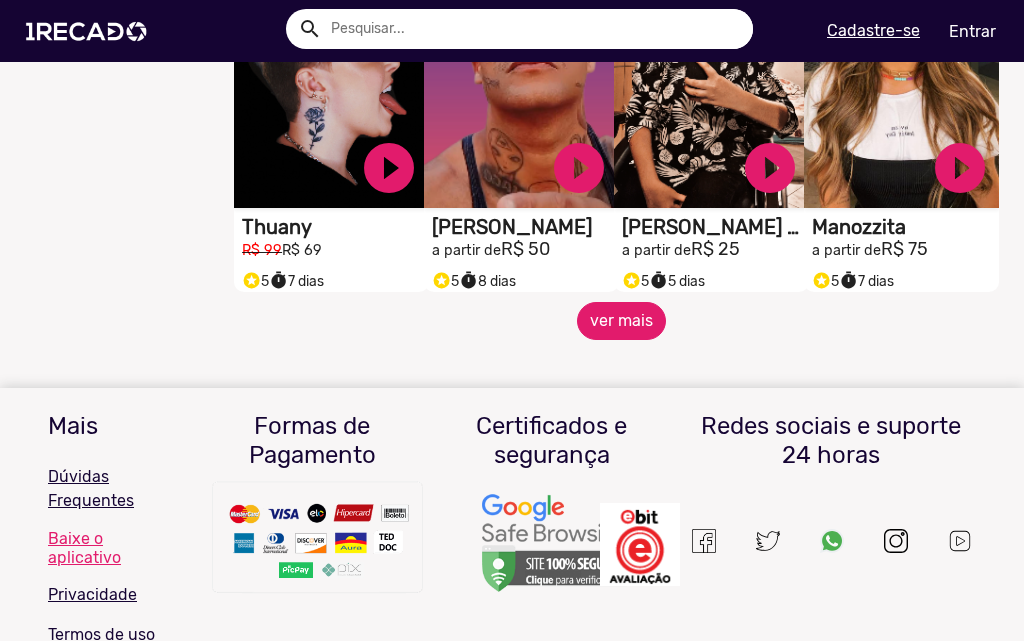 click on "ver mais" 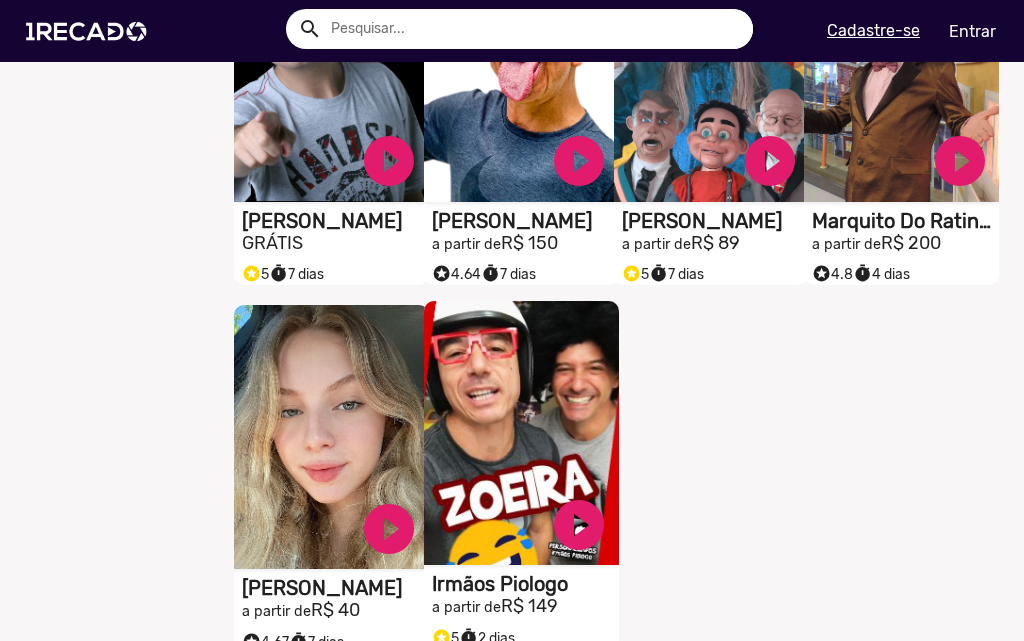 scroll, scrollTop: 4456, scrollLeft: 0, axis: vertical 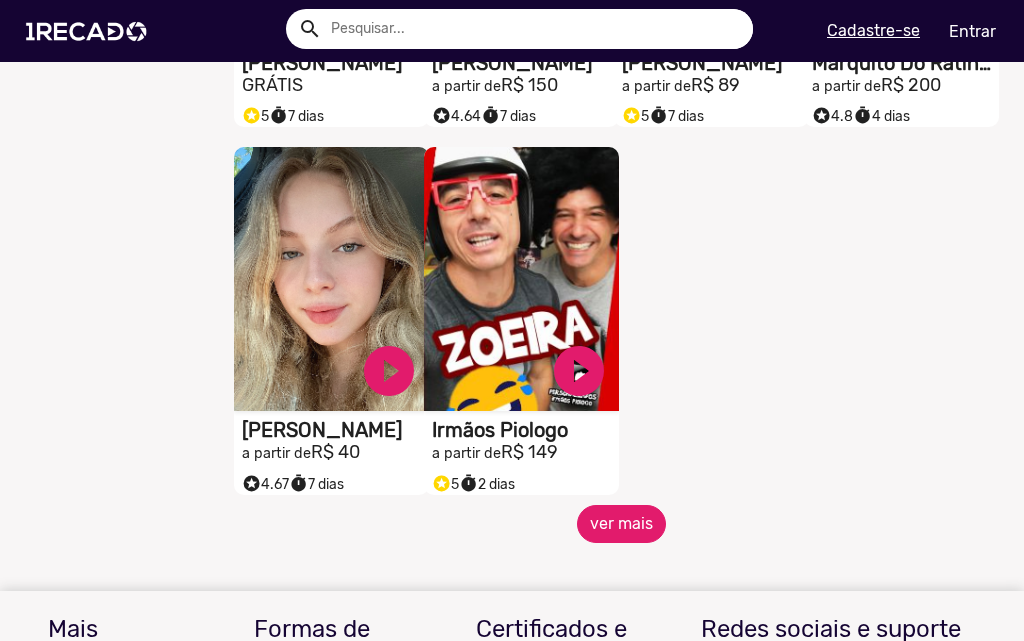 click on "ver mais" 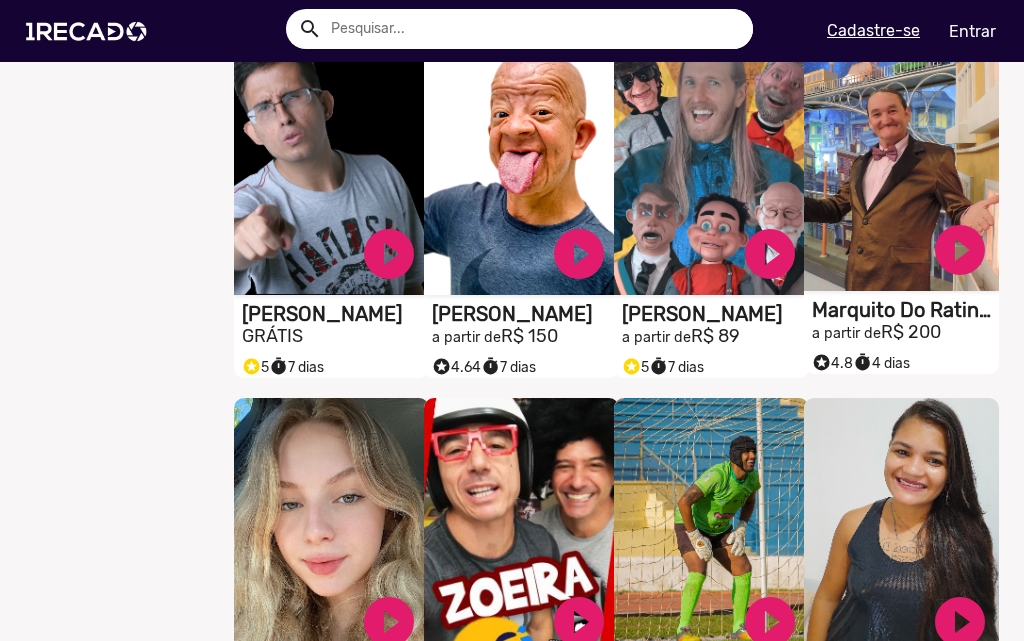 scroll, scrollTop: 4156, scrollLeft: 0, axis: vertical 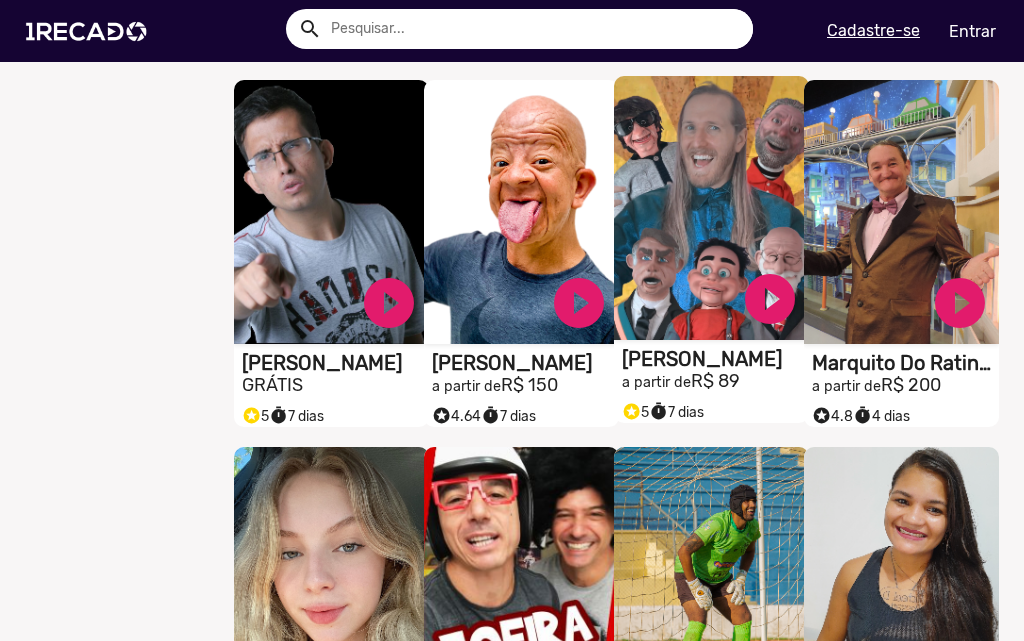 click on "[PERSON_NAME]" at bounding box center (335, -3622) 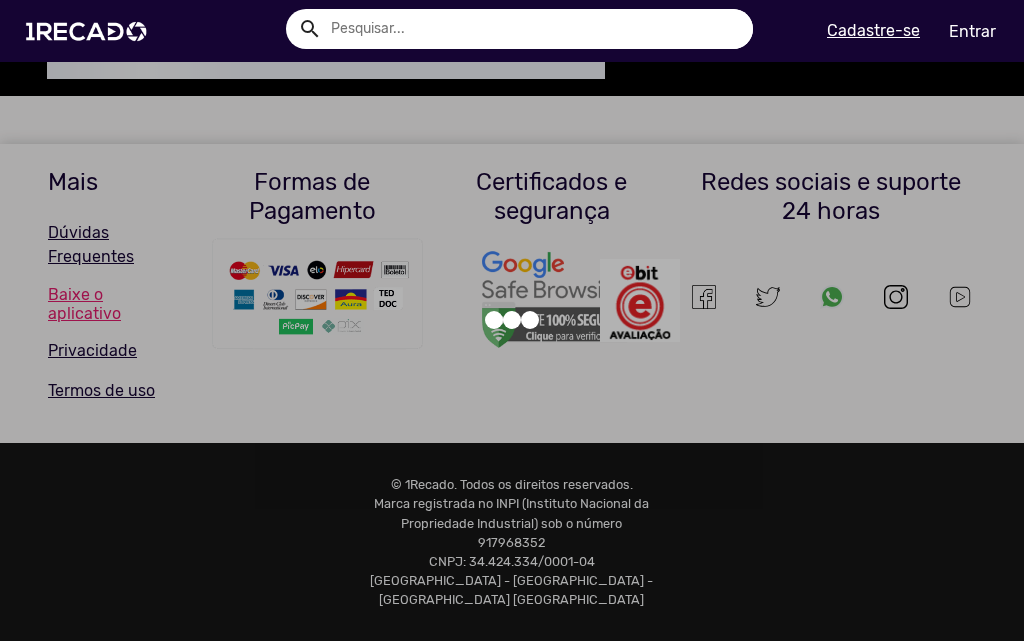 scroll, scrollTop: 0, scrollLeft: 0, axis: both 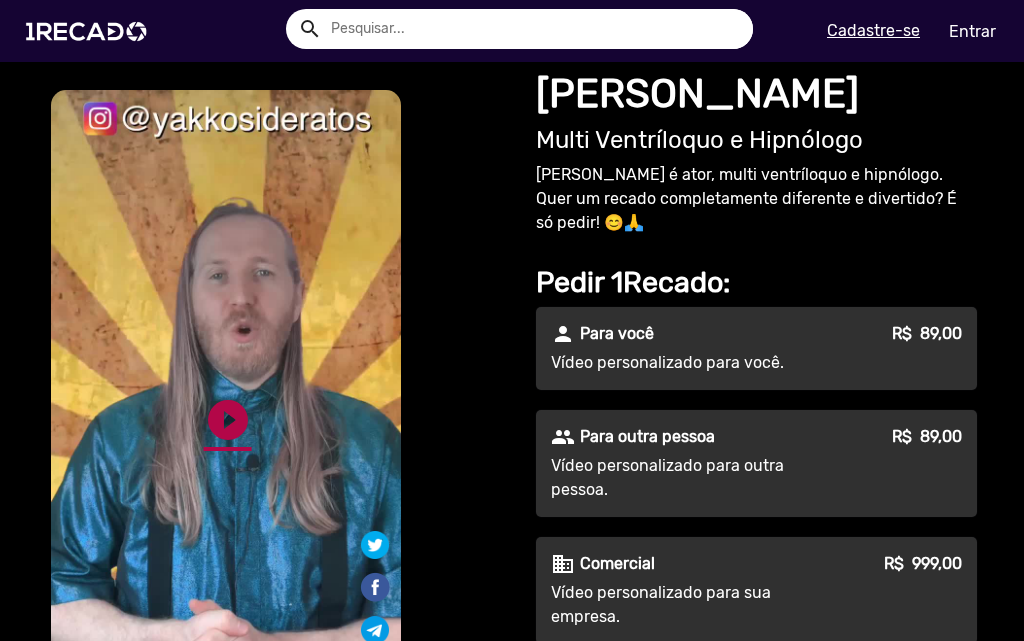 click on "play_circle_filled" 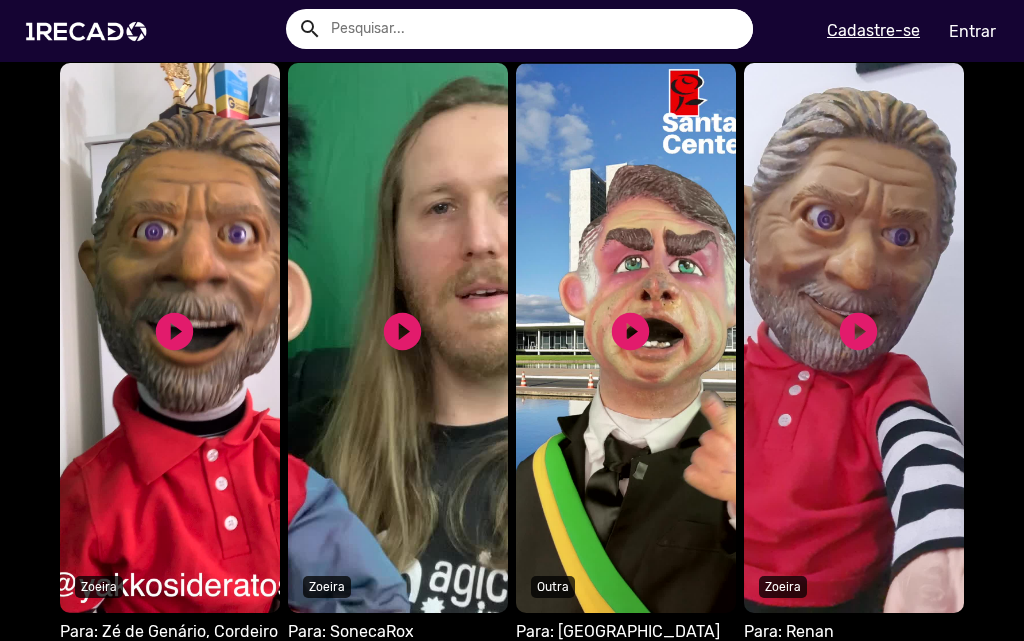 scroll, scrollTop: 1500, scrollLeft: 0, axis: vertical 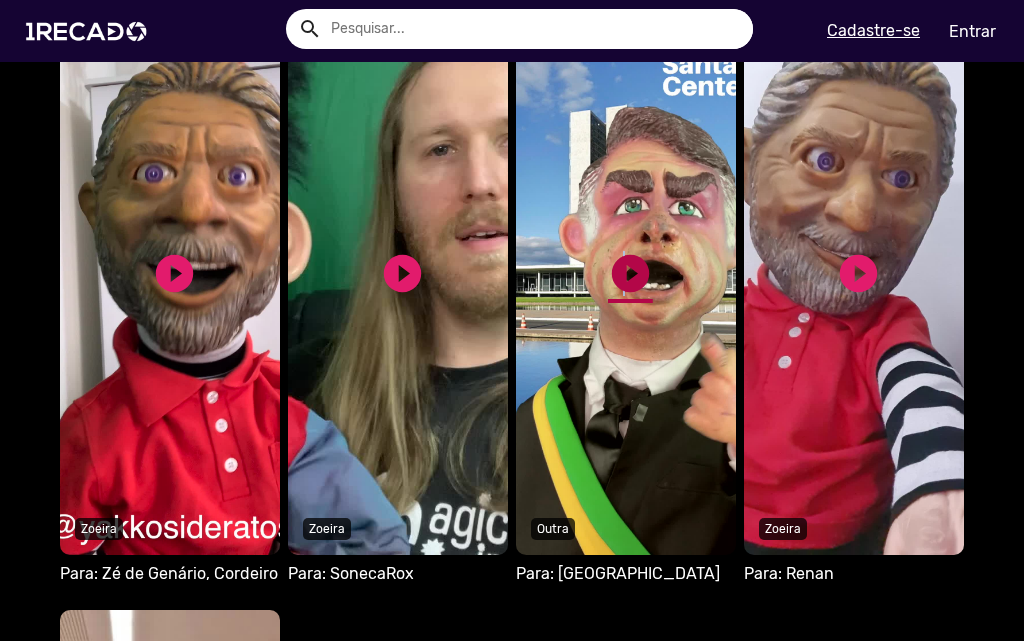 click on "play_circle_filled" 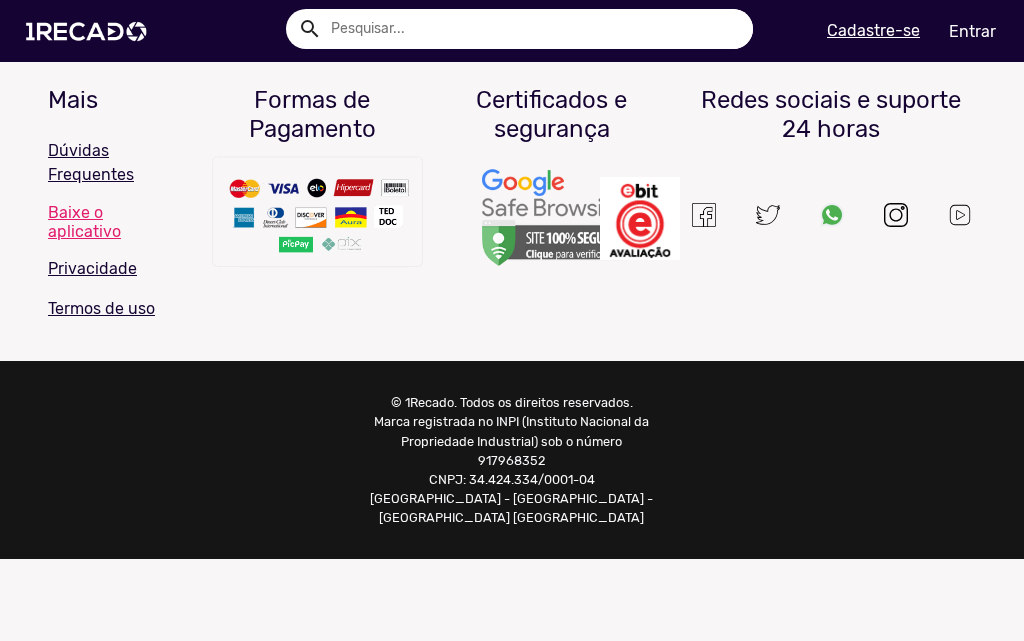 scroll, scrollTop: 0, scrollLeft: 0, axis: both 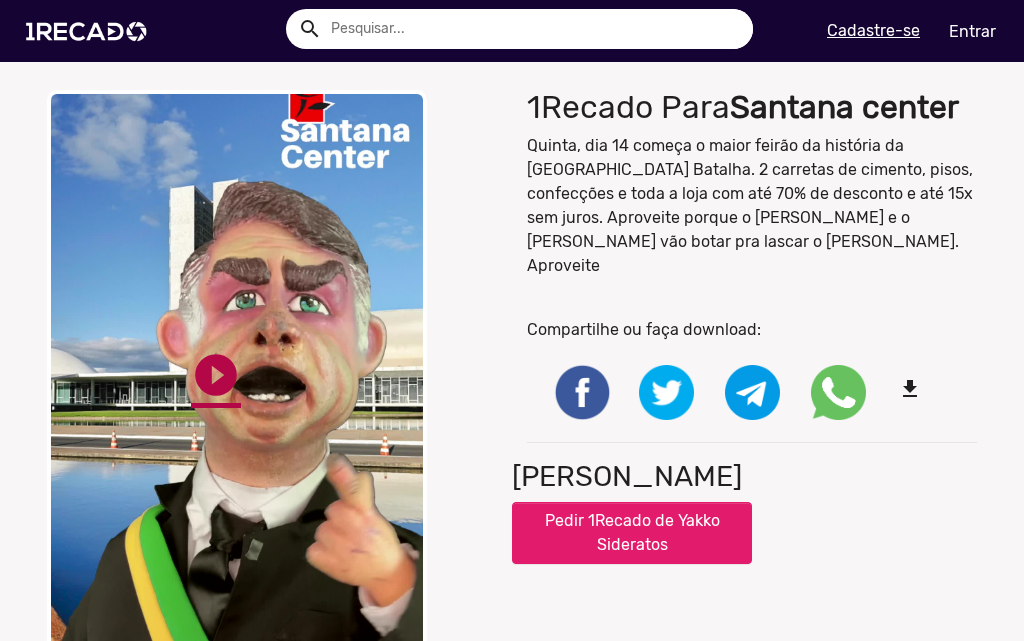 click on "play_circle_filled" at bounding box center (216, 375) 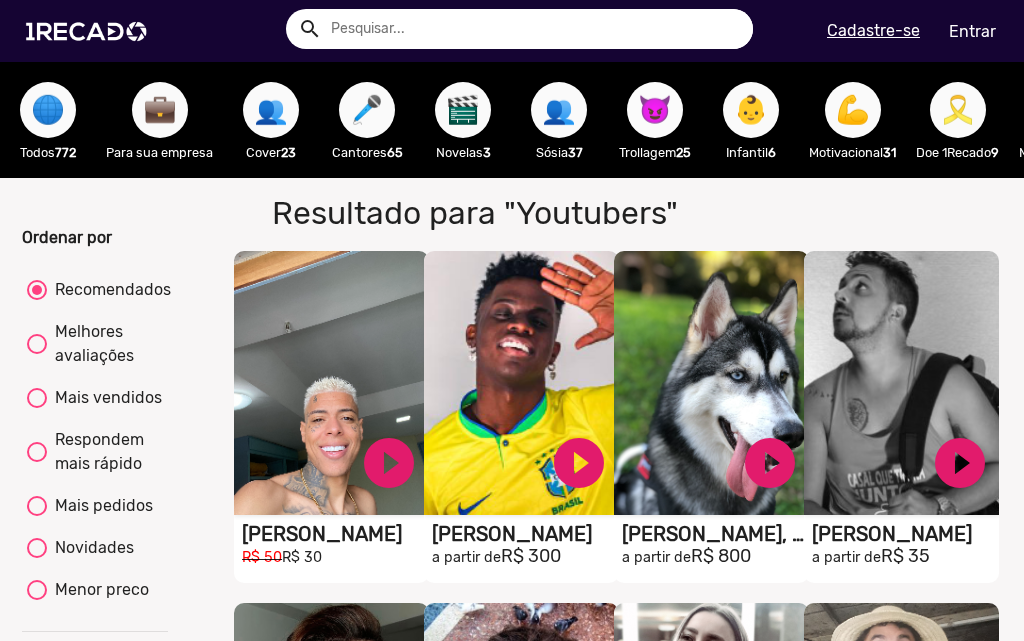 click on "😈" at bounding box center [655, 110] 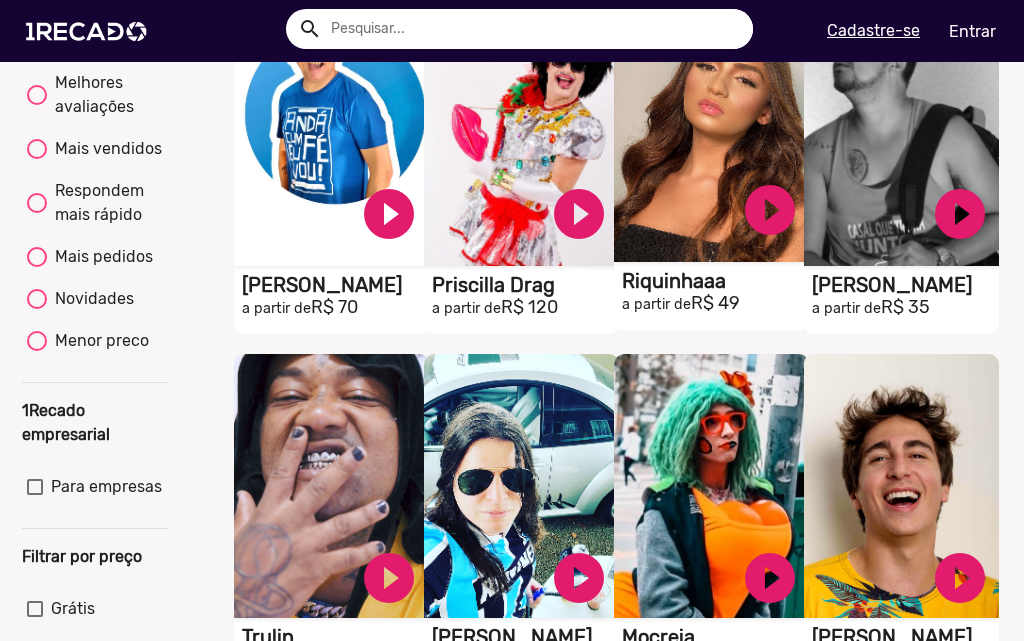 scroll, scrollTop: 0, scrollLeft: 0, axis: both 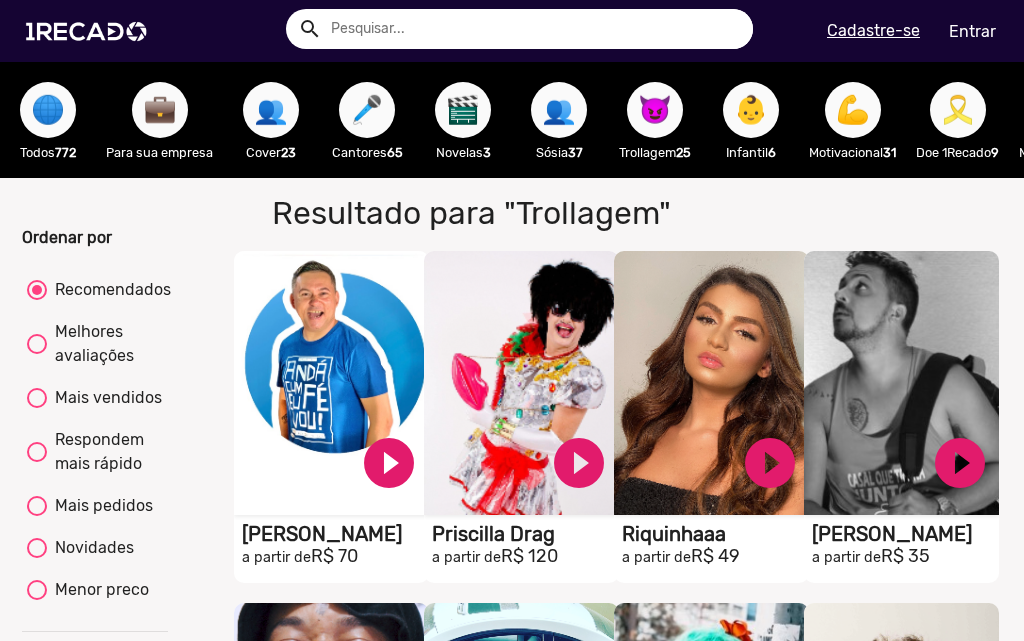 click on "👶" at bounding box center (751, 110) 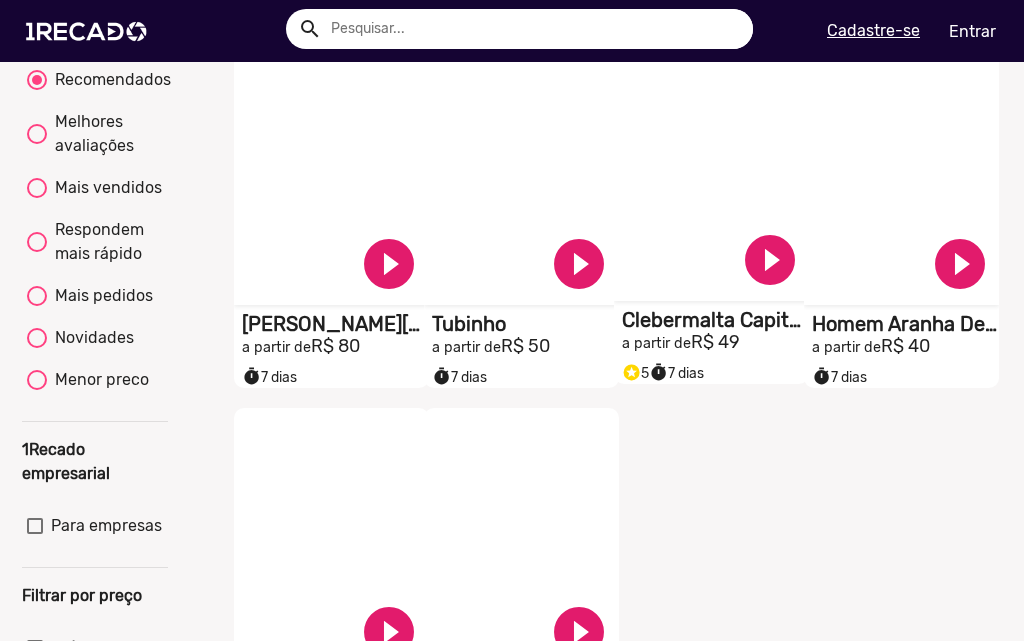 scroll, scrollTop: 0, scrollLeft: 0, axis: both 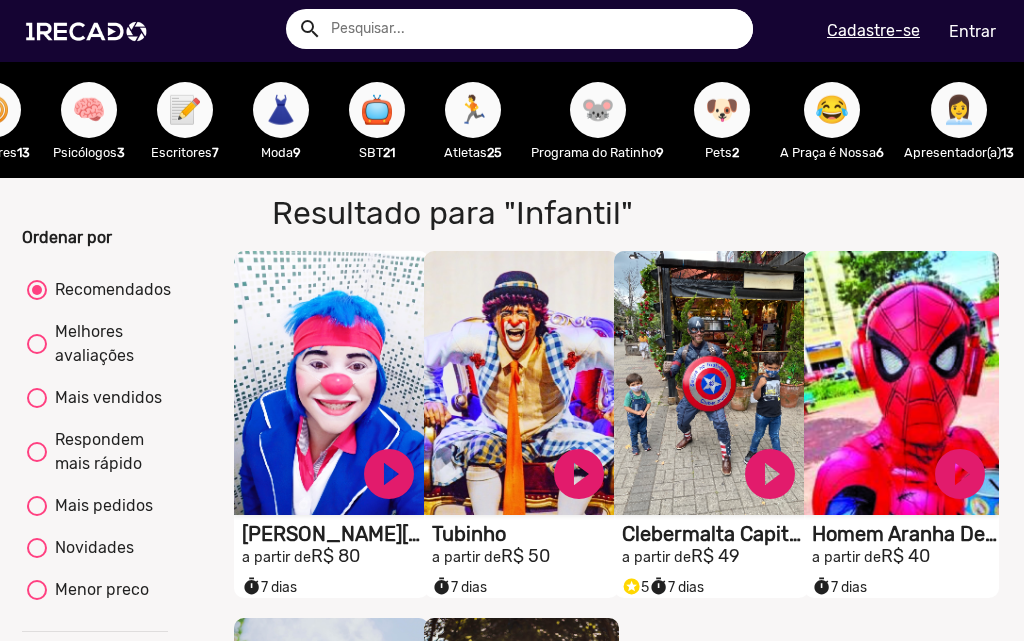 click on "😂" at bounding box center [832, 110] 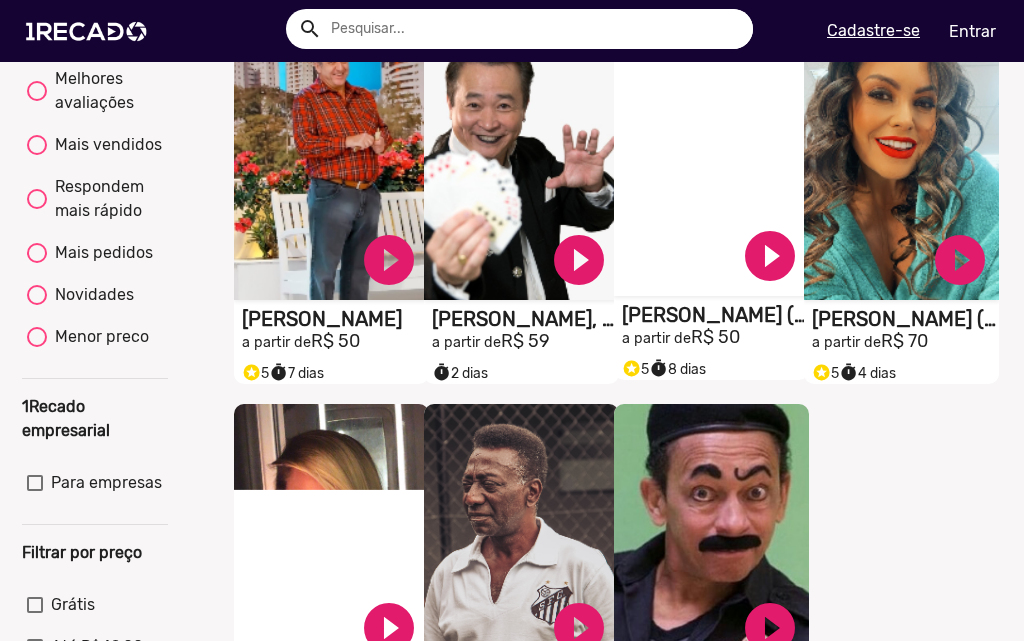 scroll, scrollTop: 0, scrollLeft: 0, axis: both 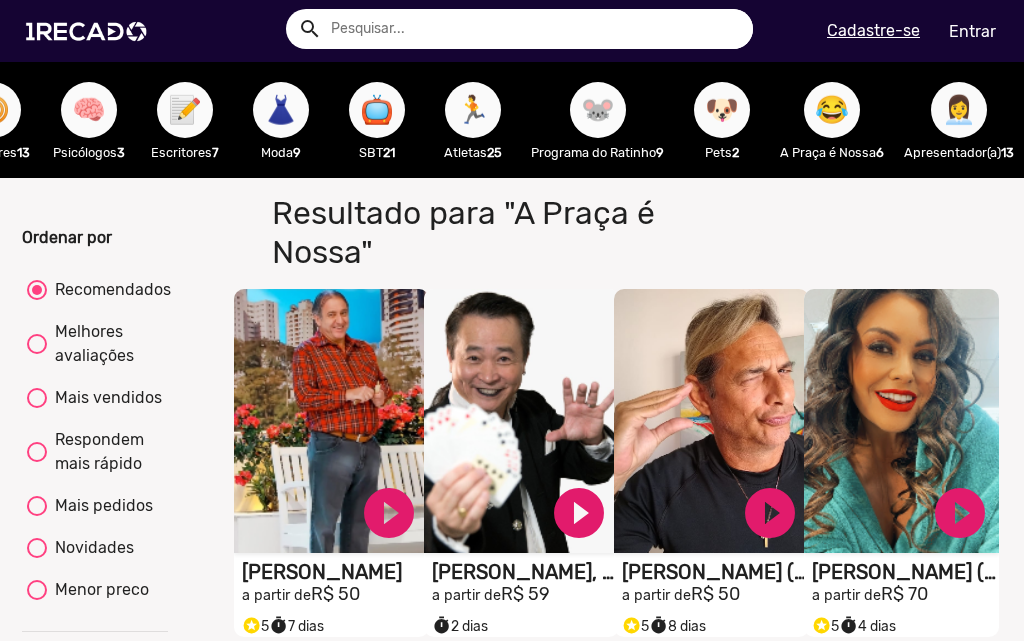 click on "🐭" at bounding box center [598, 110] 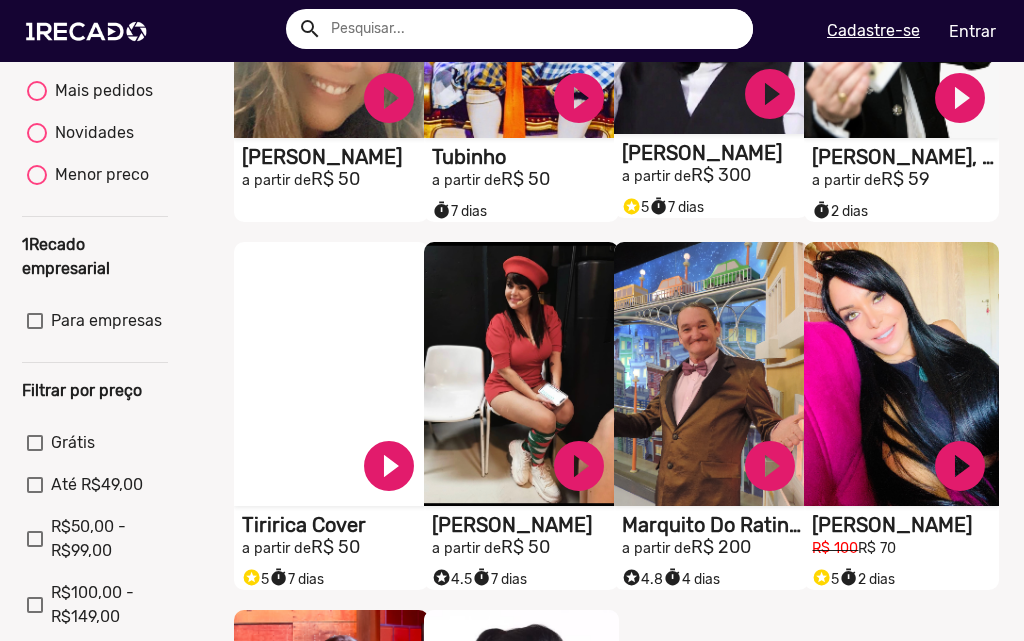 scroll, scrollTop: 400, scrollLeft: 0, axis: vertical 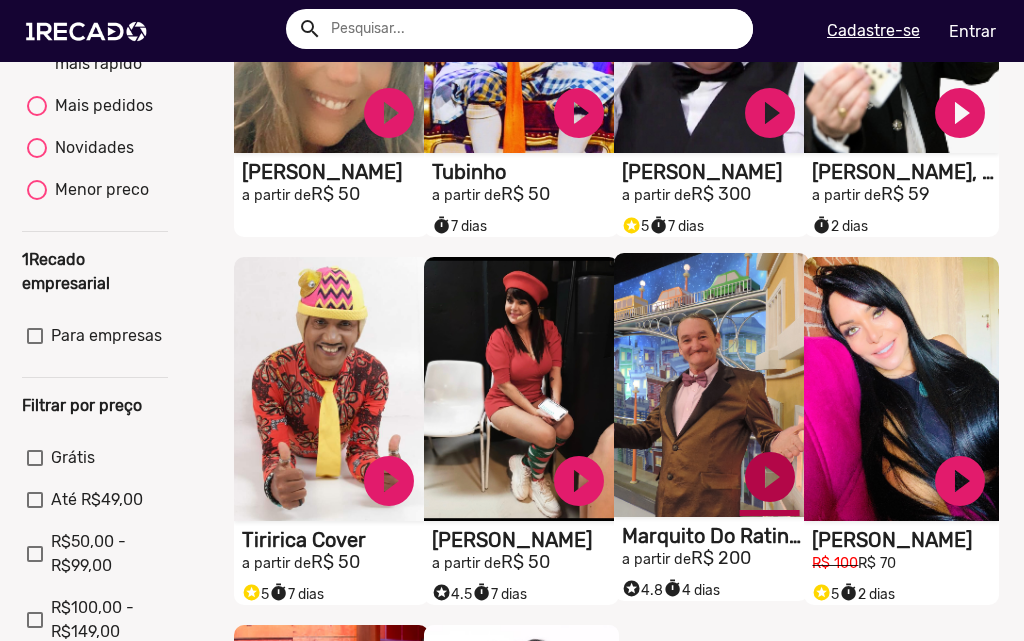 click on "play_circle_filled" at bounding box center [389, 113] 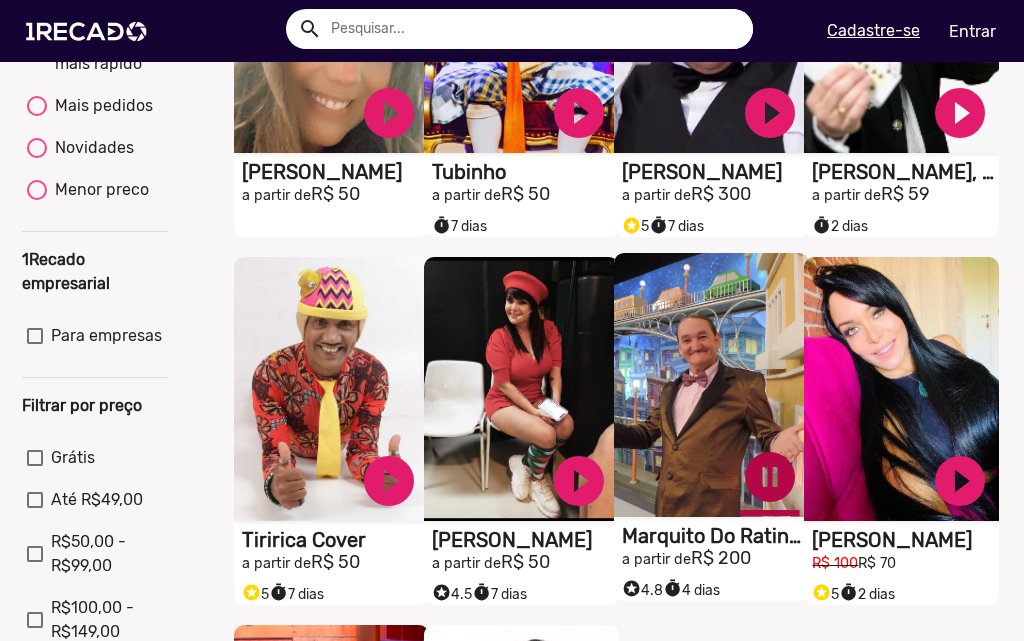 click on "pause_circle" at bounding box center (389, 113) 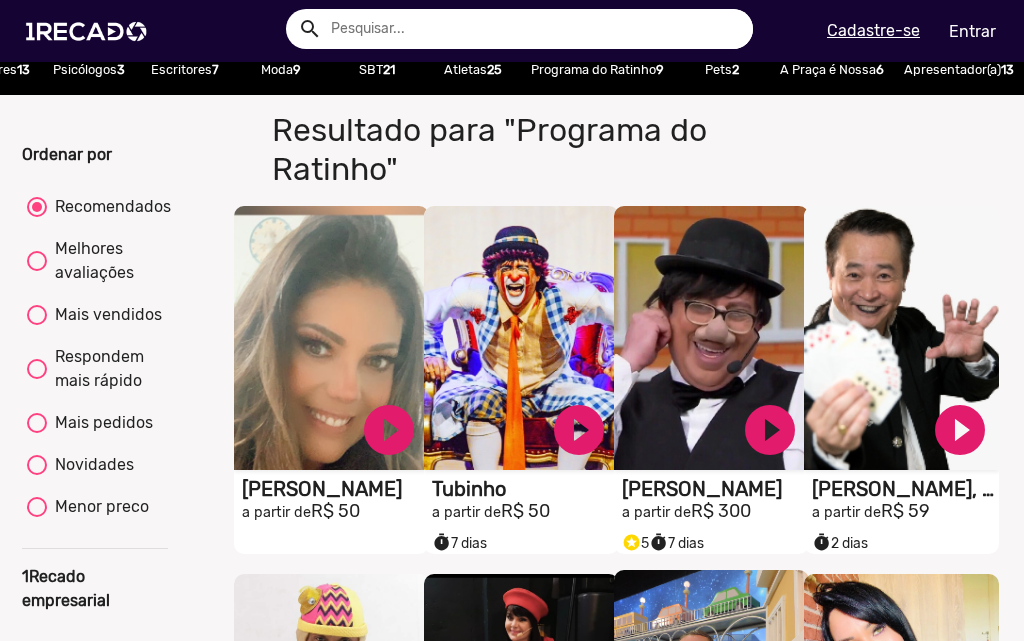 scroll, scrollTop: 0, scrollLeft: 0, axis: both 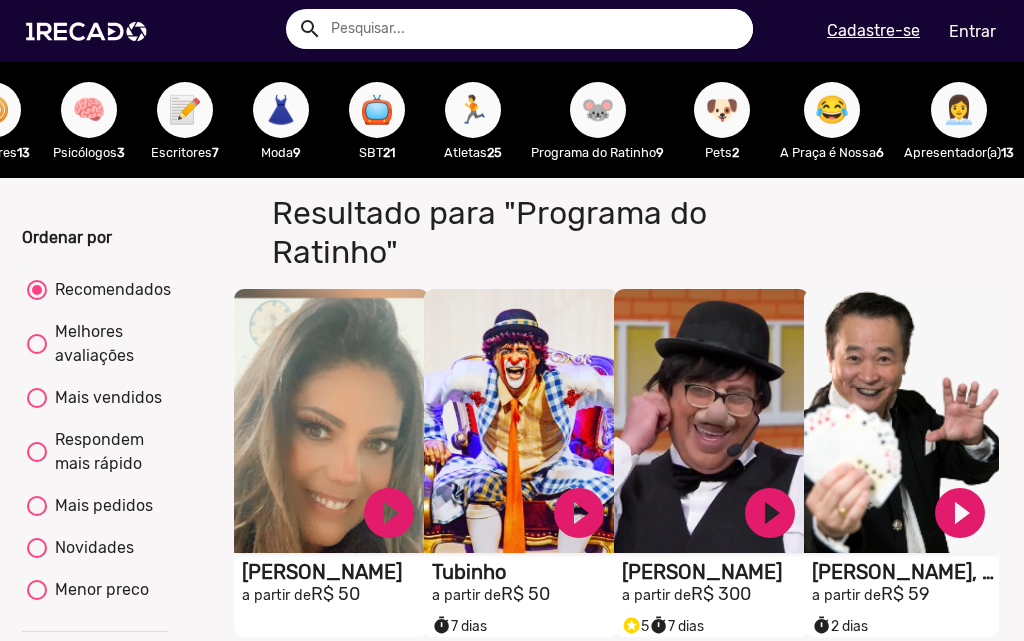click on "📺" at bounding box center [377, 110] 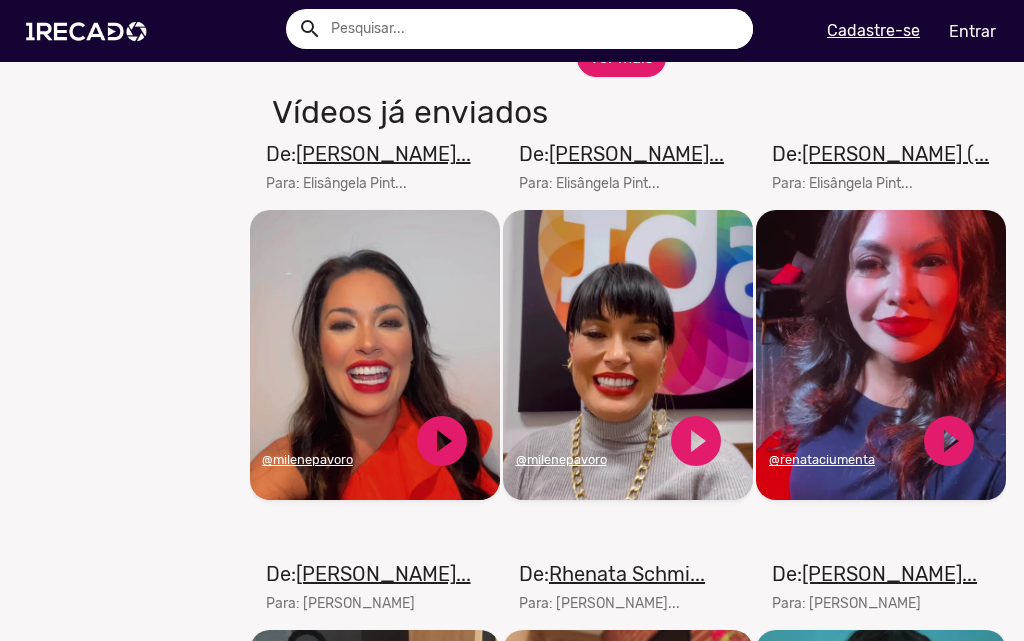 scroll, scrollTop: 1000, scrollLeft: 0, axis: vertical 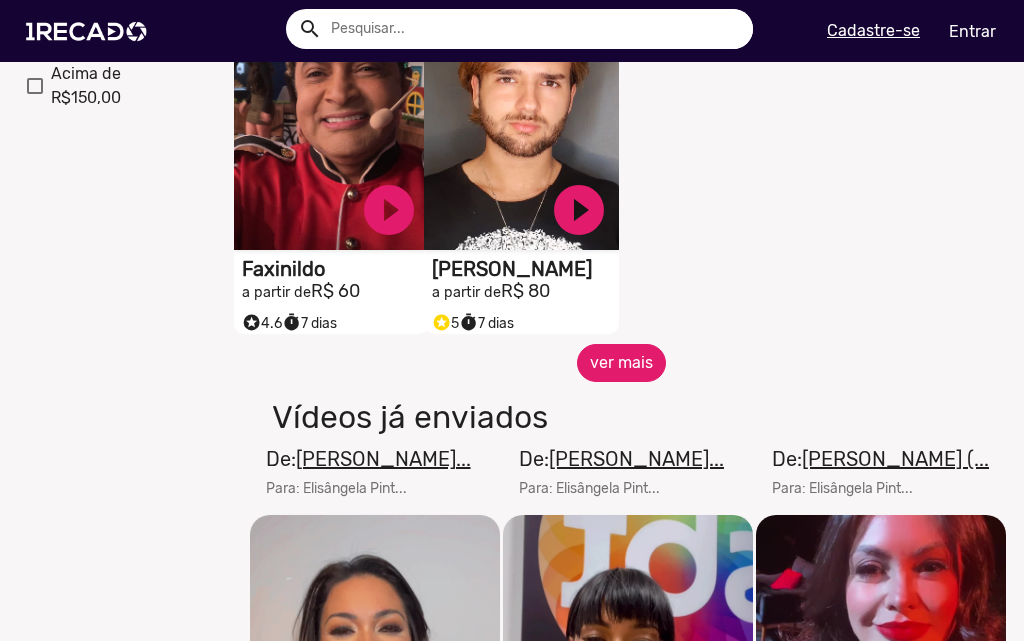 click on "ver mais" 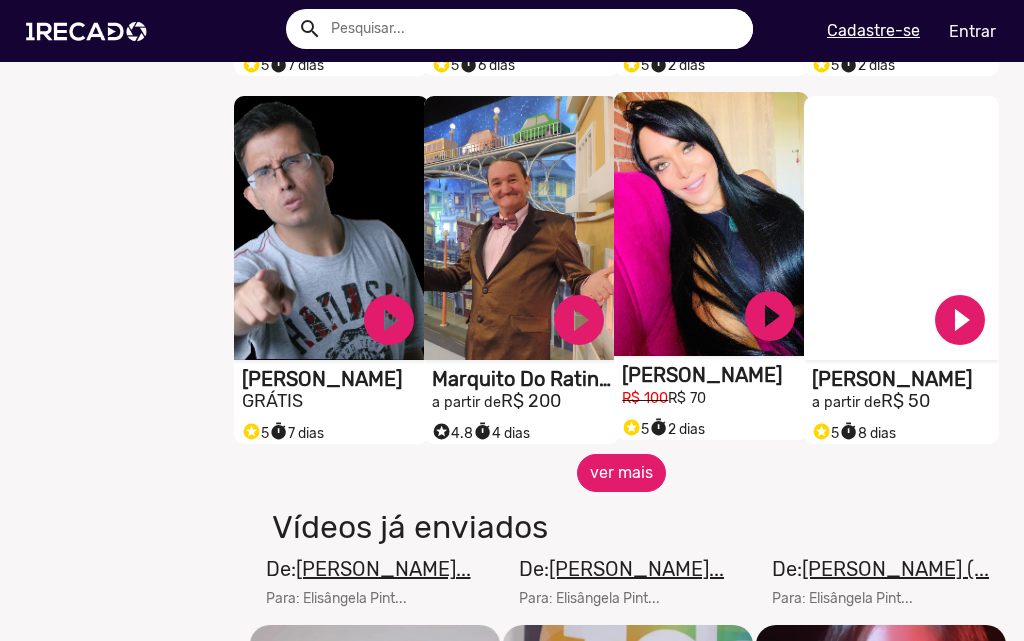 scroll, scrollTop: 1800, scrollLeft: 0, axis: vertical 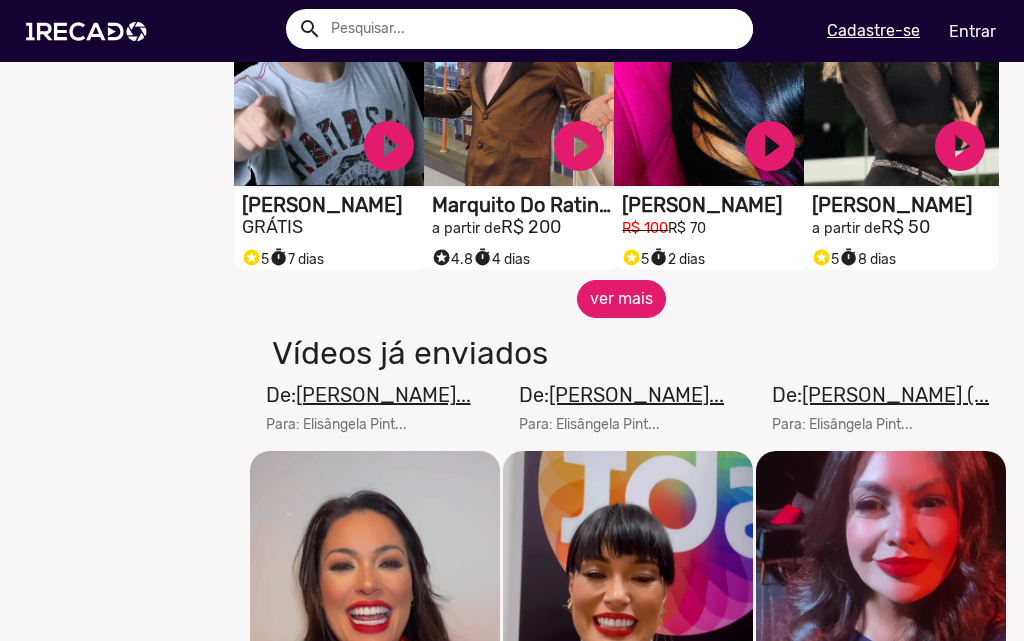 click on "ver mais" 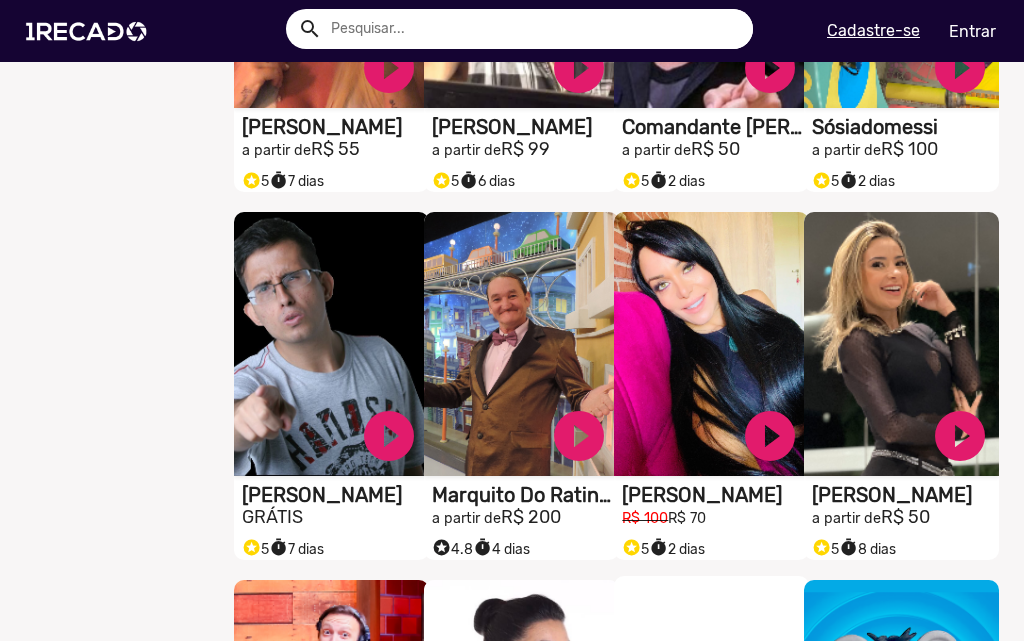 scroll, scrollTop: 1500, scrollLeft: 0, axis: vertical 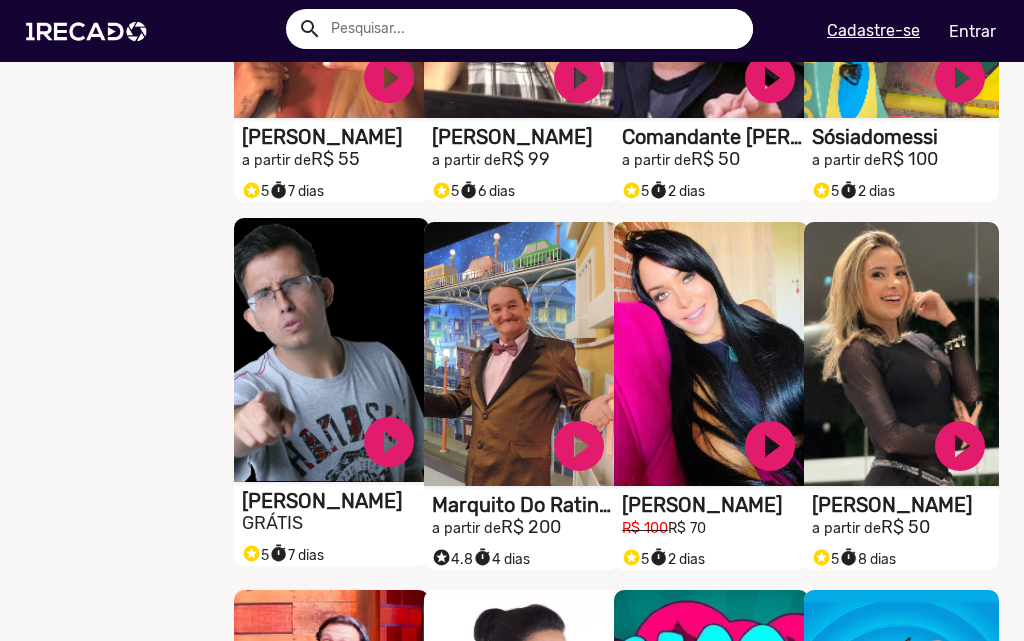 click on "GRÁTIS" at bounding box center [525, -943] 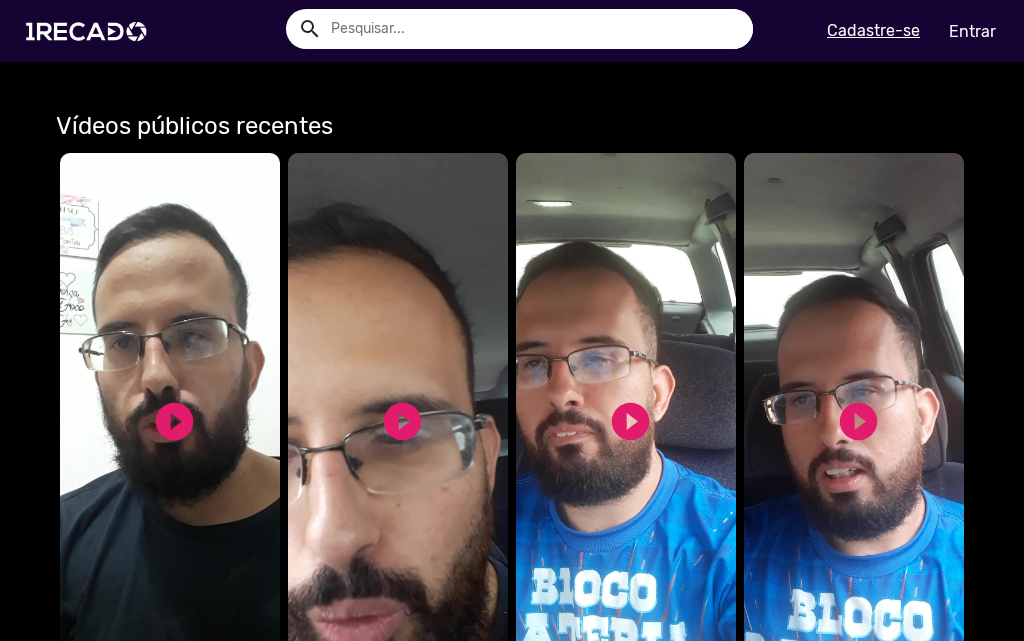 scroll, scrollTop: 1200, scrollLeft: 0, axis: vertical 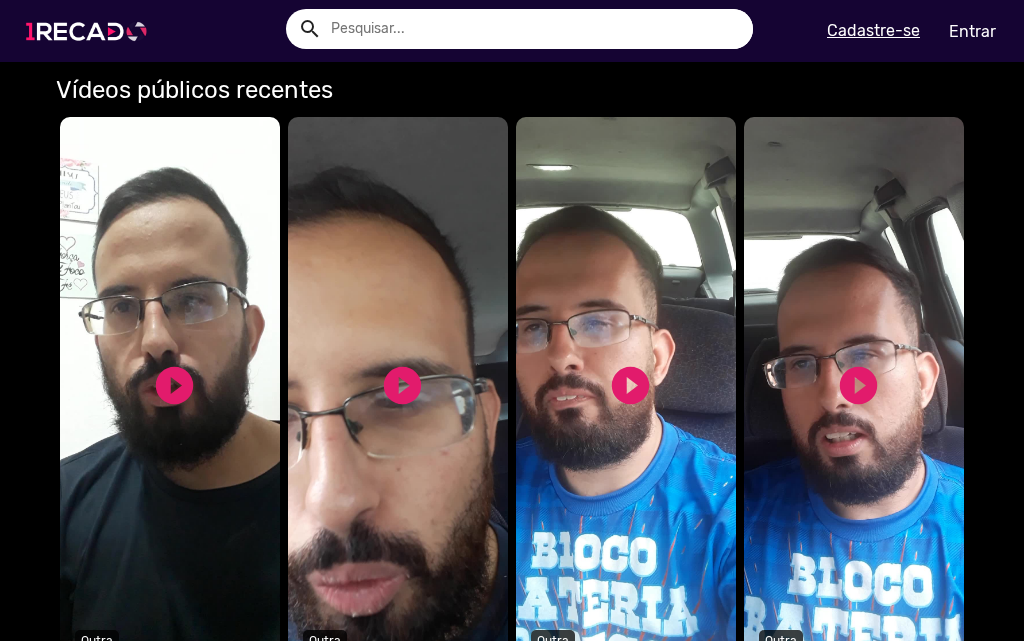 click at bounding box center [90, 31] 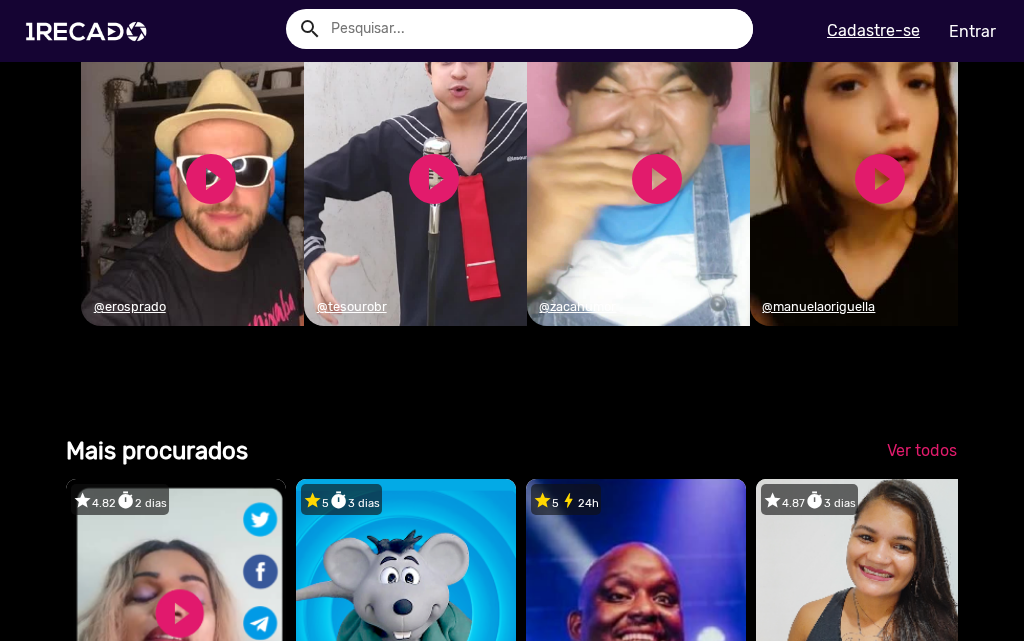 scroll, scrollTop: 2000, scrollLeft: 0, axis: vertical 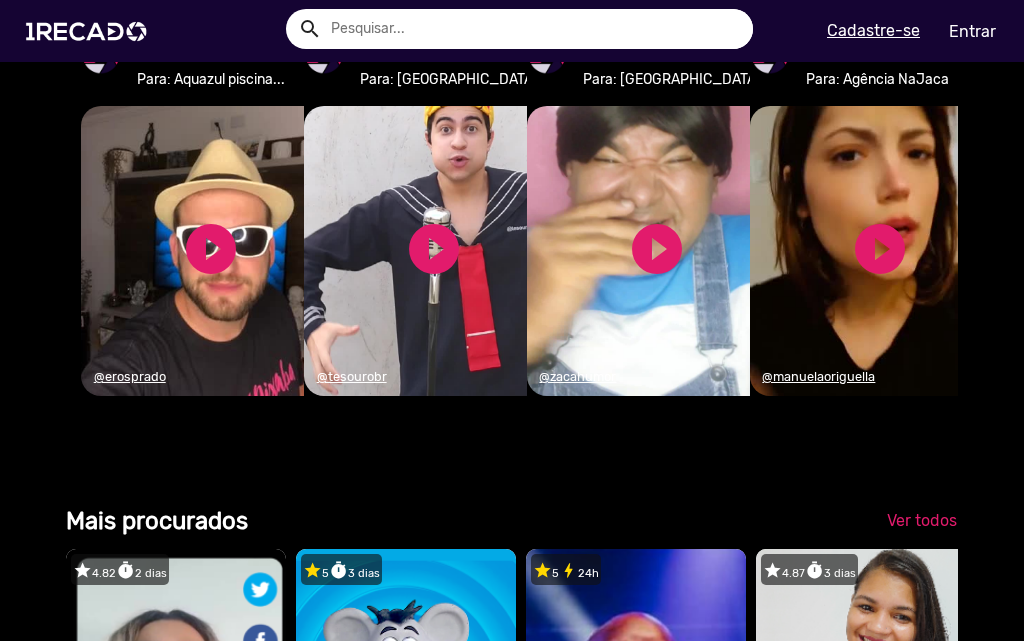 click at bounding box center (534, 29) 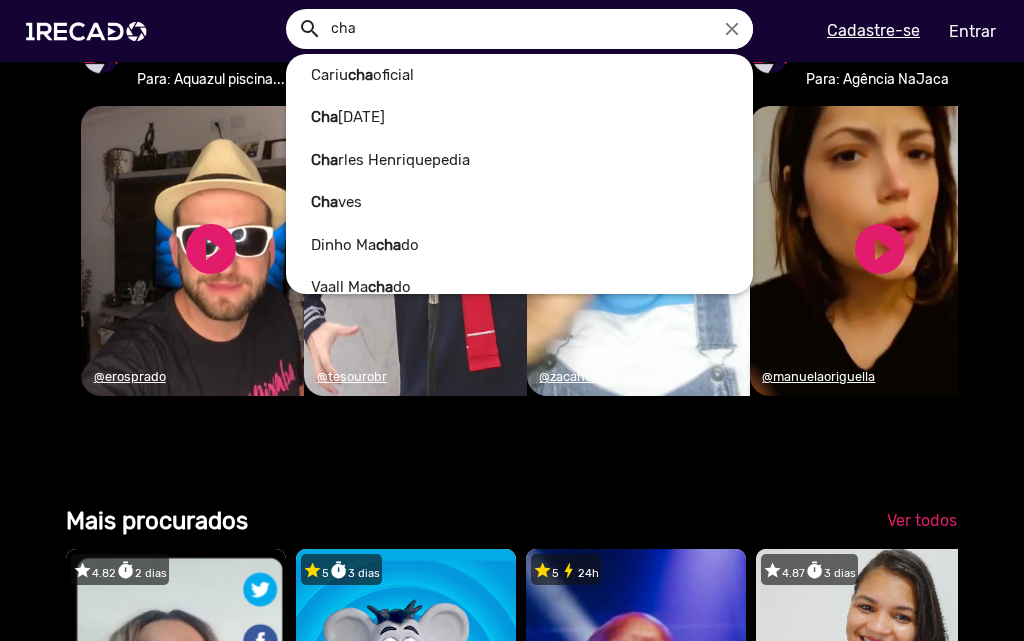 scroll, scrollTop: 0, scrollLeft: 2018, axis: horizontal 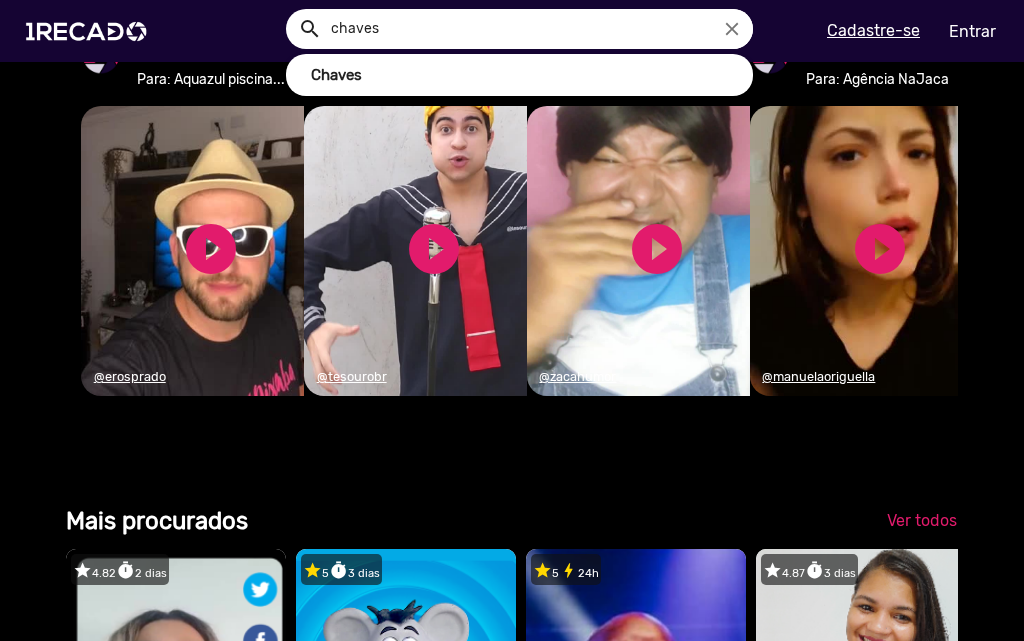 type on "chaves" 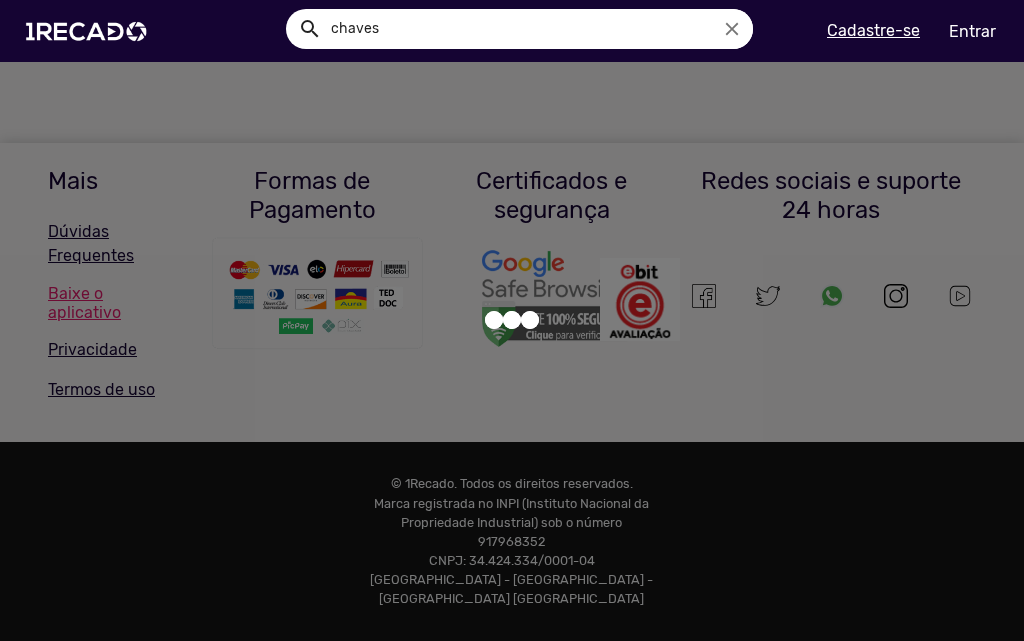 scroll, scrollTop: 0, scrollLeft: 0, axis: both 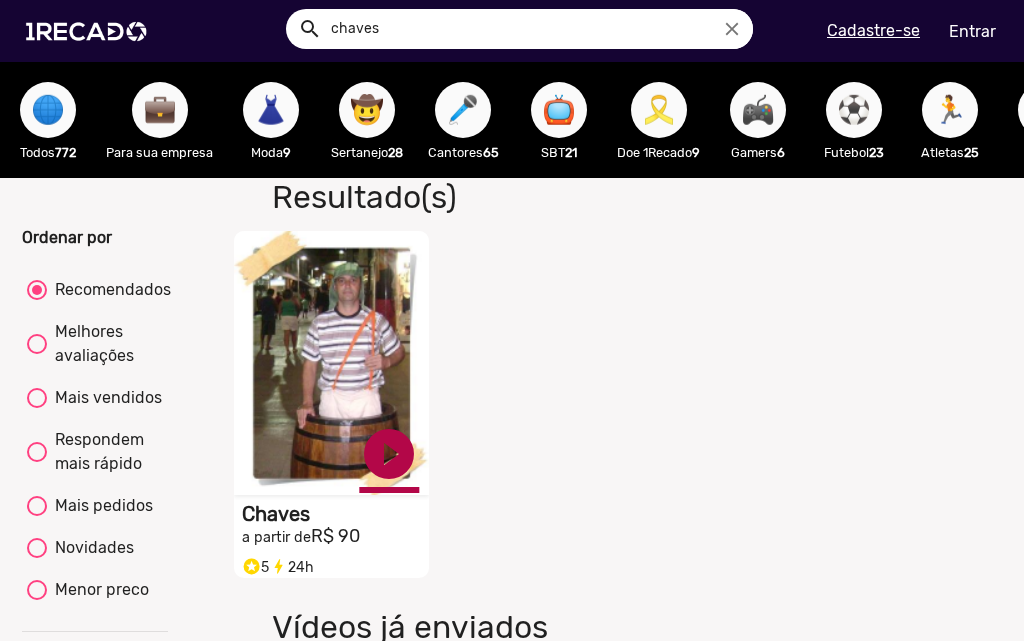 click on "play_circle_filled" at bounding box center (389, 454) 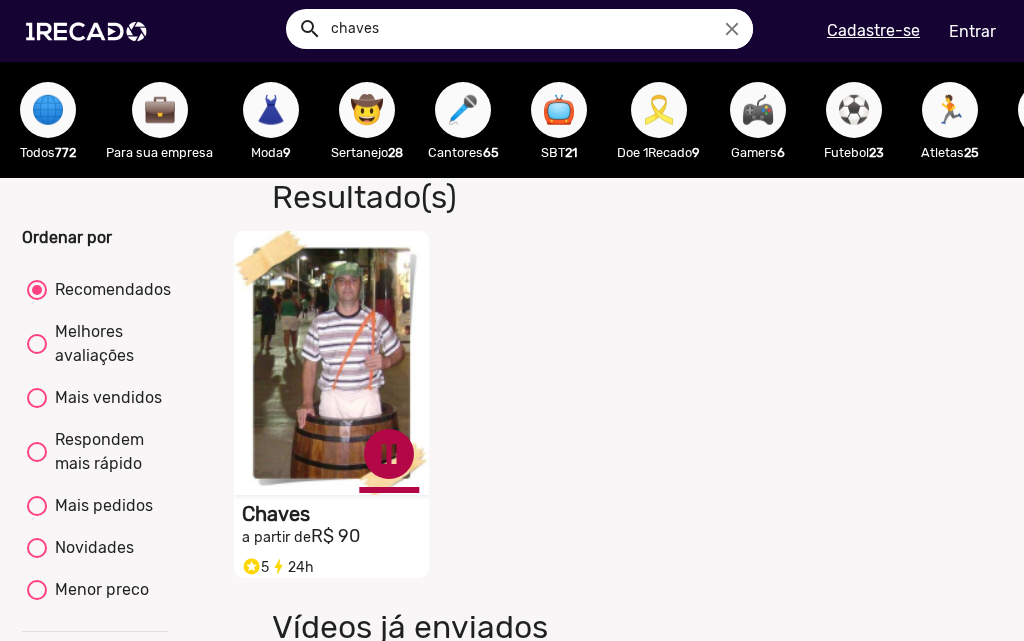 click on "pause_circle" at bounding box center [389, 454] 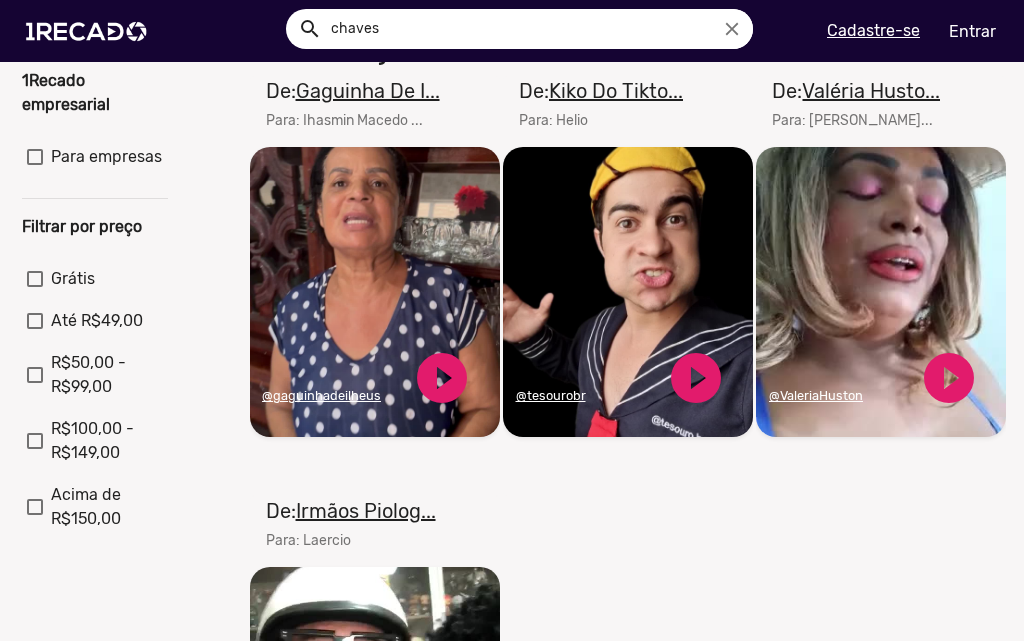 scroll, scrollTop: 500, scrollLeft: 0, axis: vertical 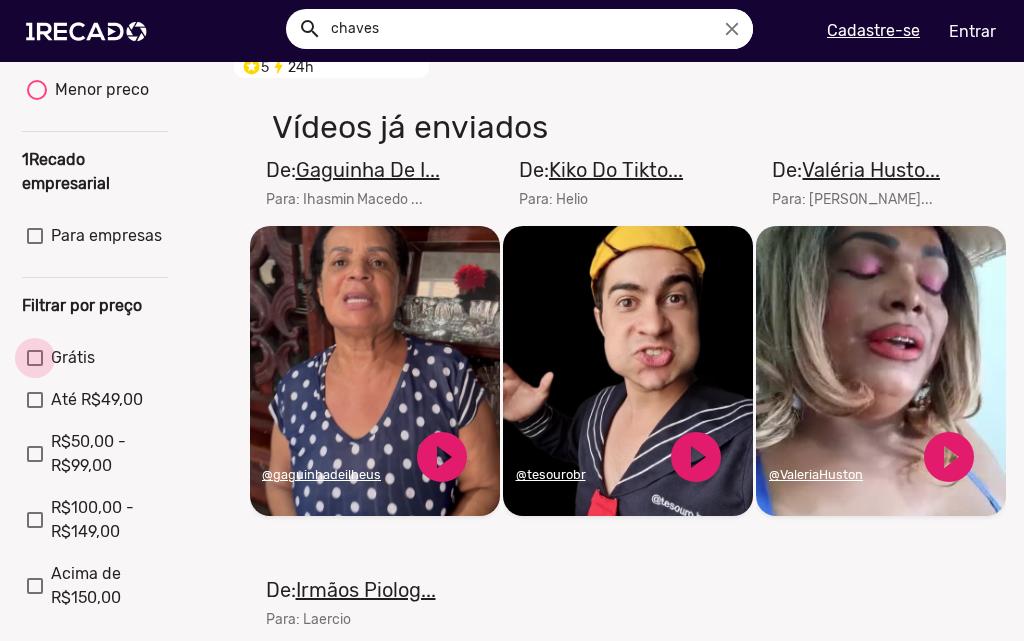 click at bounding box center [35, 358] 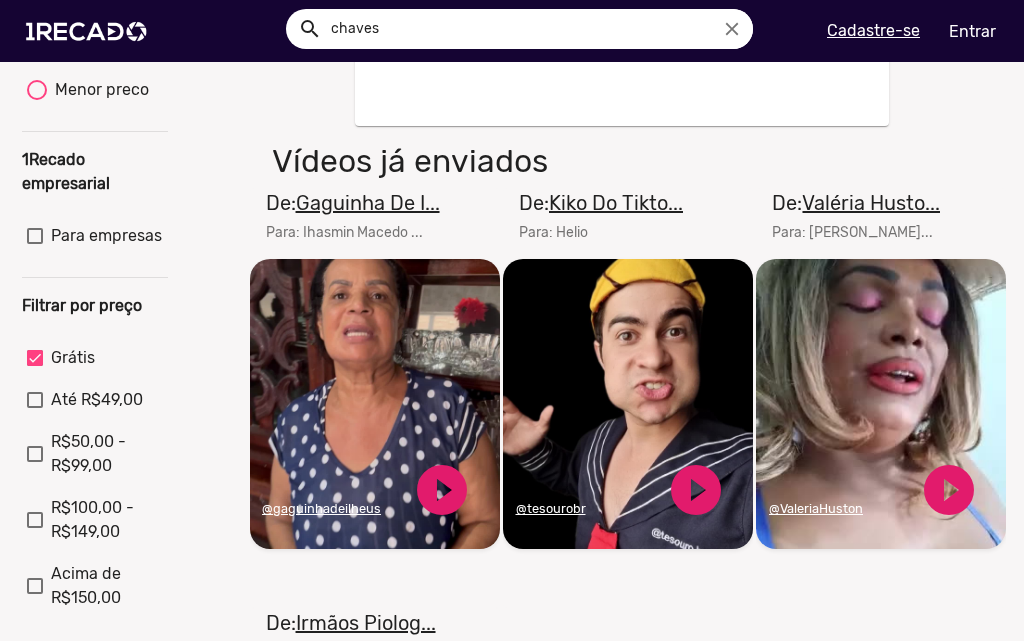 scroll, scrollTop: 0, scrollLeft: 0, axis: both 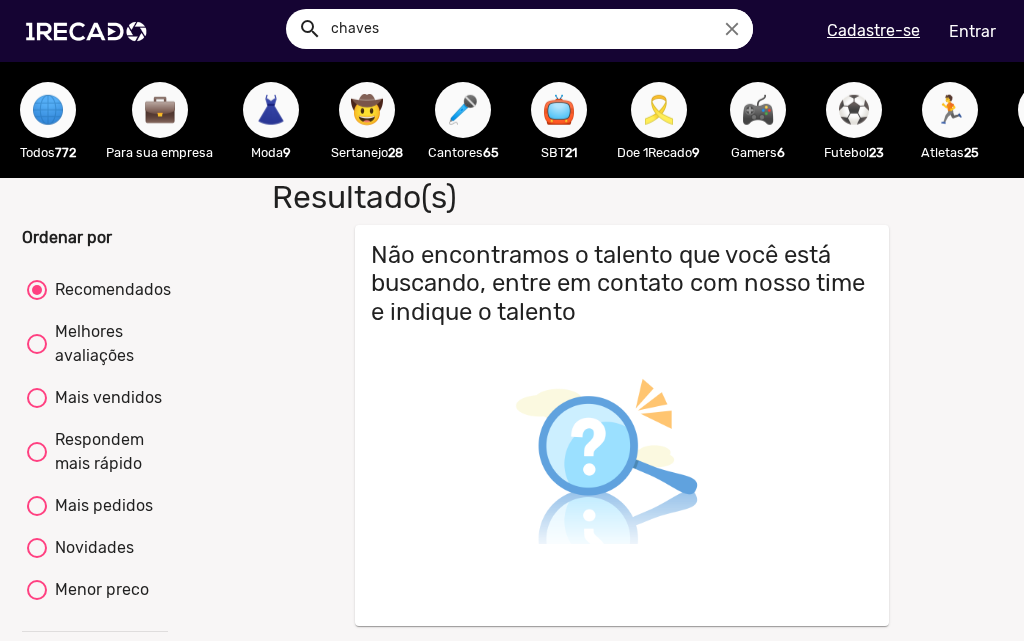 click on "🌐" at bounding box center (48, 110) 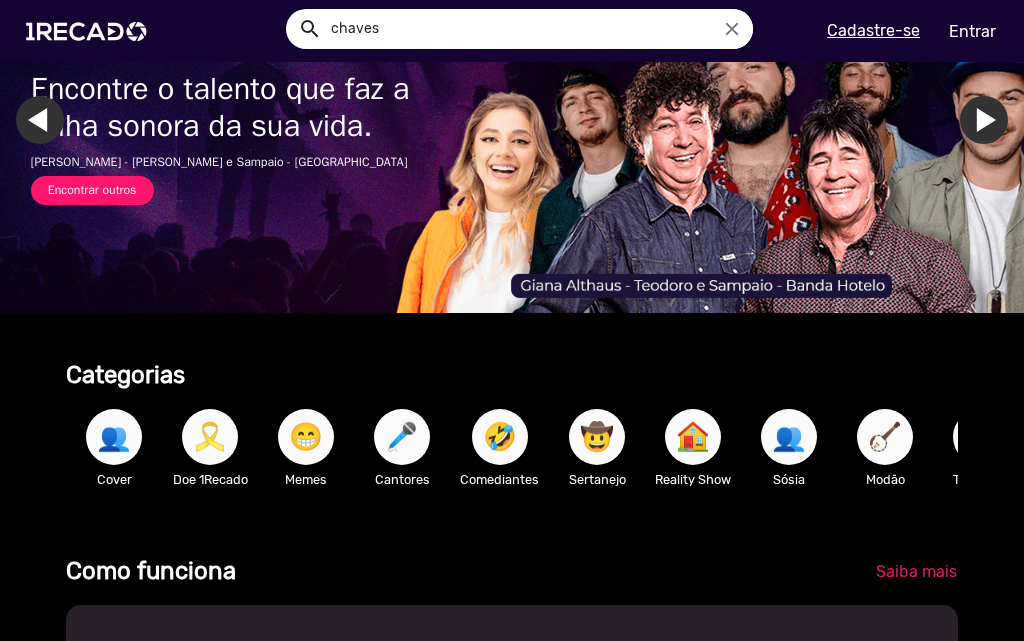 scroll, scrollTop: 400, scrollLeft: 0, axis: vertical 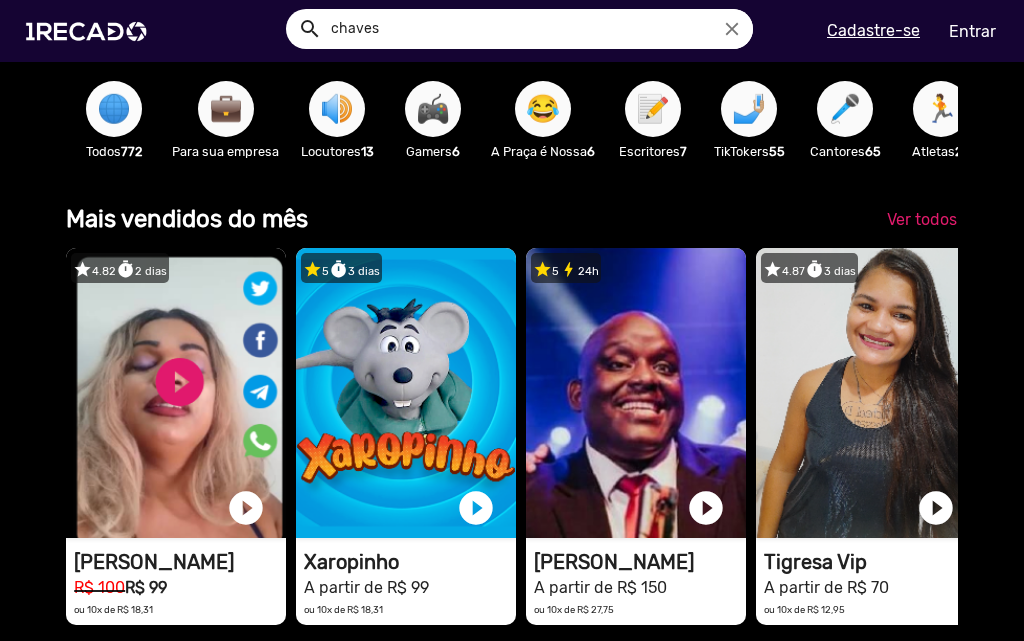 click on "🌐" at bounding box center [114, 109] 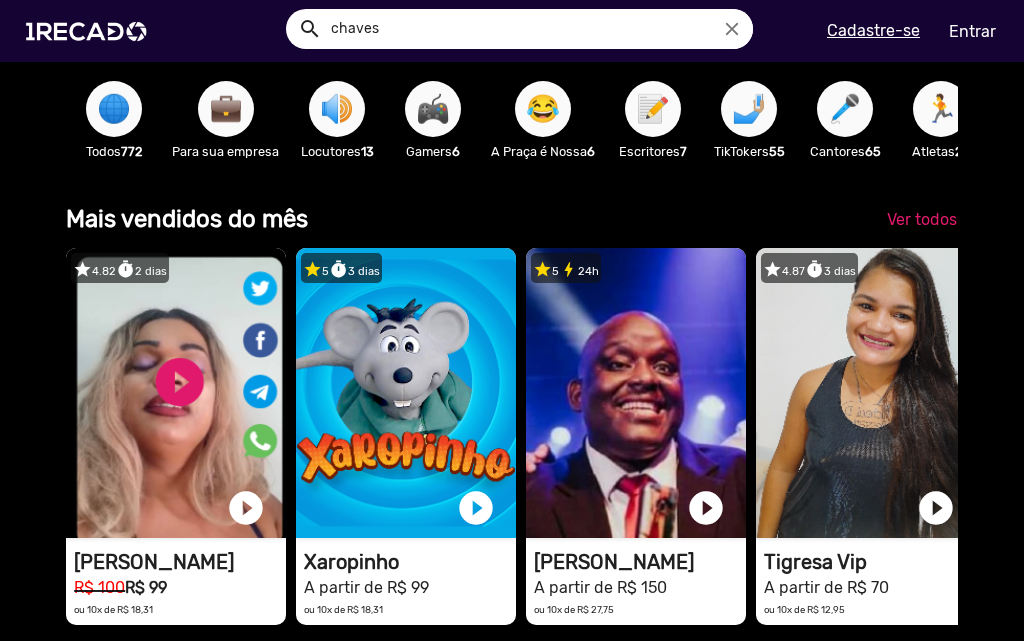scroll, scrollTop: 0, scrollLeft: 1009, axis: horizontal 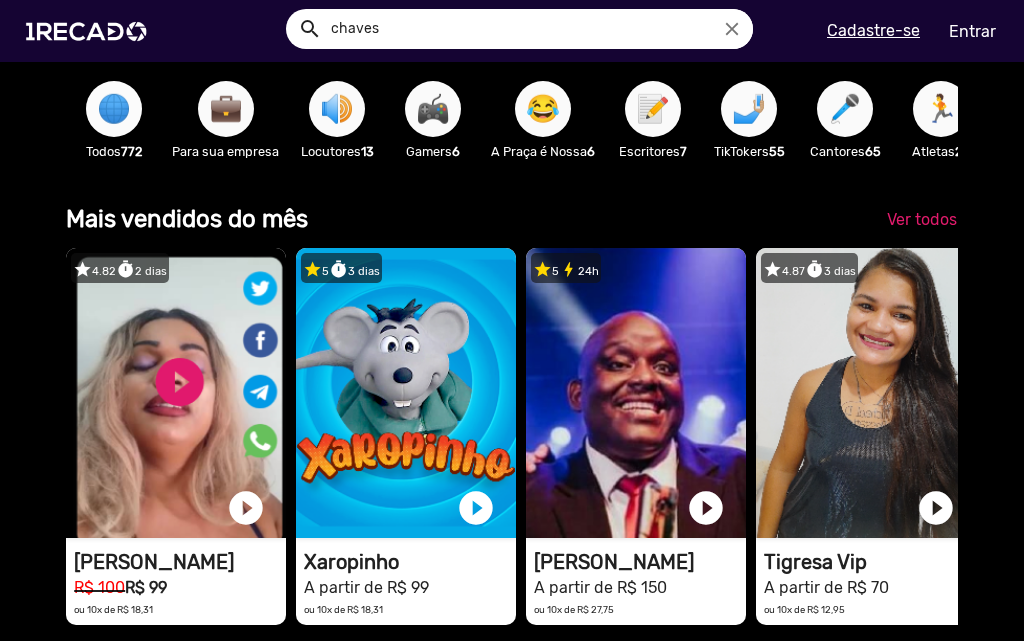 click on "🌐" at bounding box center (114, 109) 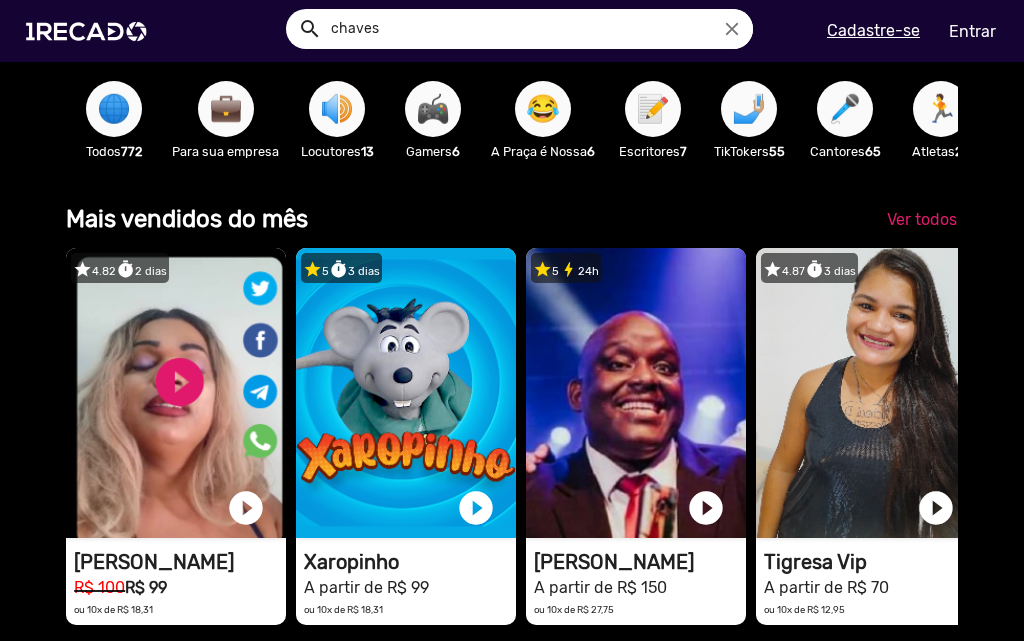 click on "🌐" at bounding box center [114, 109] 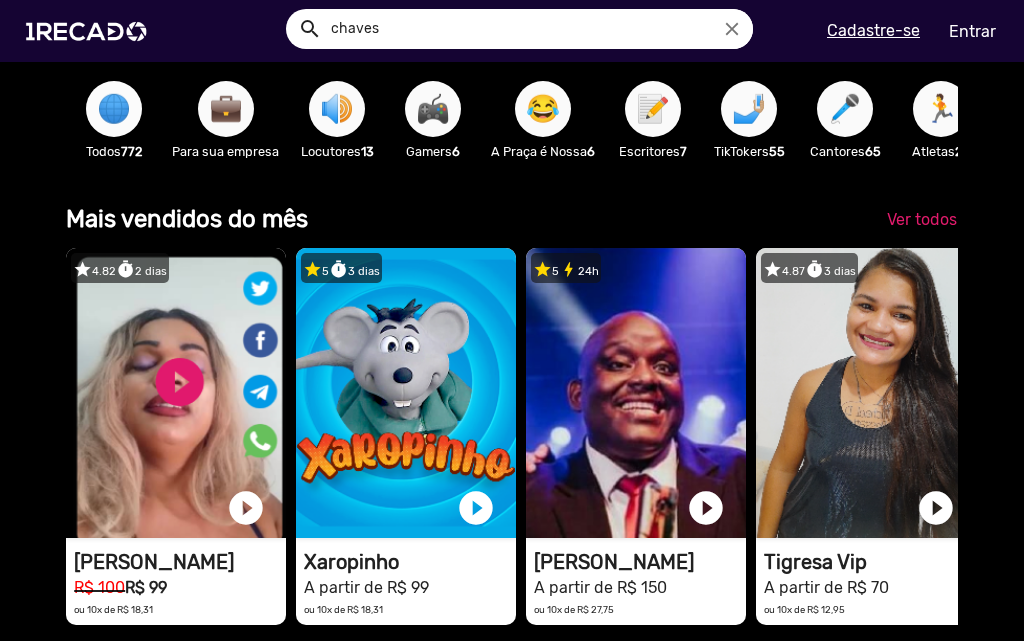 click on "🌐" at bounding box center (114, 109) 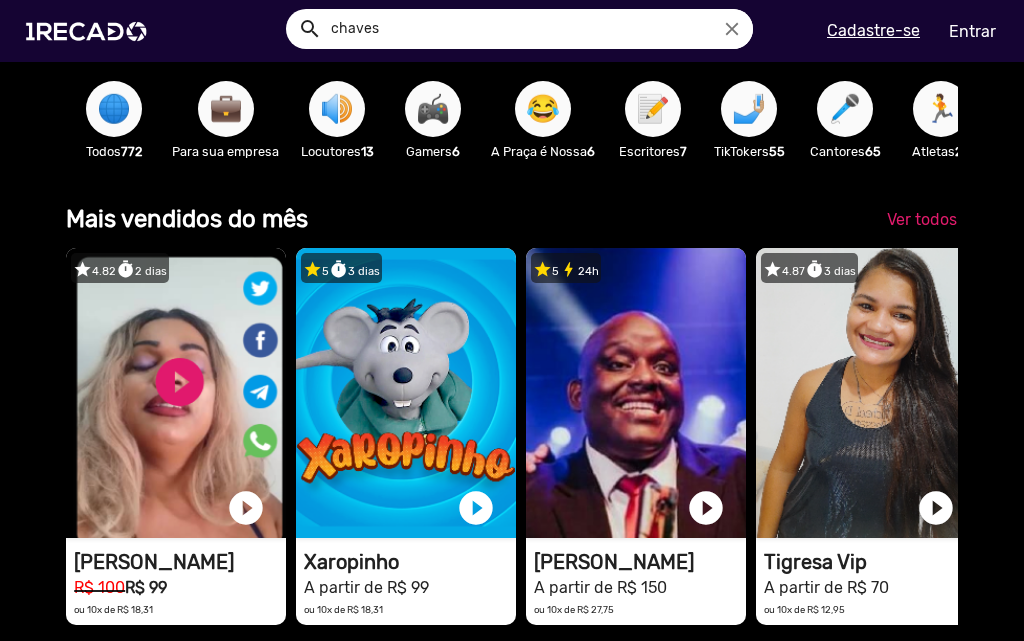 scroll, scrollTop: 0, scrollLeft: 1680, axis: horizontal 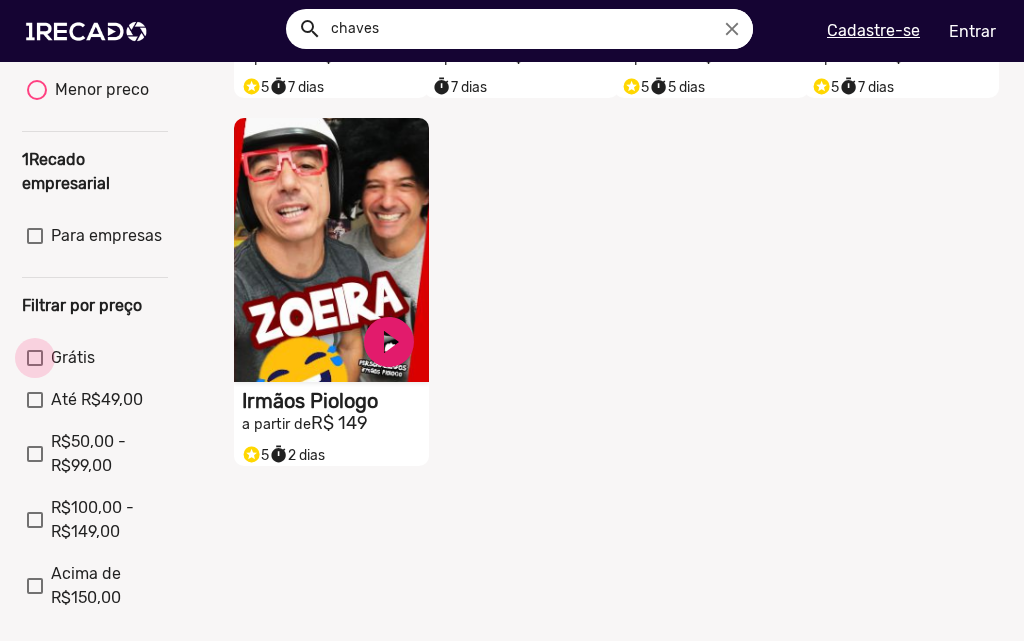 click at bounding box center [35, 358] 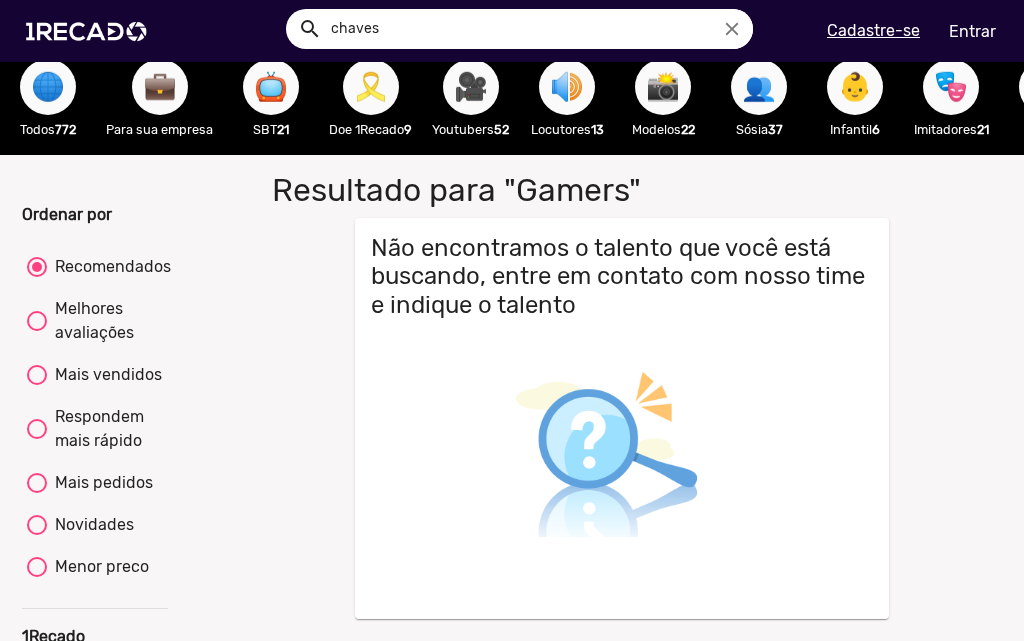 scroll, scrollTop: 0, scrollLeft: 0, axis: both 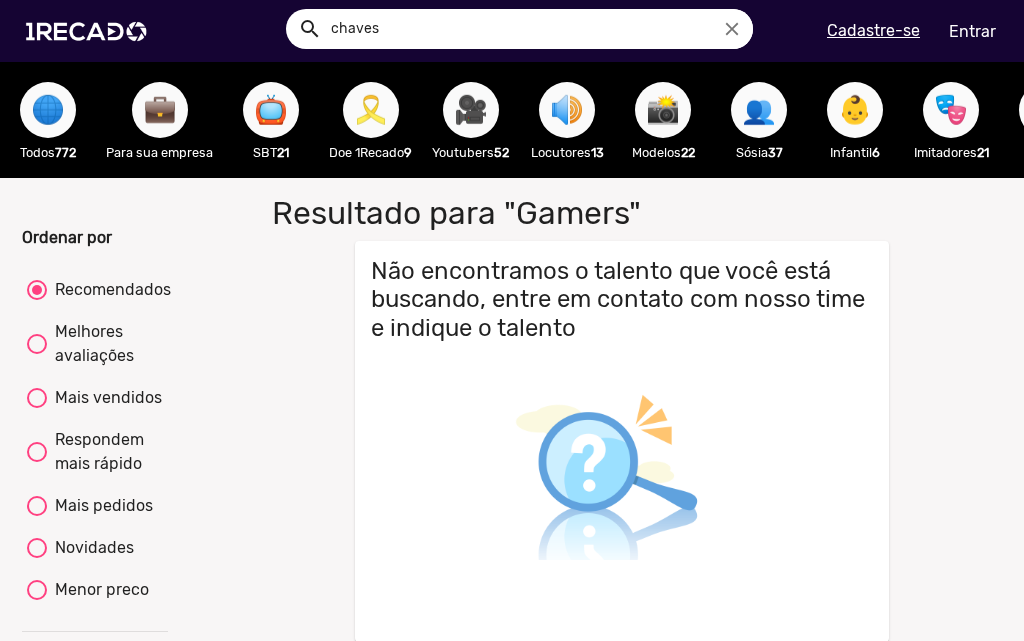 click on "🎥" at bounding box center [471, 110] 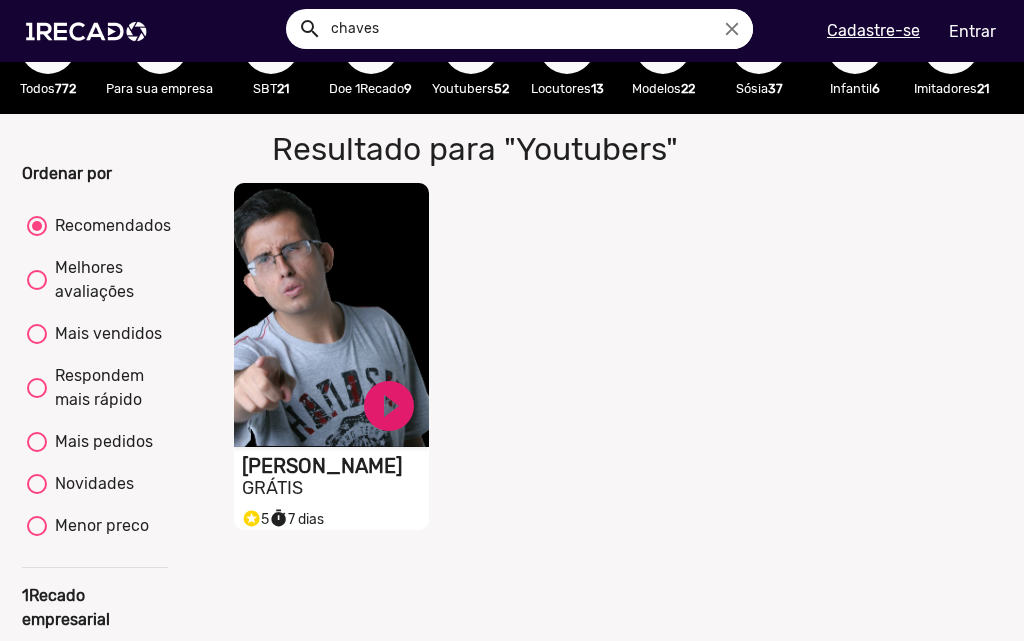 scroll, scrollTop: 0, scrollLeft: 0, axis: both 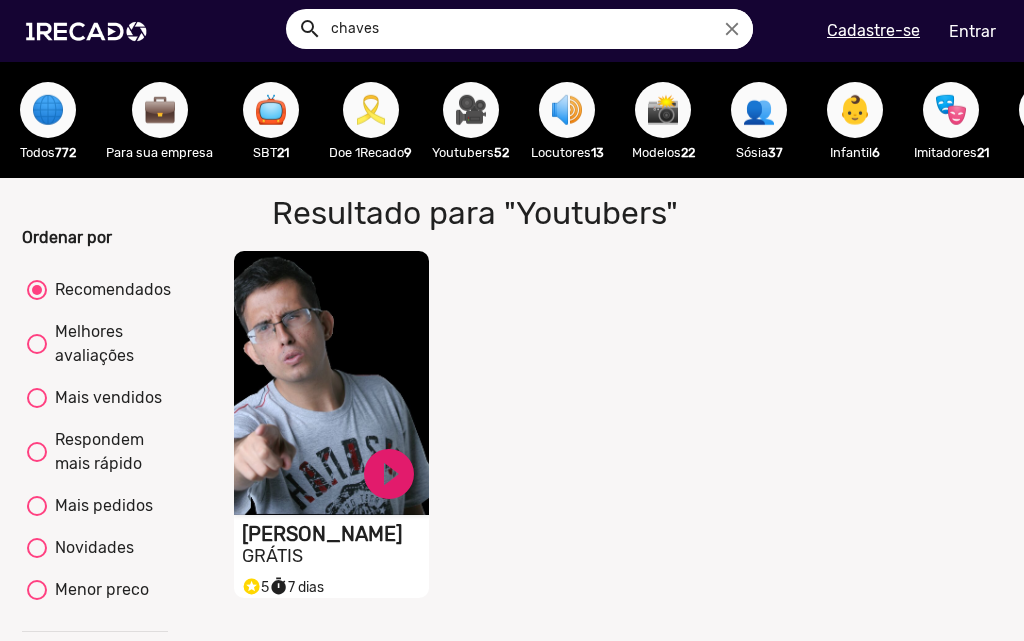 click on "🔊  Locutores  13" at bounding box center [567, 120] 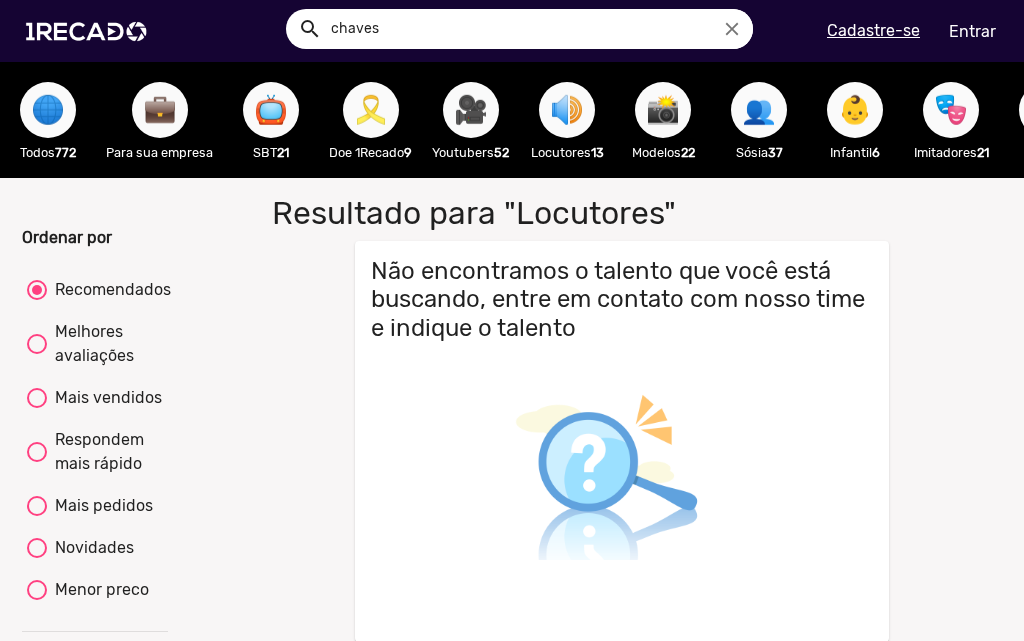 click on "📸" at bounding box center (663, 110) 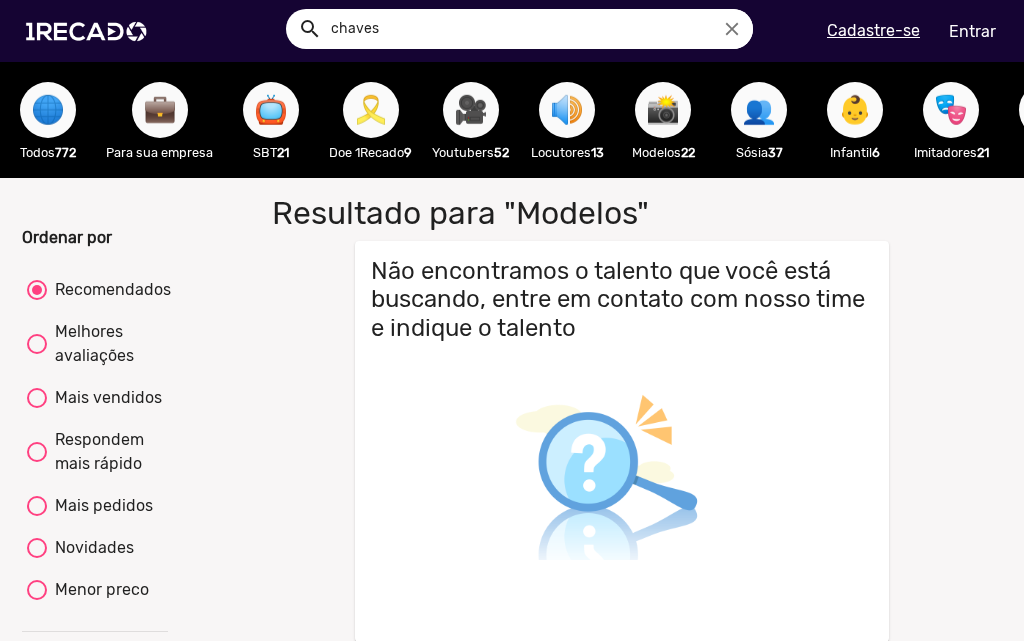 click on "👥" at bounding box center (759, 110) 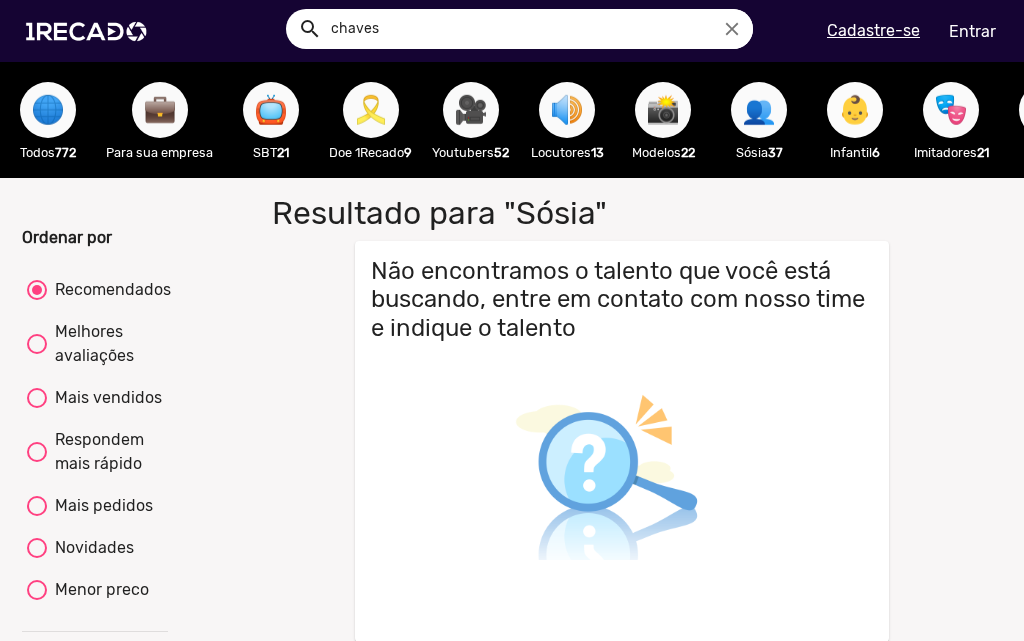 click on "👶" at bounding box center (855, 110) 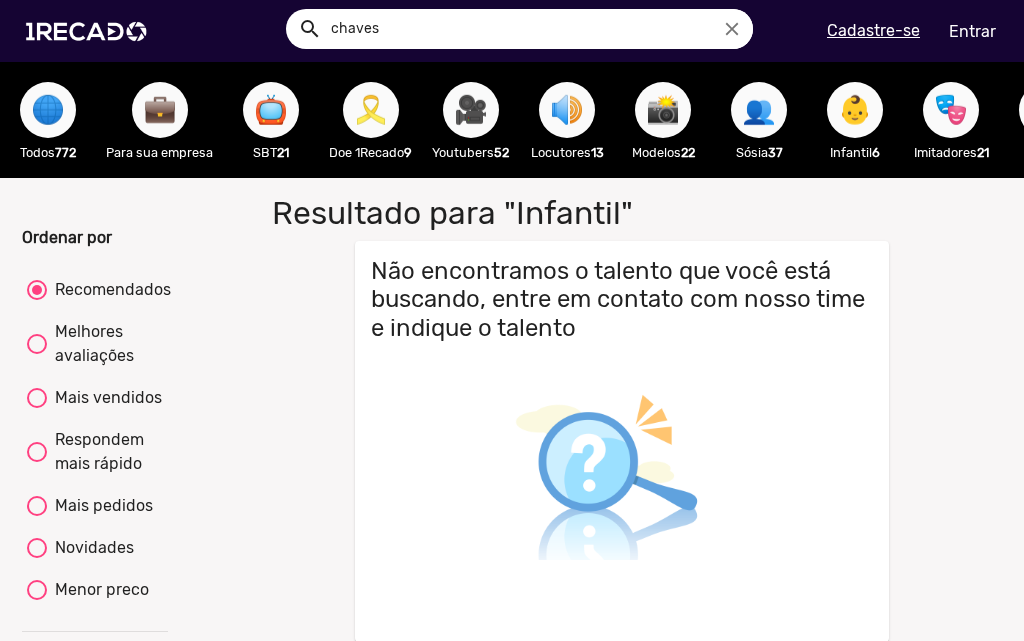 click on "🎭" at bounding box center (951, 110) 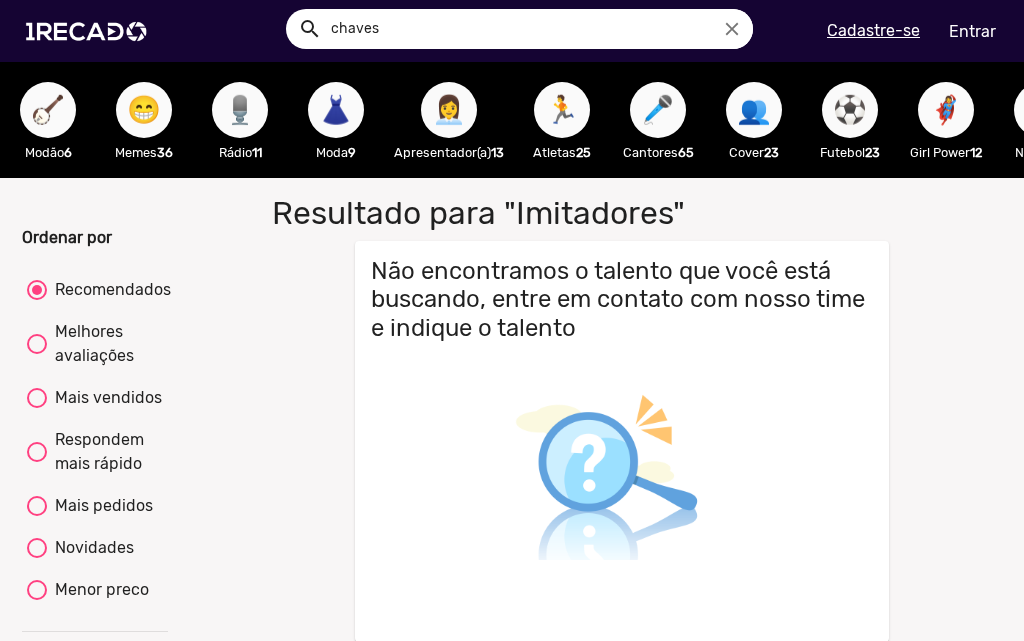 scroll, scrollTop: 0, scrollLeft: 1003, axis: horizontal 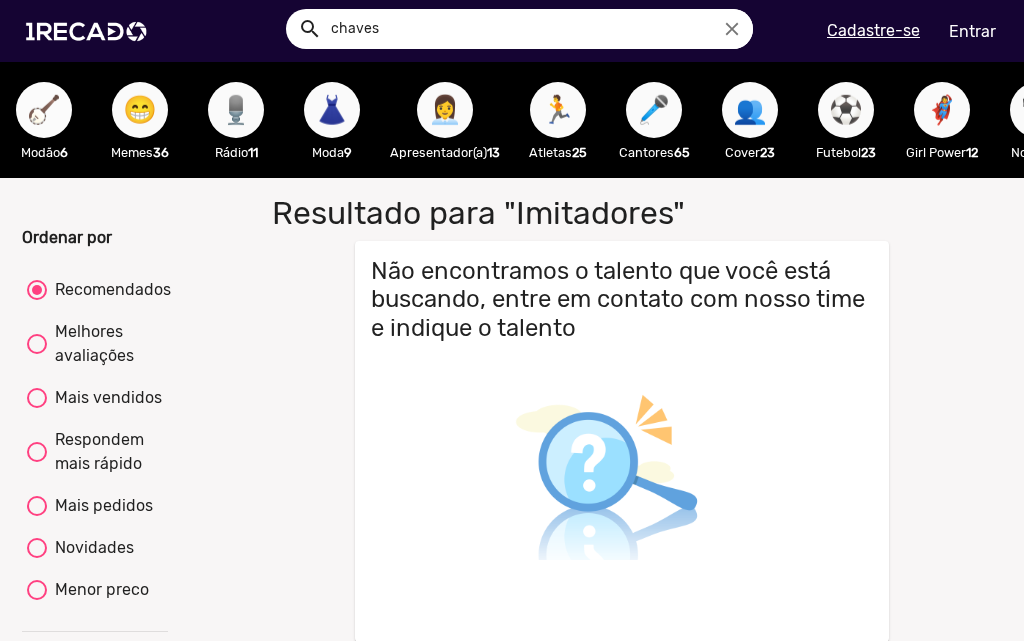 click on "🪕" at bounding box center (44, 110) 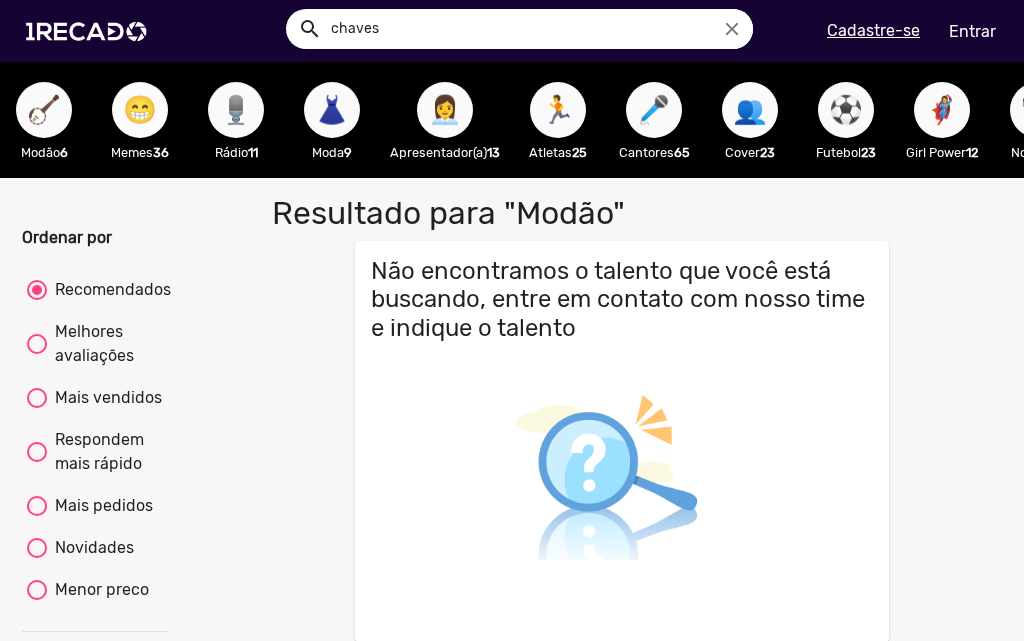 click on "😁" at bounding box center (140, 110) 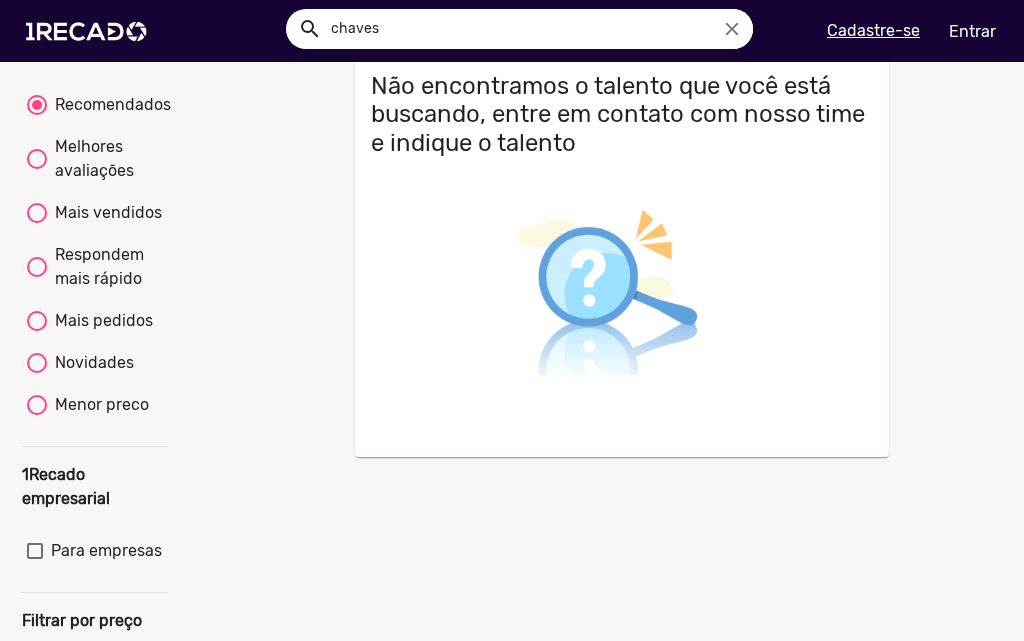 scroll, scrollTop: 400, scrollLeft: 0, axis: vertical 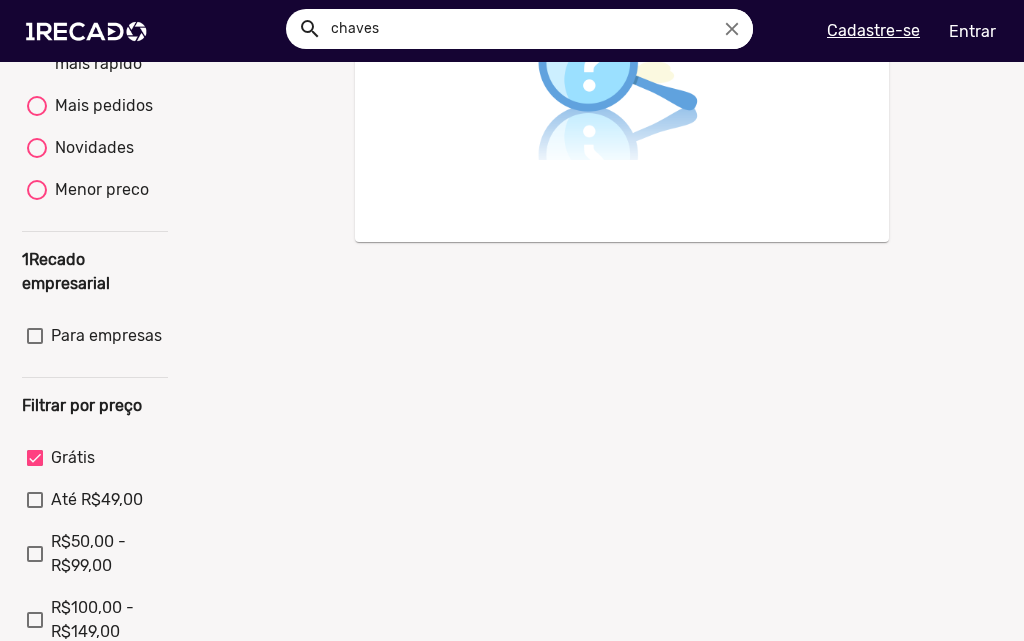 click on "Grátis" at bounding box center (61, 458) 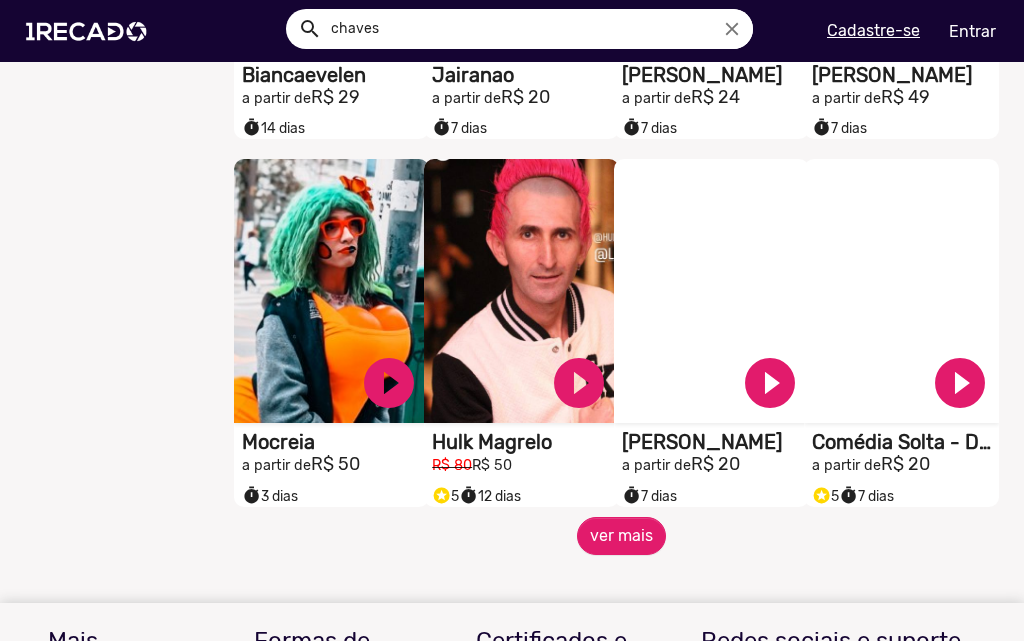 scroll, scrollTop: 1700, scrollLeft: 0, axis: vertical 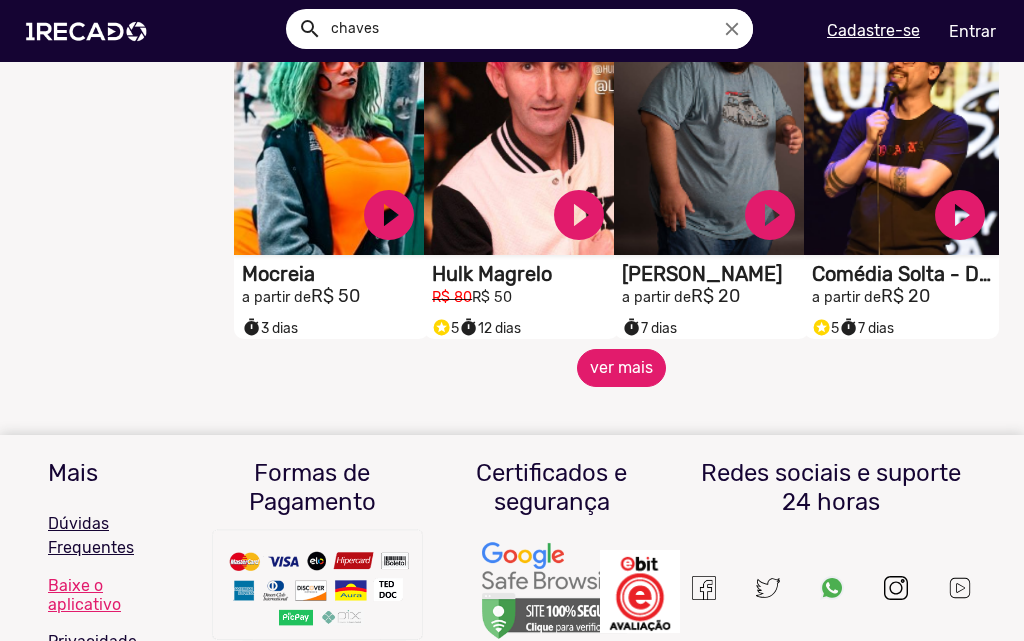 click on "ver mais" 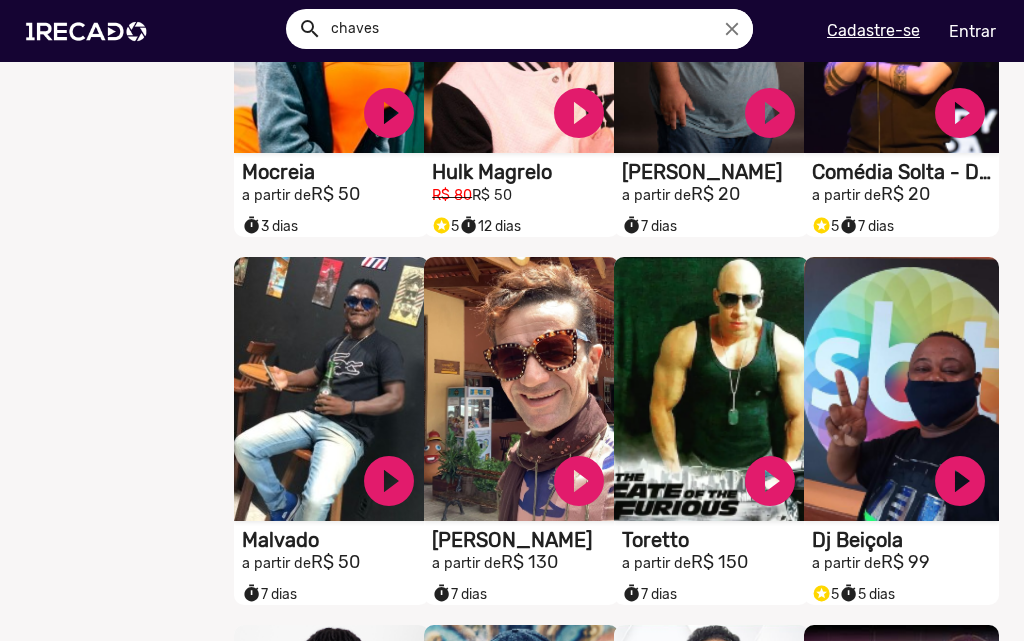 scroll, scrollTop: 1800, scrollLeft: 0, axis: vertical 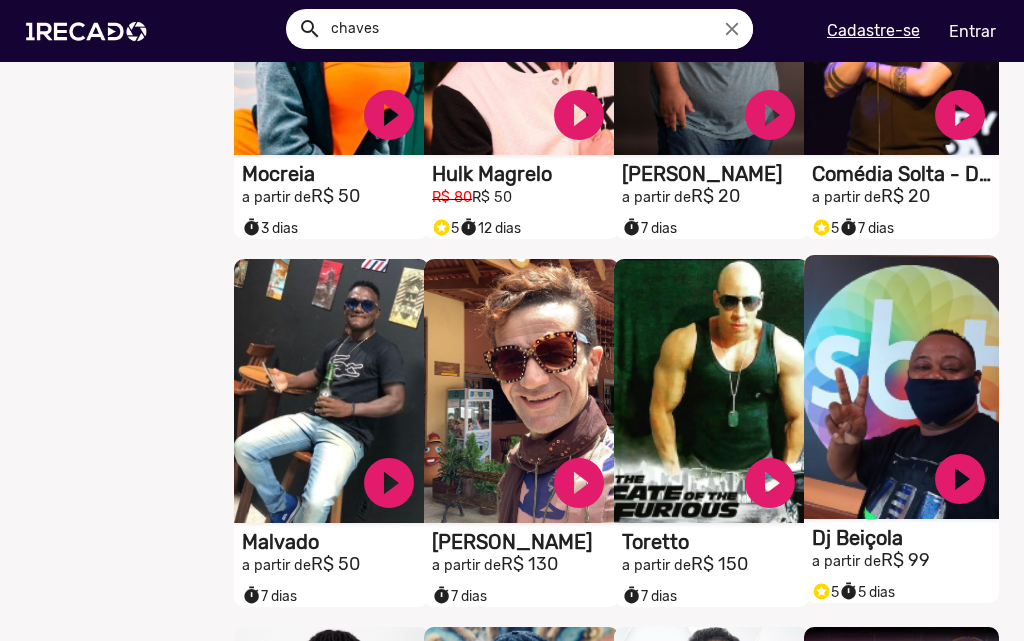 click on "S1RECADO vídeos dedicados para fãs e empresas" at bounding box center [331, -1417] 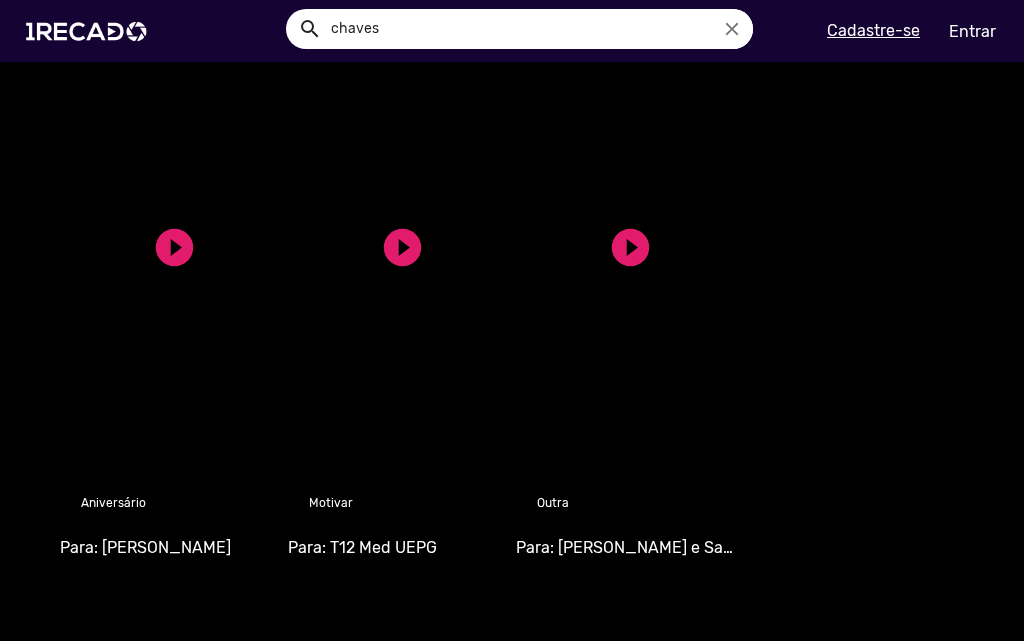 scroll, scrollTop: 1200, scrollLeft: 0, axis: vertical 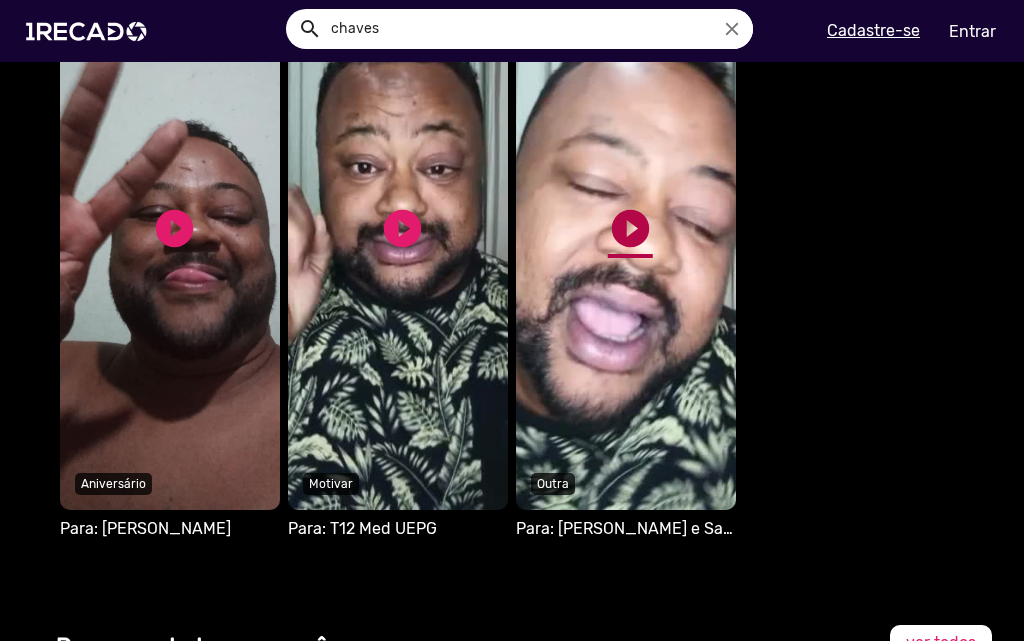 click on "play_circle_filled" 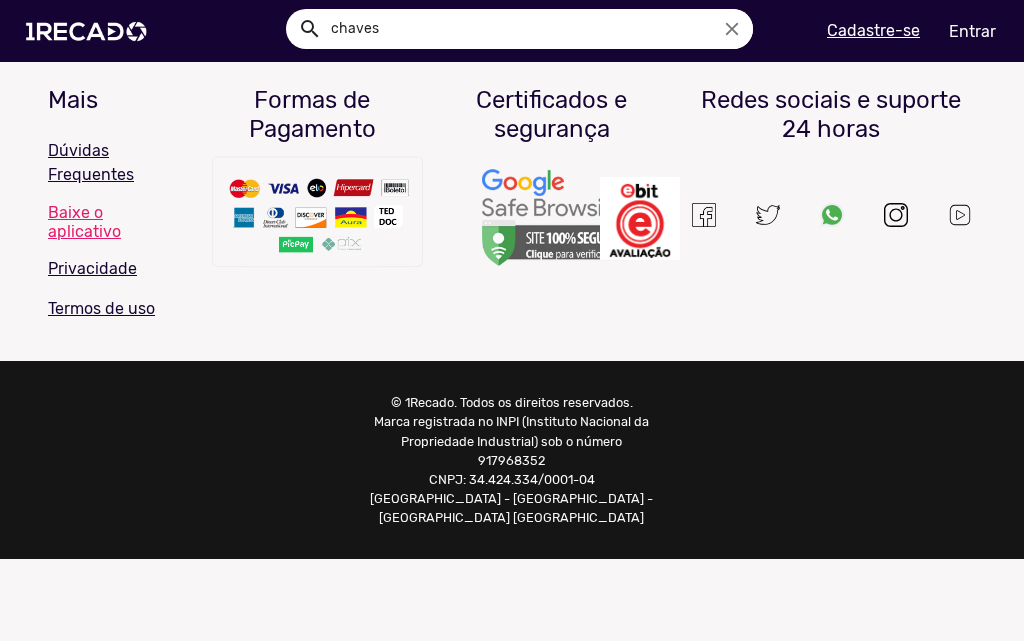 scroll, scrollTop: 0, scrollLeft: 0, axis: both 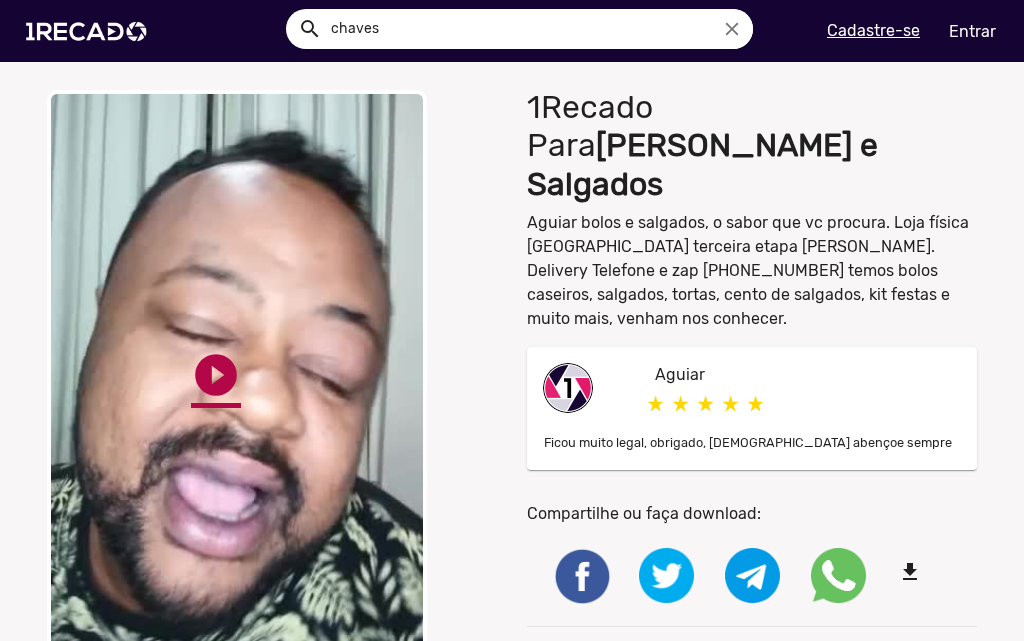 click on "play_circle_filled" at bounding box center (216, 375) 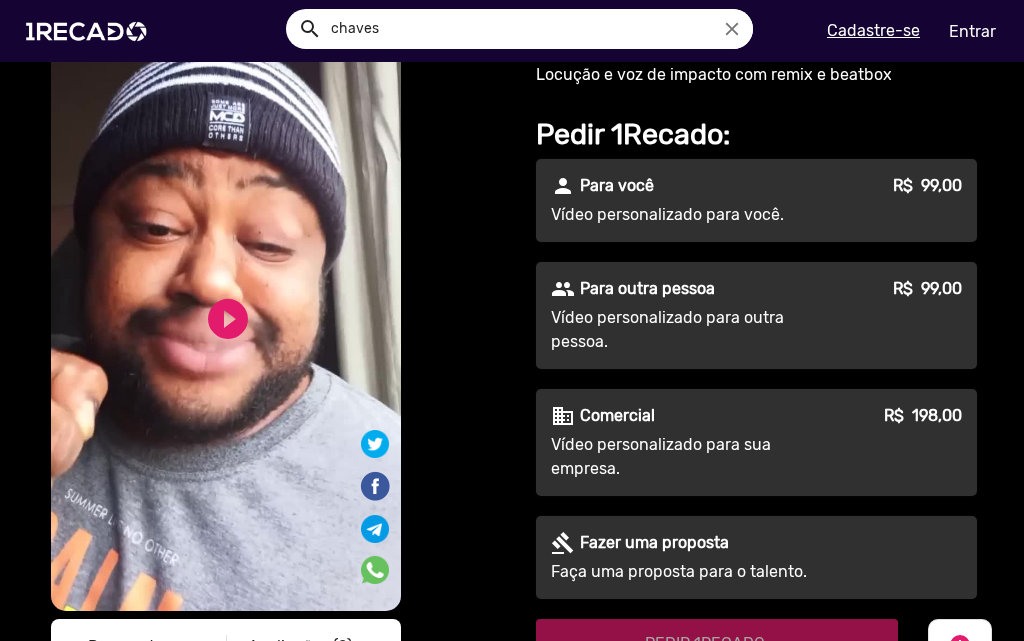 scroll, scrollTop: 200, scrollLeft: 0, axis: vertical 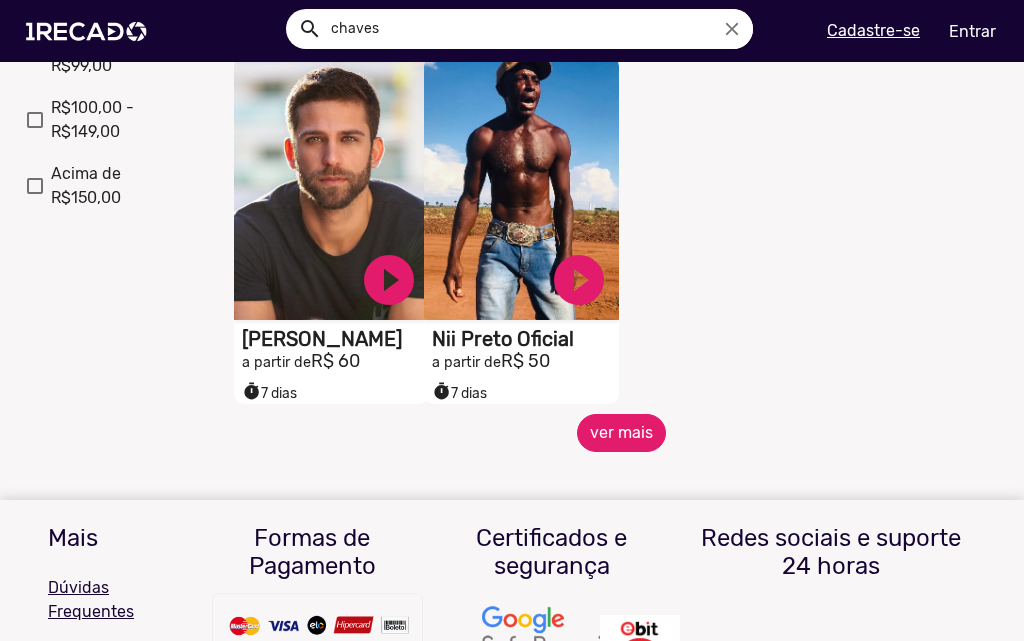 click on "ver mais" 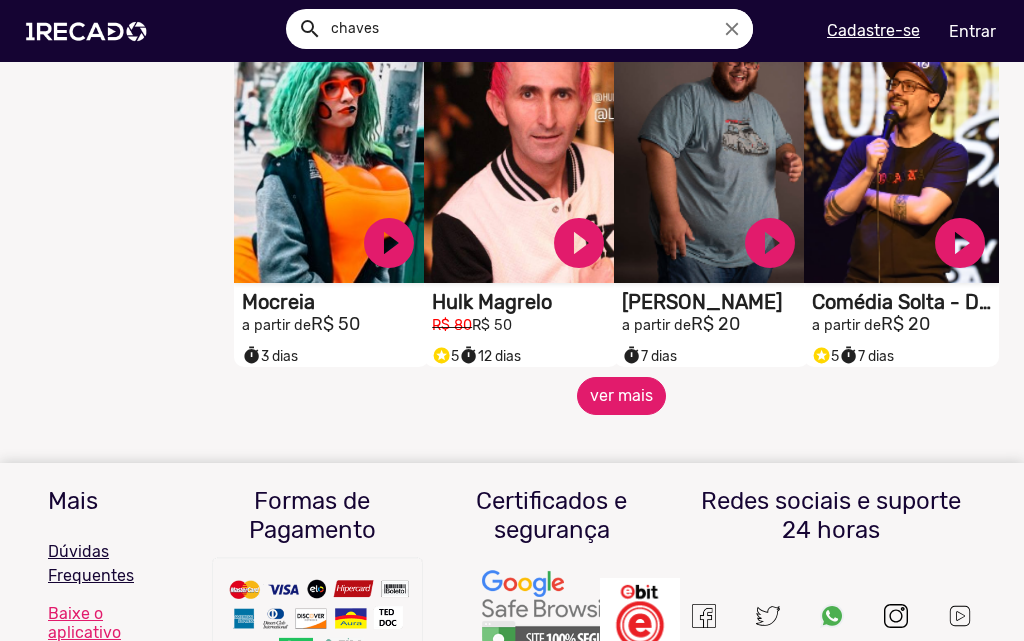 scroll, scrollTop: 1900, scrollLeft: 0, axis: vertical 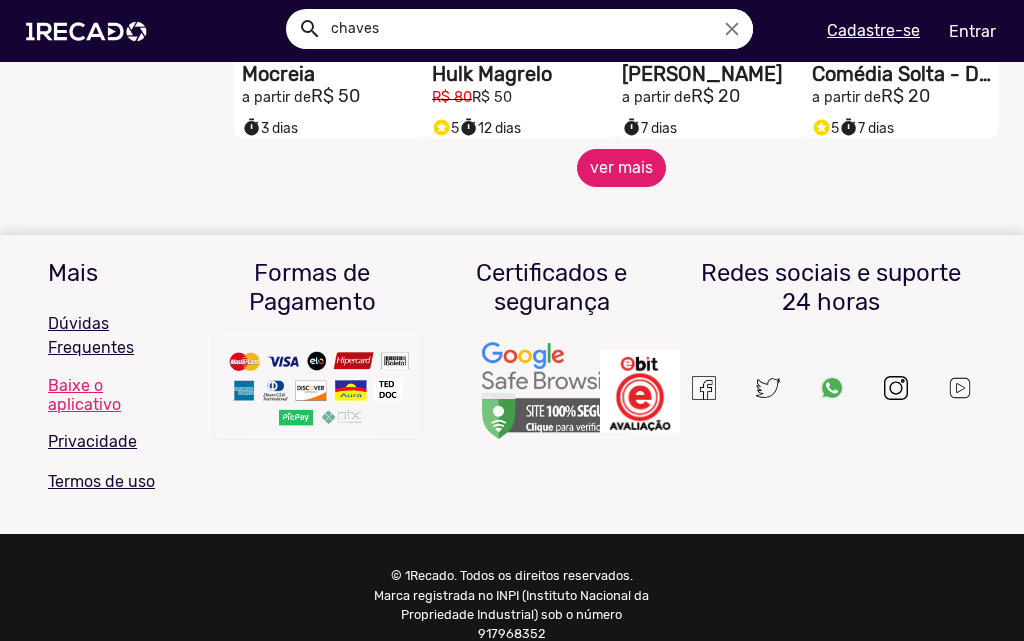 click on "ver mais" 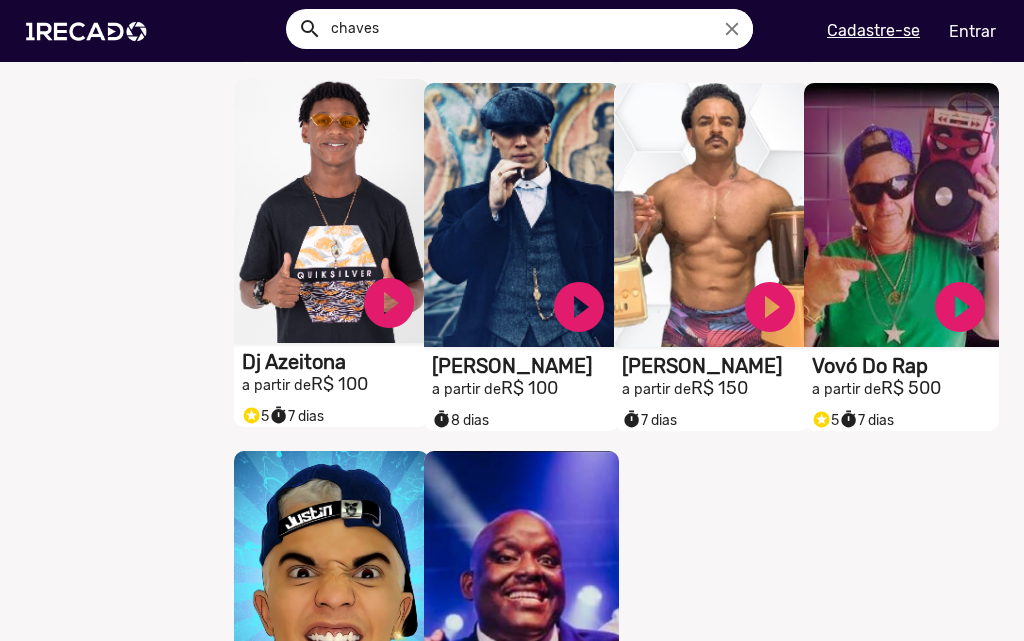 scroll, scrollTop: 2200, scrollLeft: 0, axis: vertical 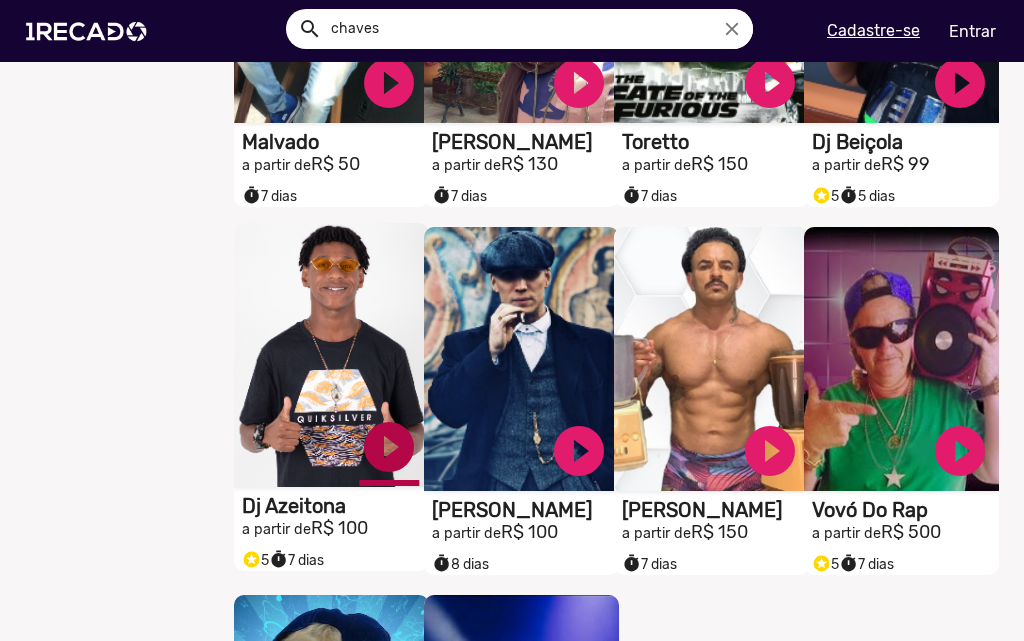 click on "play_circle_filled" at bounding box center (389, -1737) 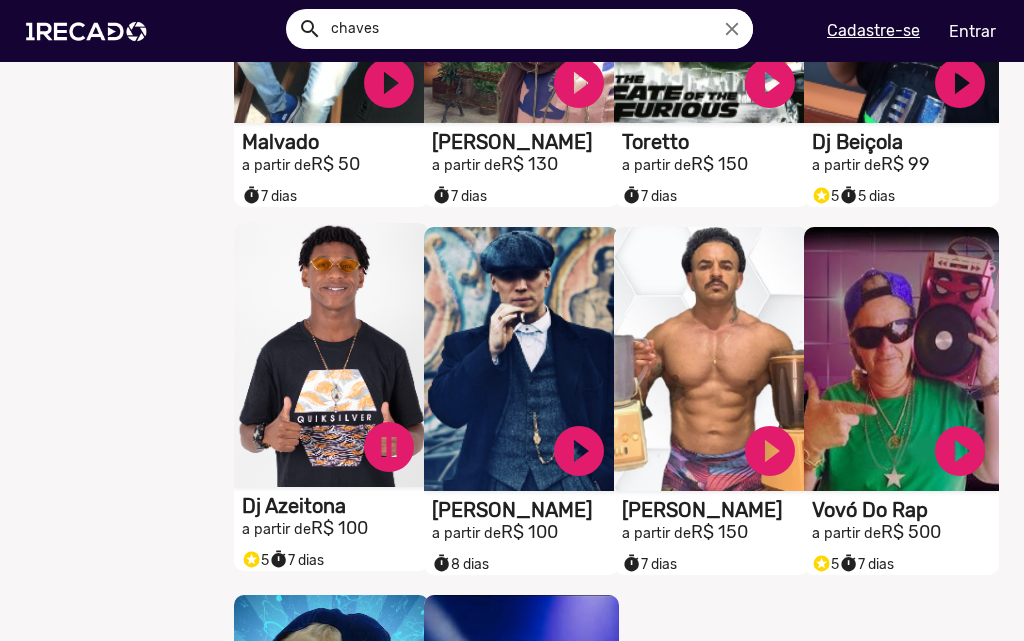 click on "S1RECADO vídeos dedicados para fãs e empresas" at bounding box center (331, -1817) 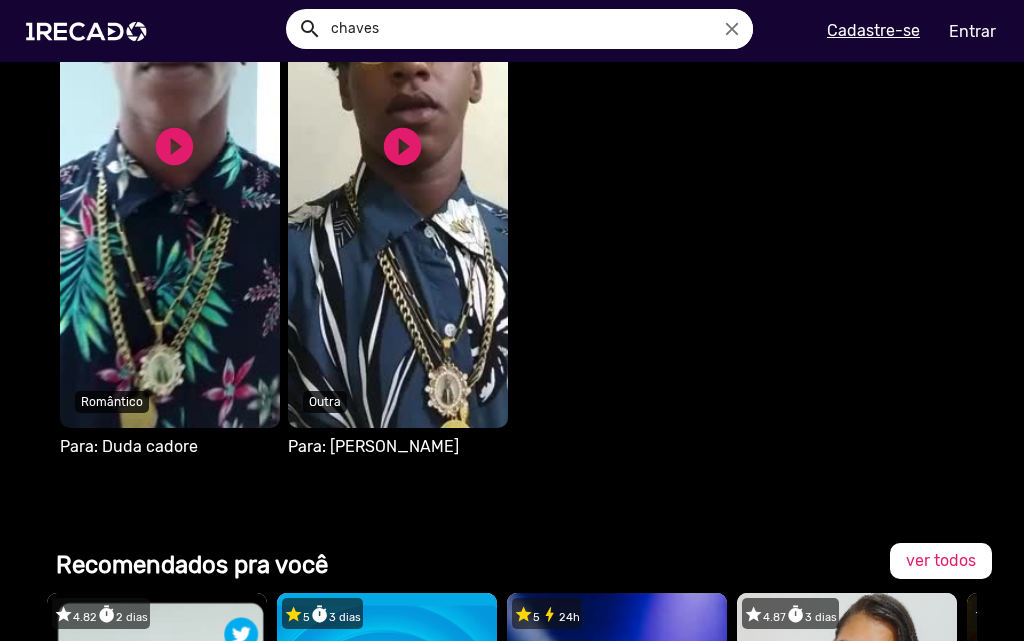 scroll, scrollTop: 1500, scrollLeft: 0, axis: vertical 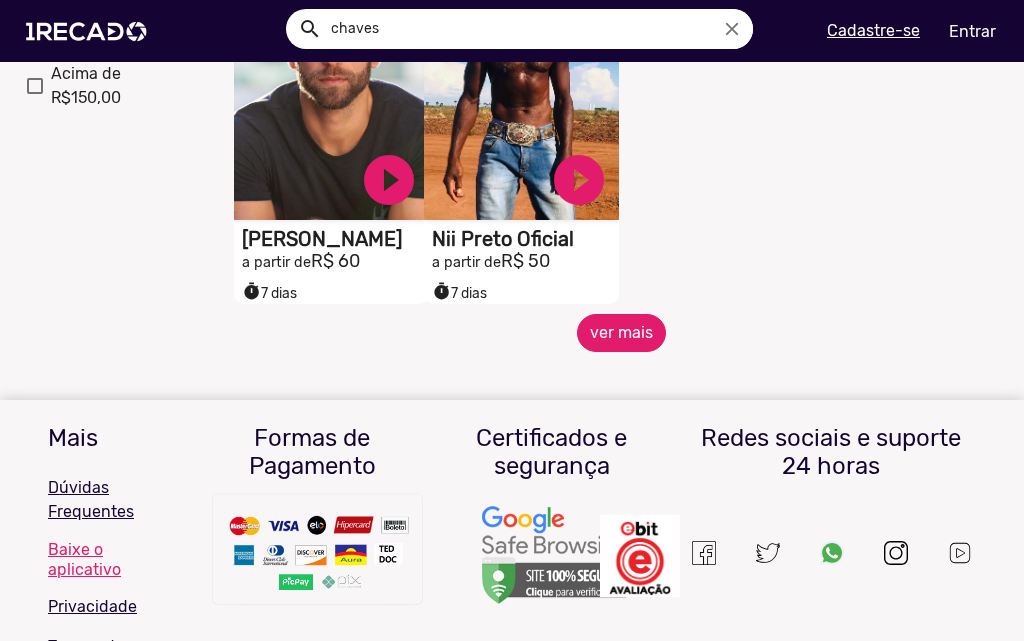click on "ver mais" 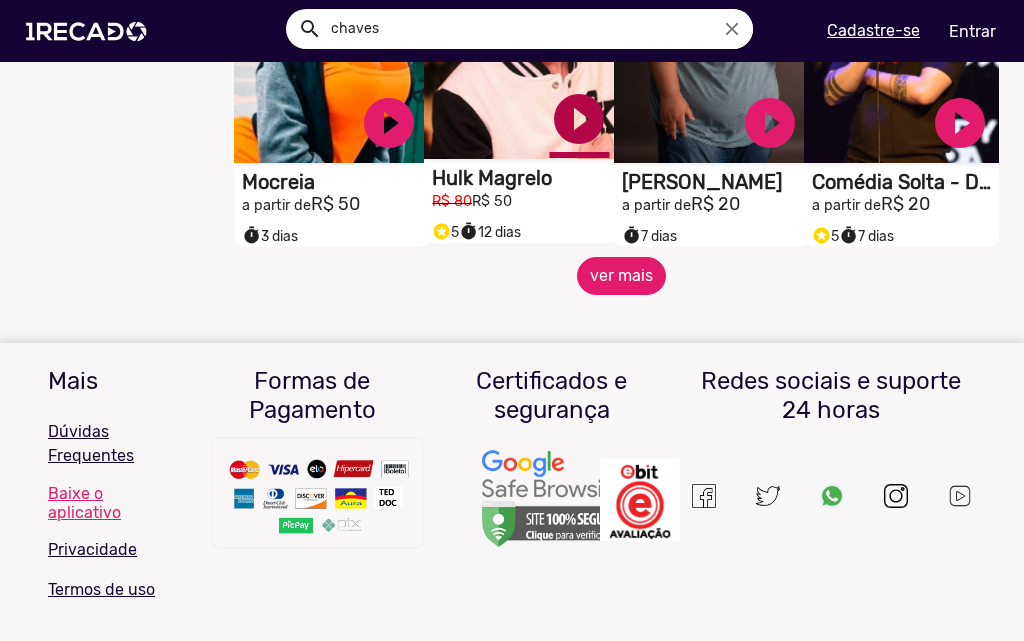 scroll, scrollTop: 1600, scrollLeft: 0, axis: vertical 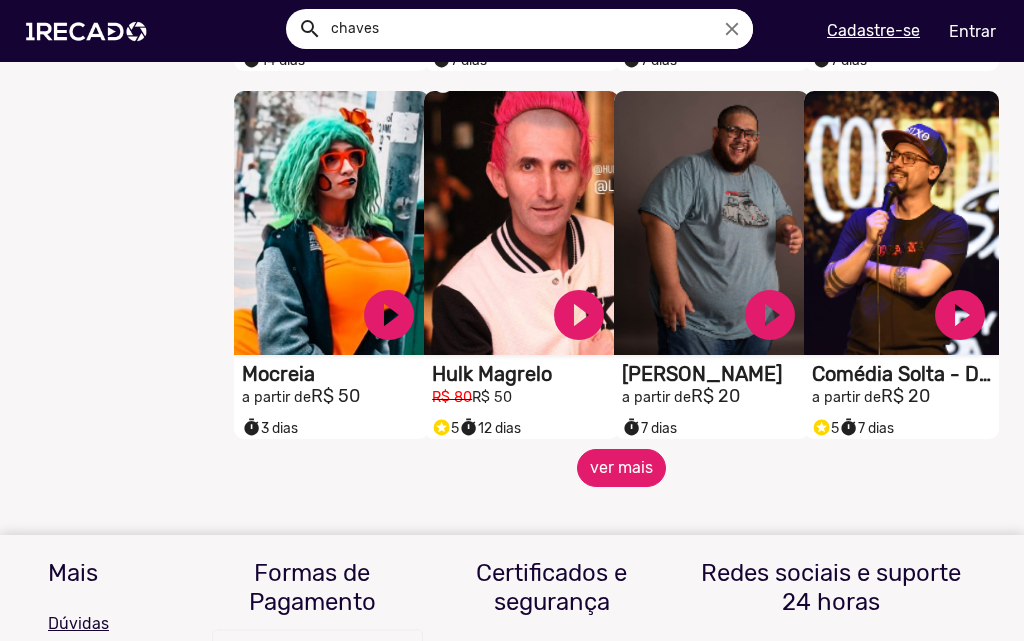 click on "ver mais" 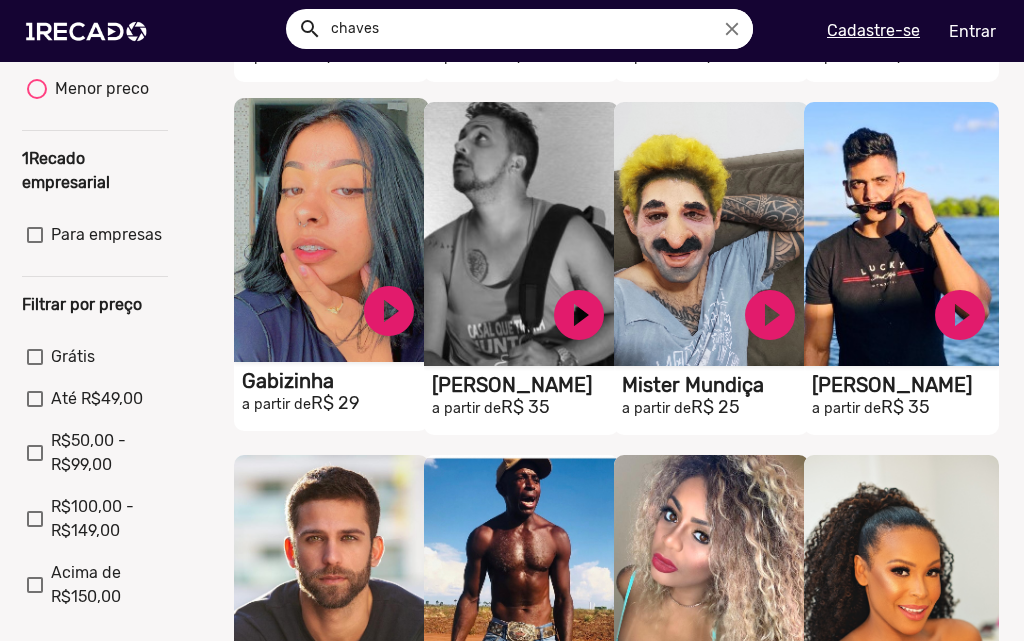scroll, scrollTop: 500, scrollLeft: 0, axis: vertical 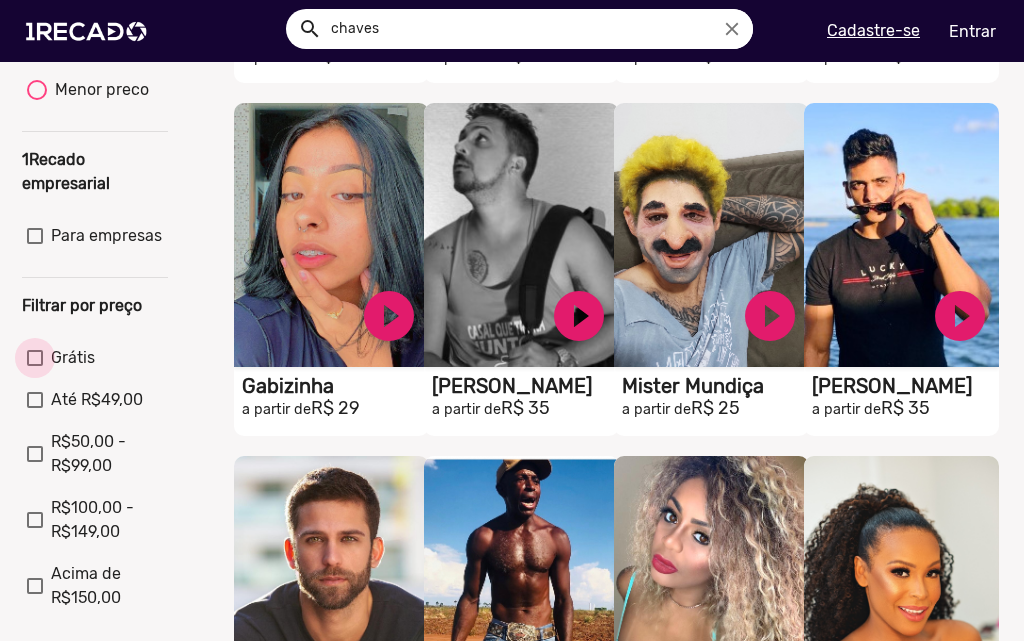 click on "Grátis" at bounding box center [61, 358] 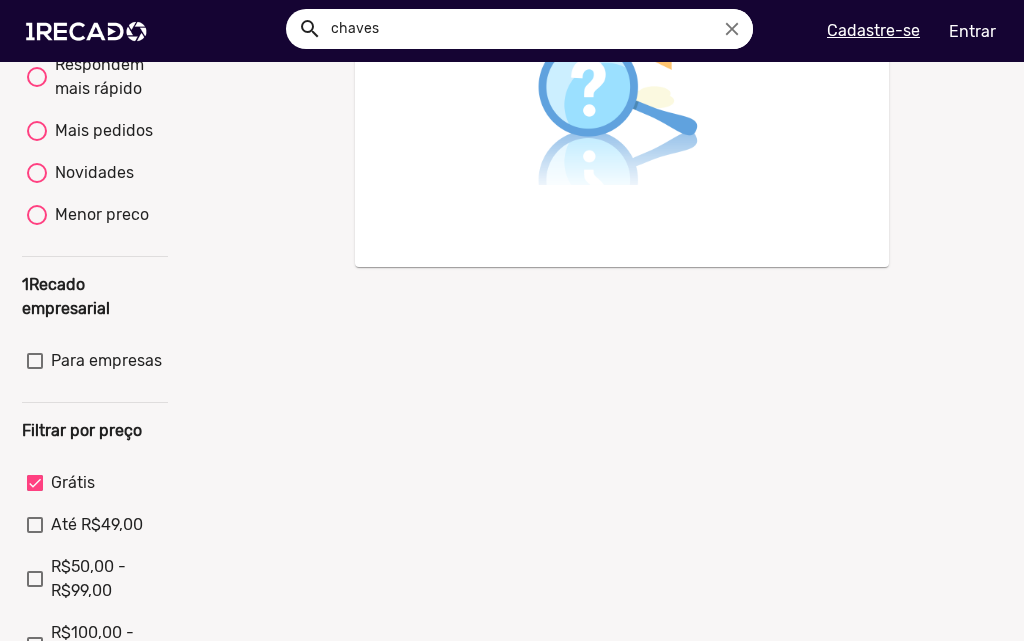 scroll, scrollTop: 0, scrollLeft: 0, axis: both 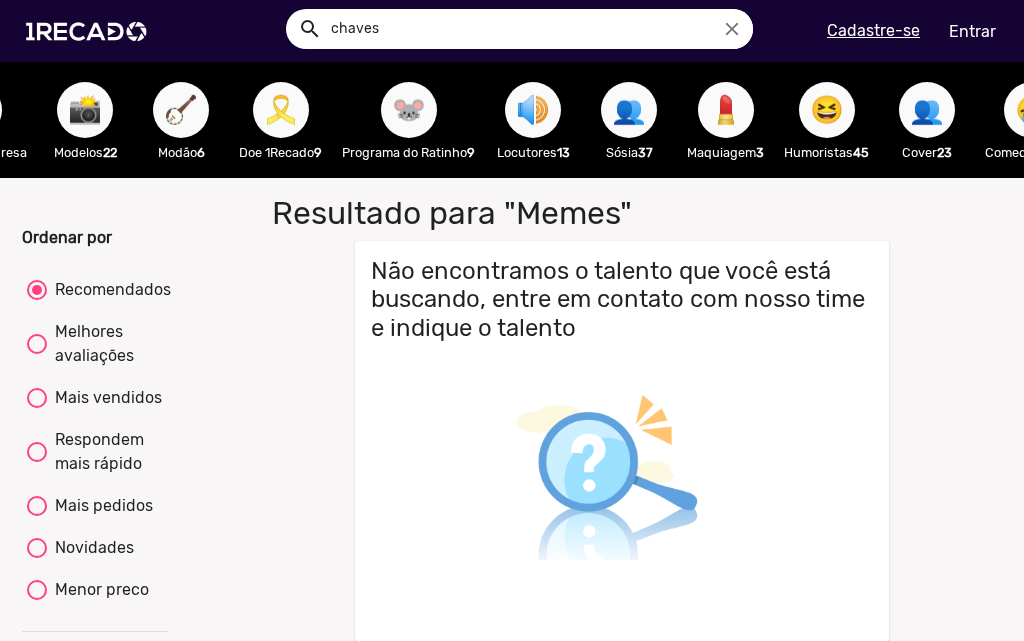 click on "🎗️  Doe 1Recado  9" at bounding box center (280, 120) 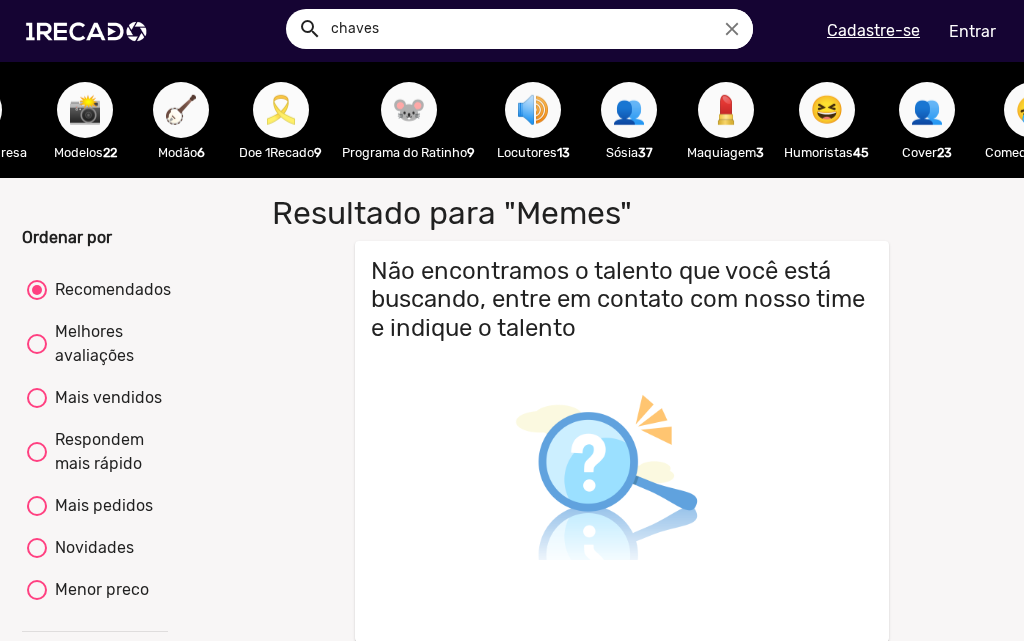 click on "🎗️" at bounding box center (281, 110) 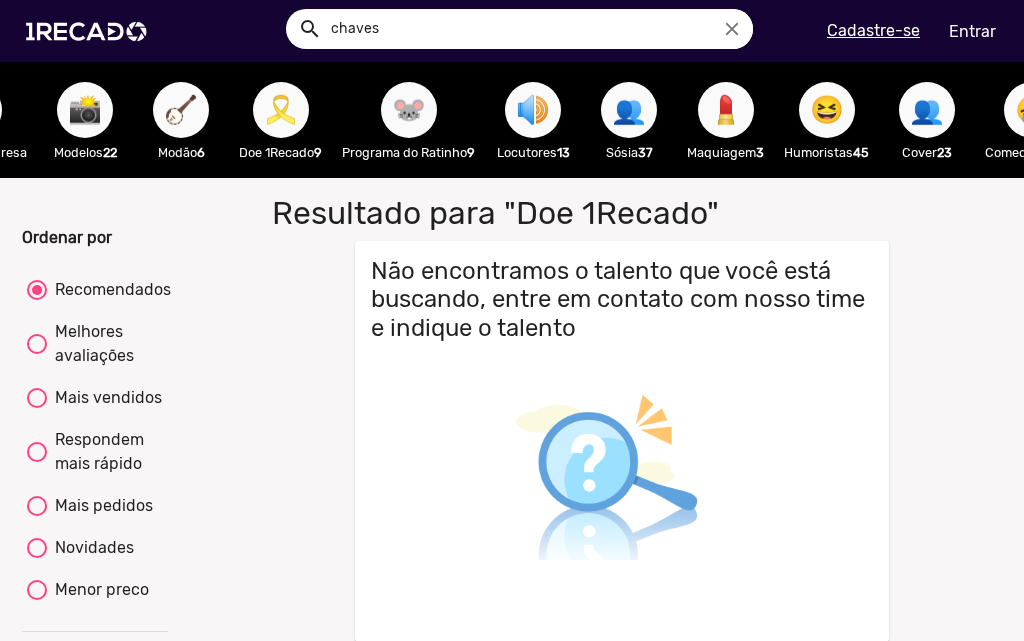 click on "🐭" at bounding box center (409, 110) 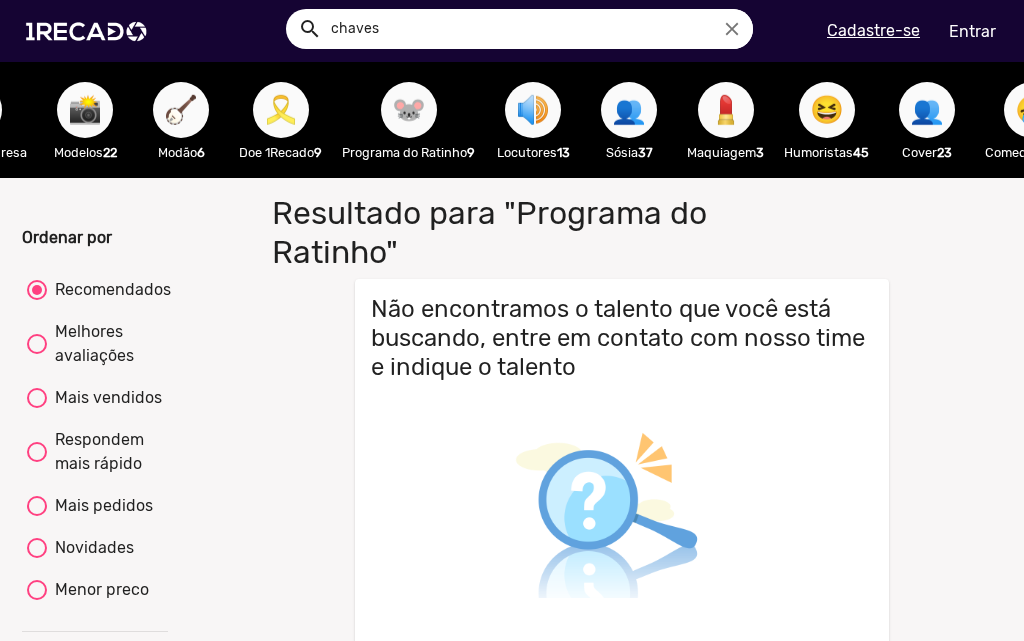 click on "🔊  Locutores  13" at bounding box center (533, 120) 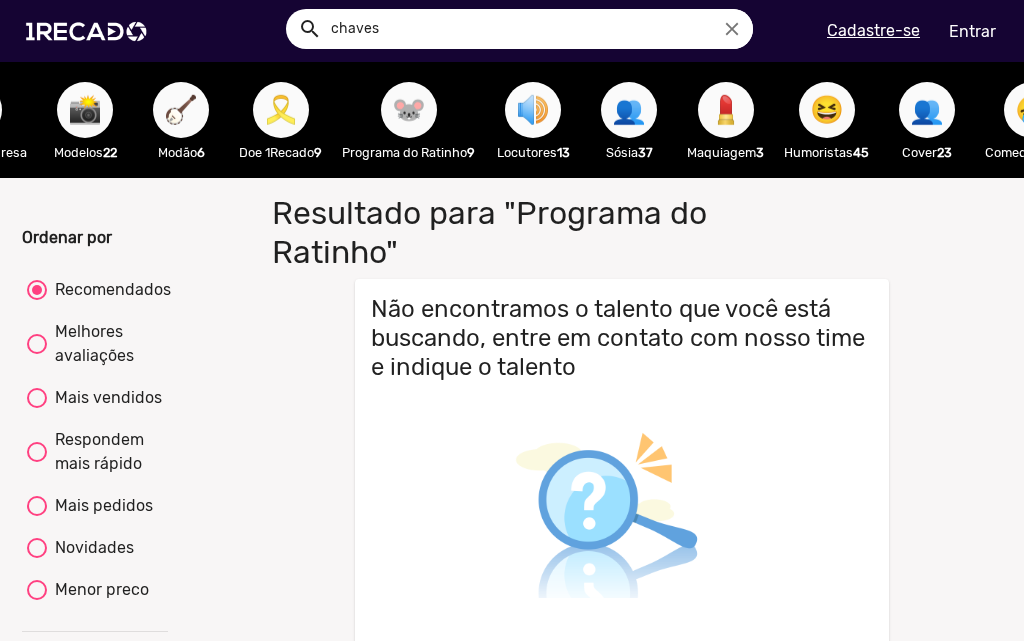 click on "🔊" at bounding box center [533, 110] 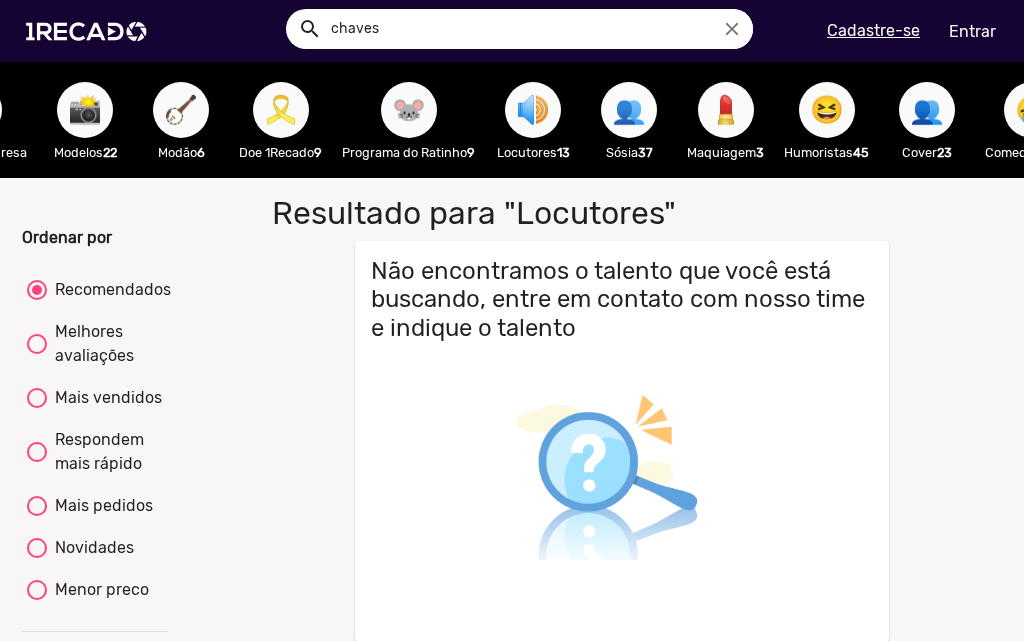 click on "👥" at bounding box center [629, 110] 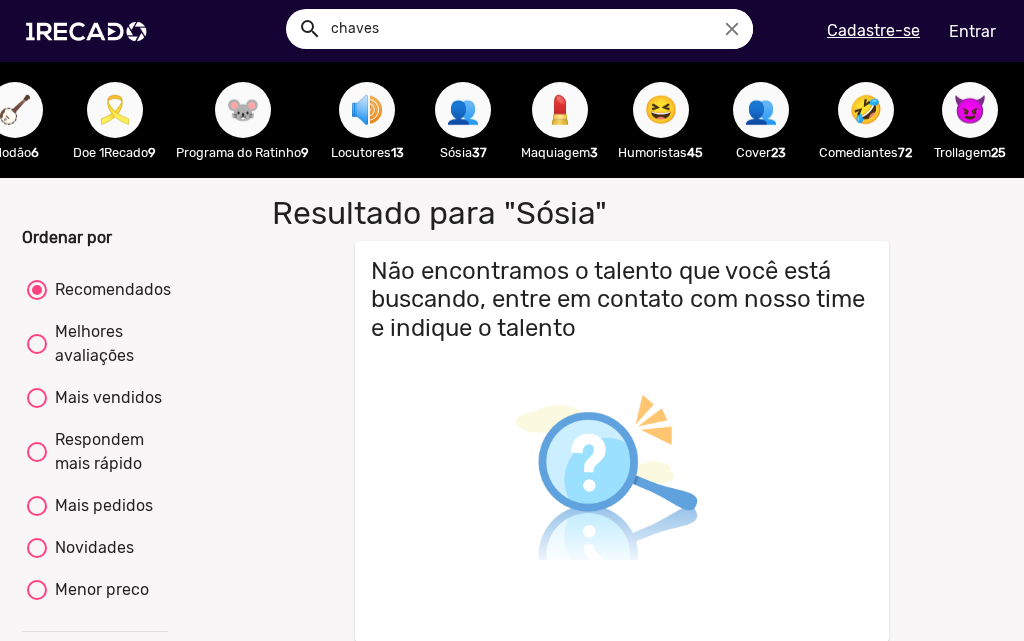 scroll, scrollTop: 0, scrollLeft: 631, axis: horizontal 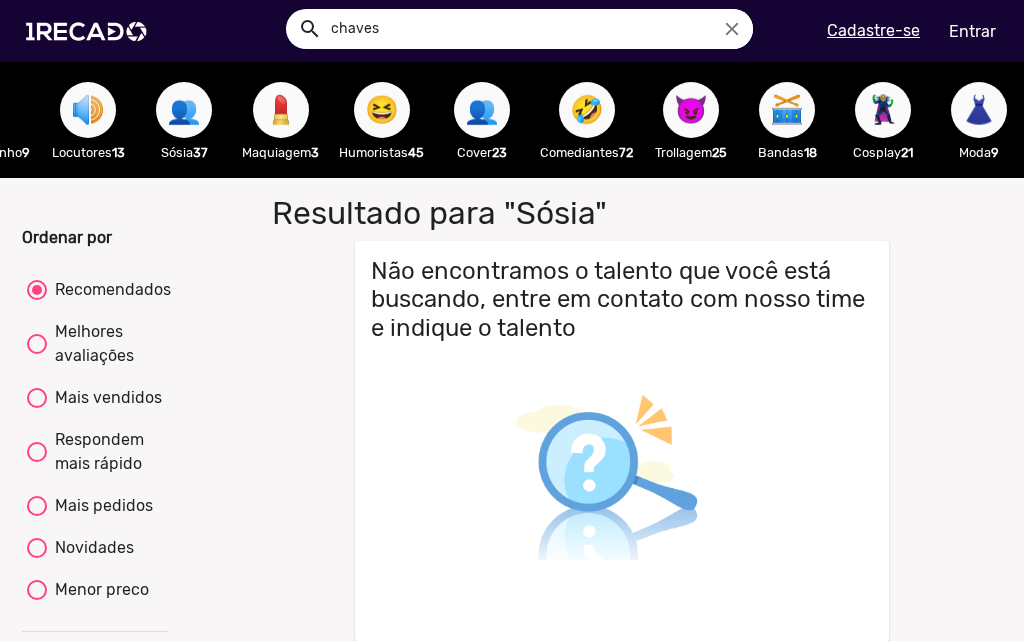 click on "💄" at bounding box center (281, 110) 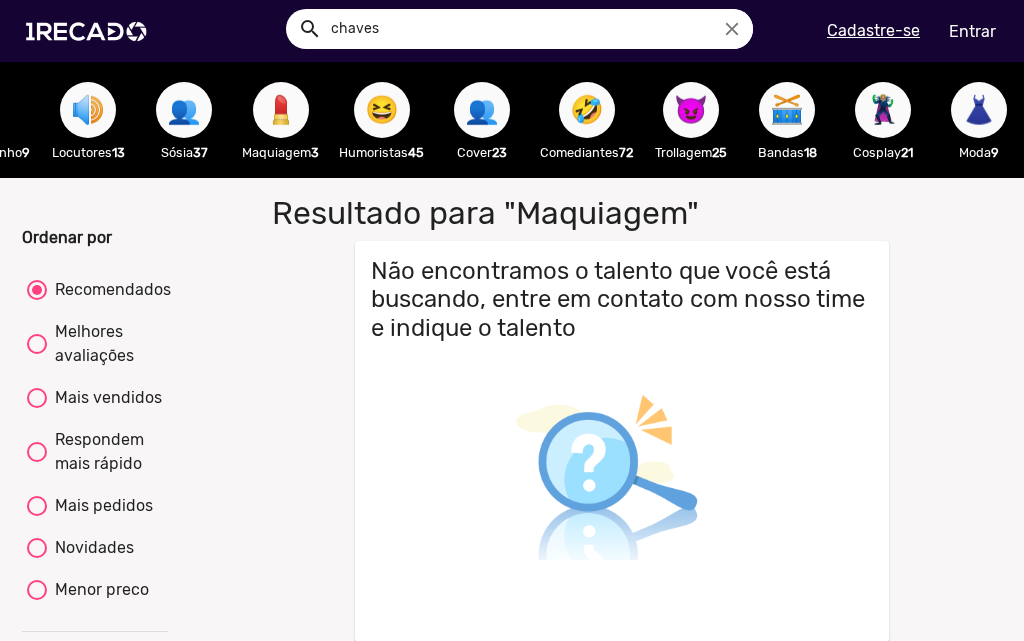 click on "😆" at bounding box center (382, 110) 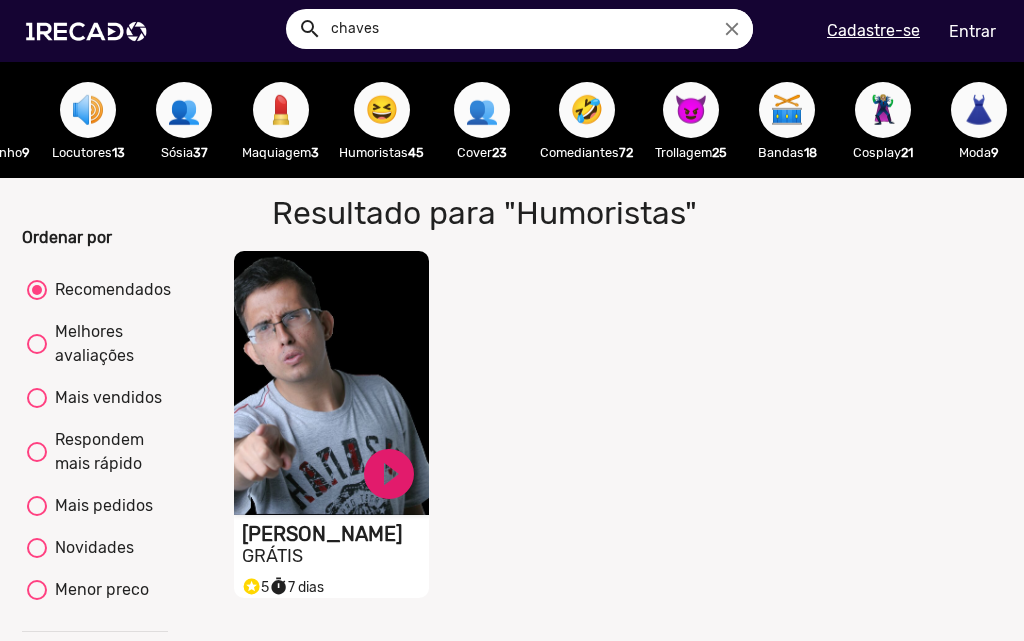 click on "👥" at bounding box center [482, 110] 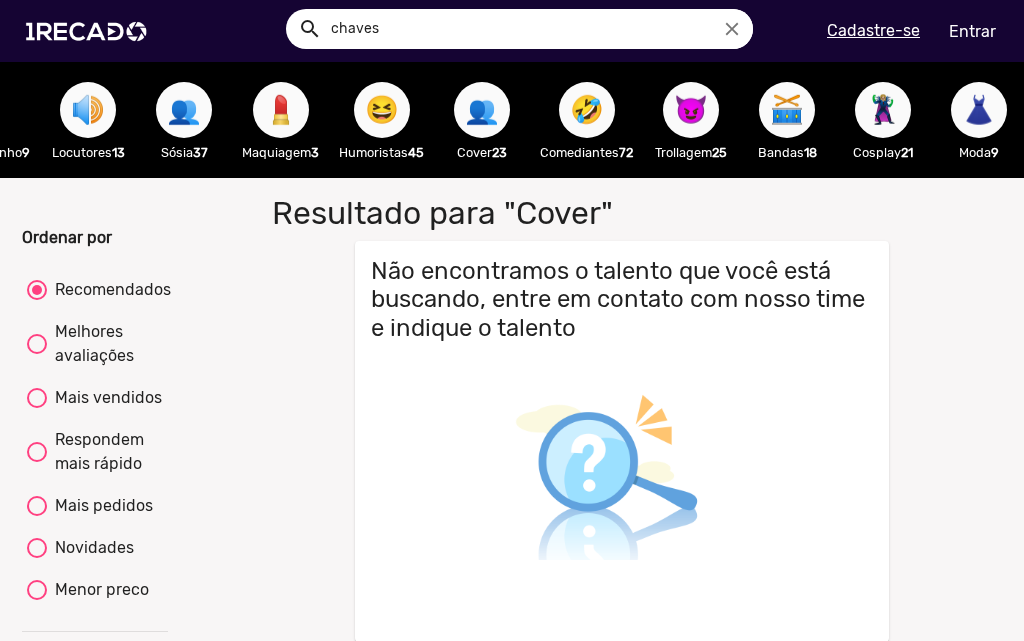 click on "🤣" at bounding box center (587, 110) 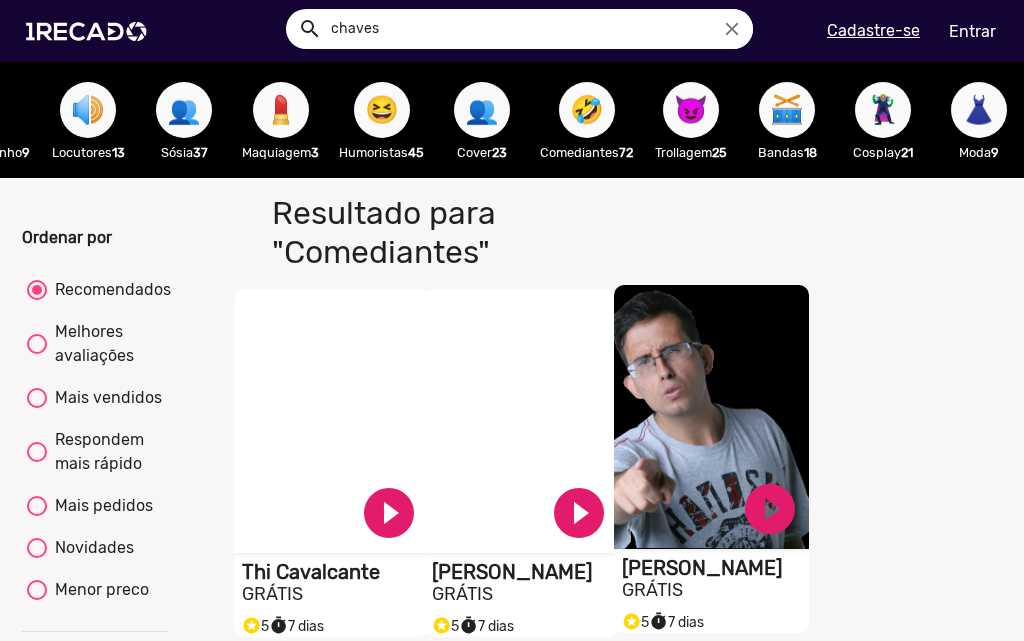 scroll, scrollTop: 200, scrollLeft: 0, axis: vertical 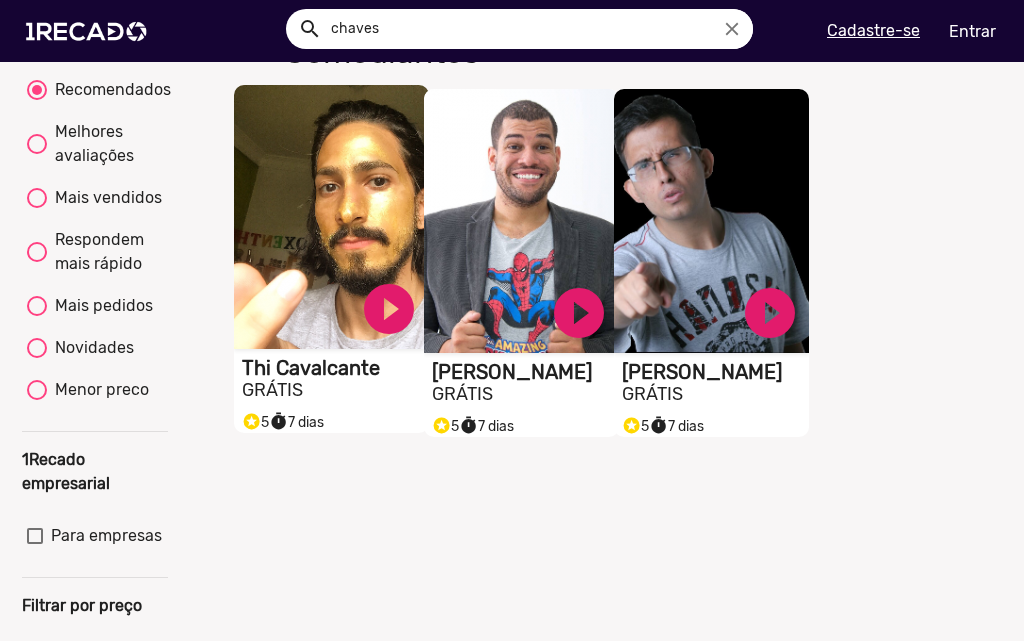 click on "S1RECADO vídeos dedicados para fãs e empresas" at bounding box center [331, 217] 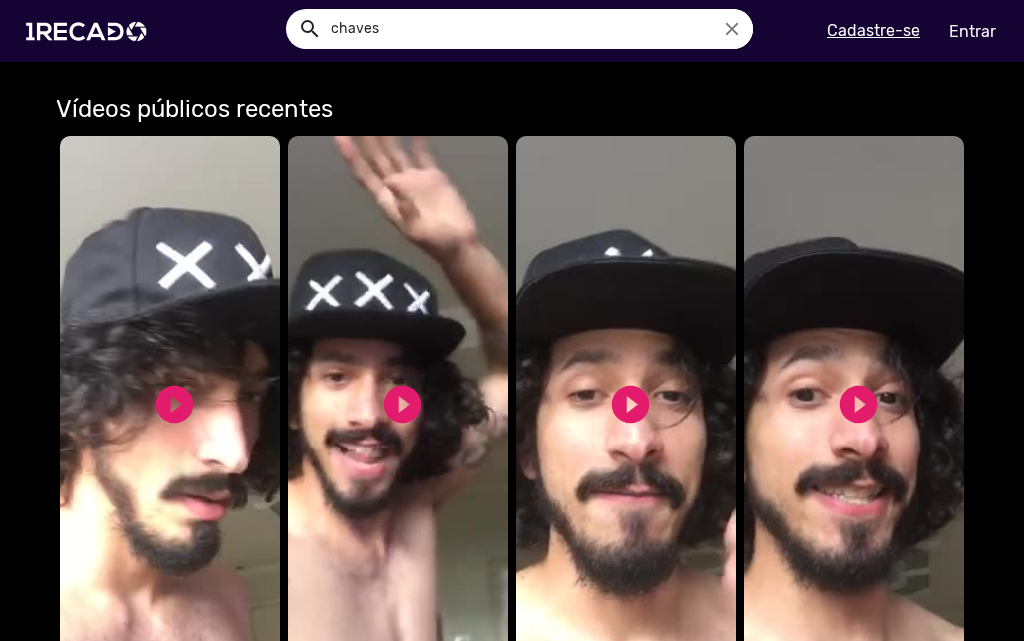 scroll, scrollTop: 1200, scrollLeft: 0, axis: vertical 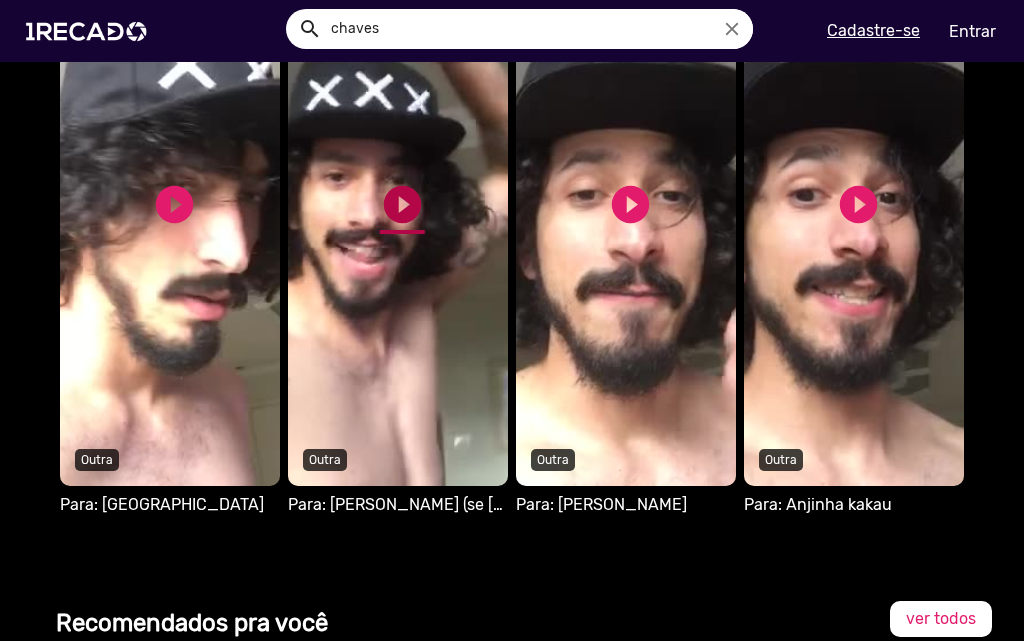 click on "play_circle_filled" 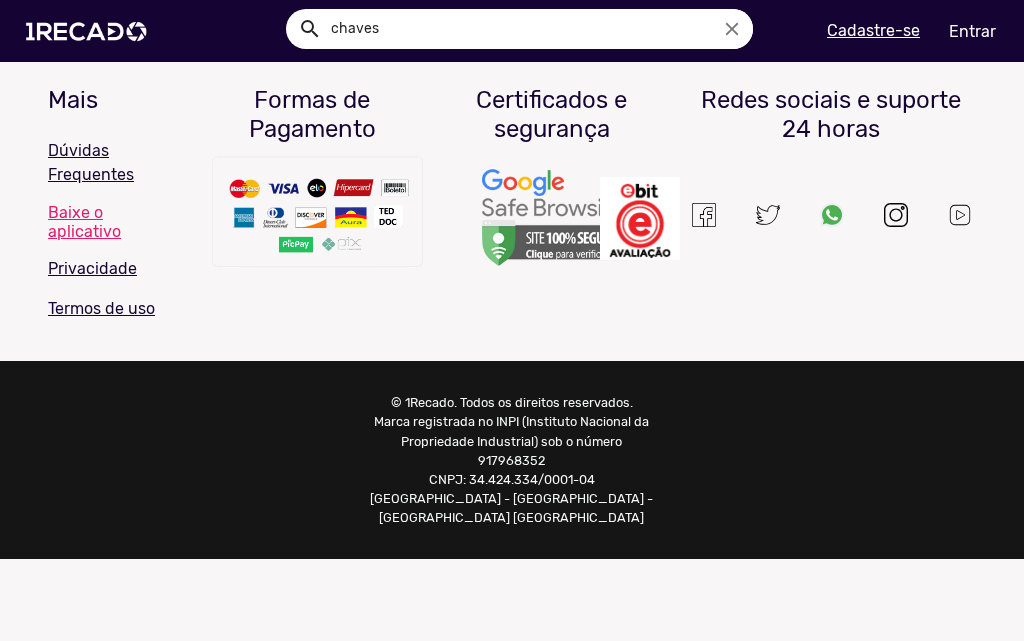 scroll, scrollTop: 0, scrollLeft: 0, axis: both 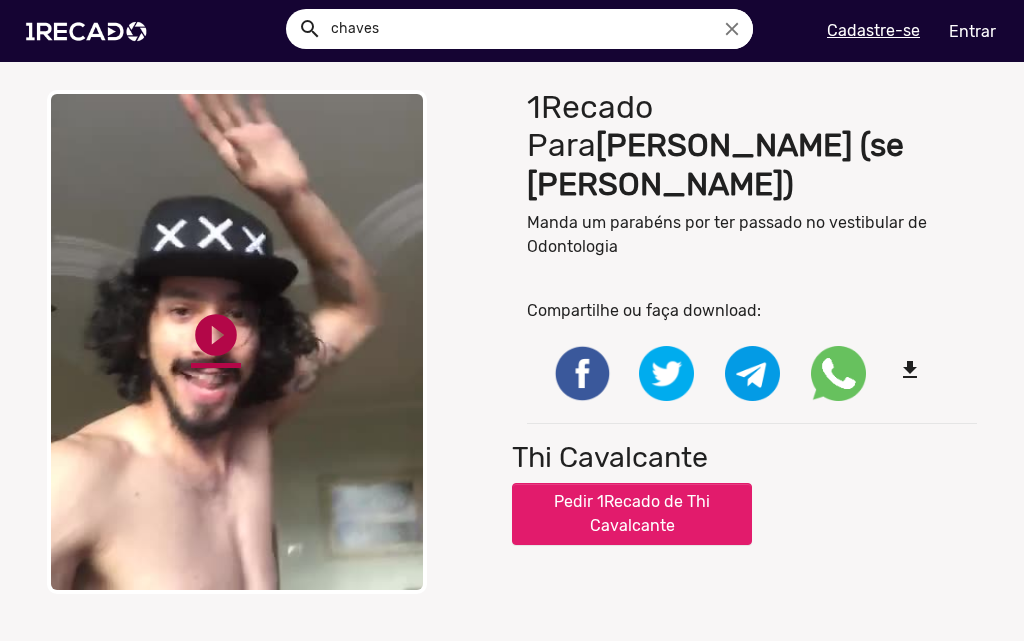 click on "play_circle_filled" at bounding box center [216, 335] 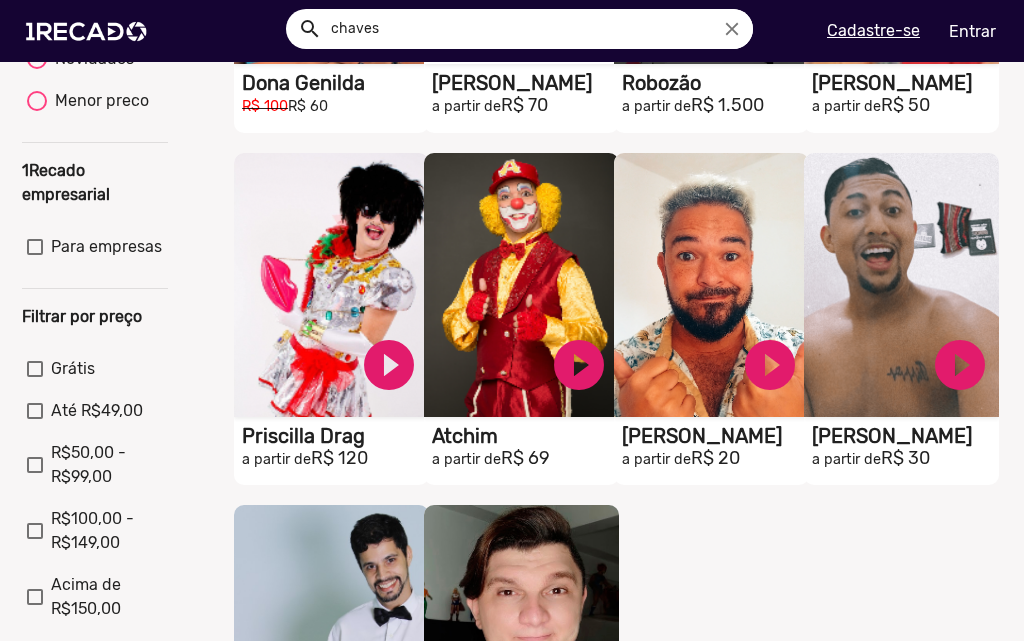 scroll, scrollTop: 400, scrollLeft: 0, axis: vertical 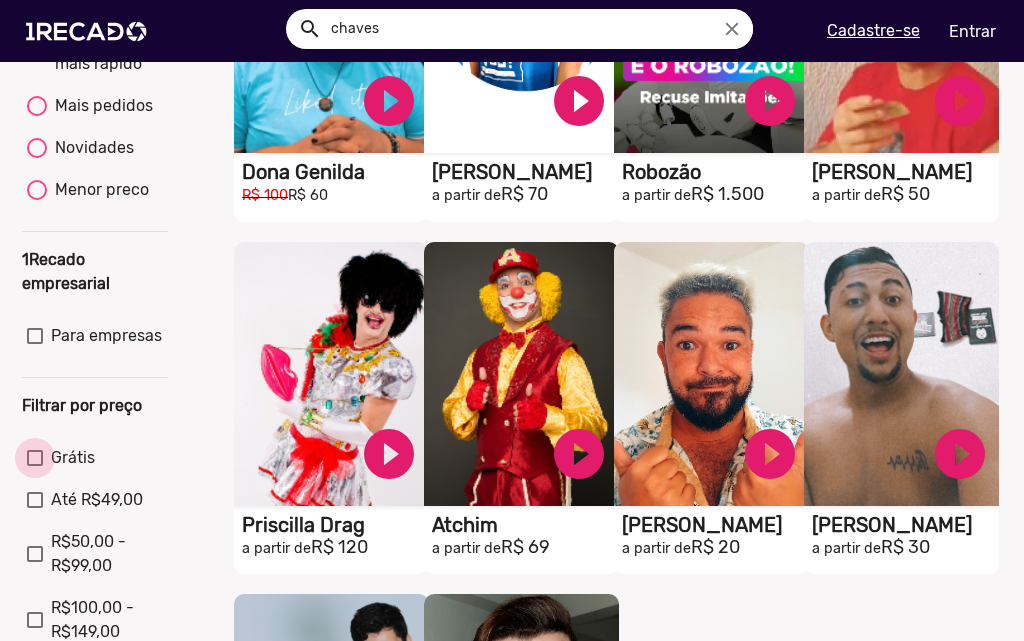 click at bounding box center [35, 458] 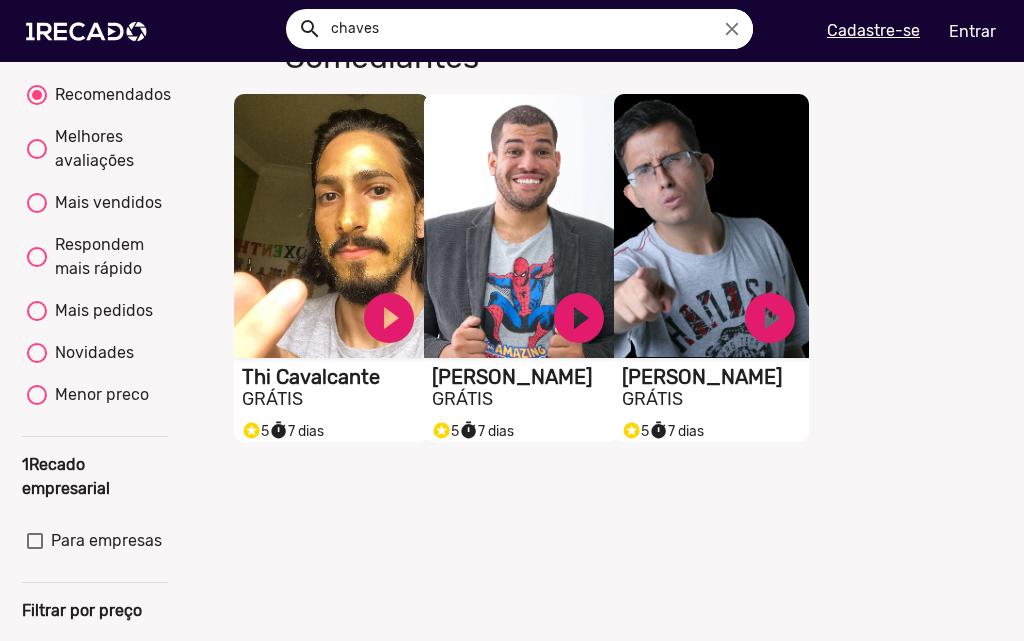 scroll, scrollTop: 0, scrollLeft: 0, axis: both 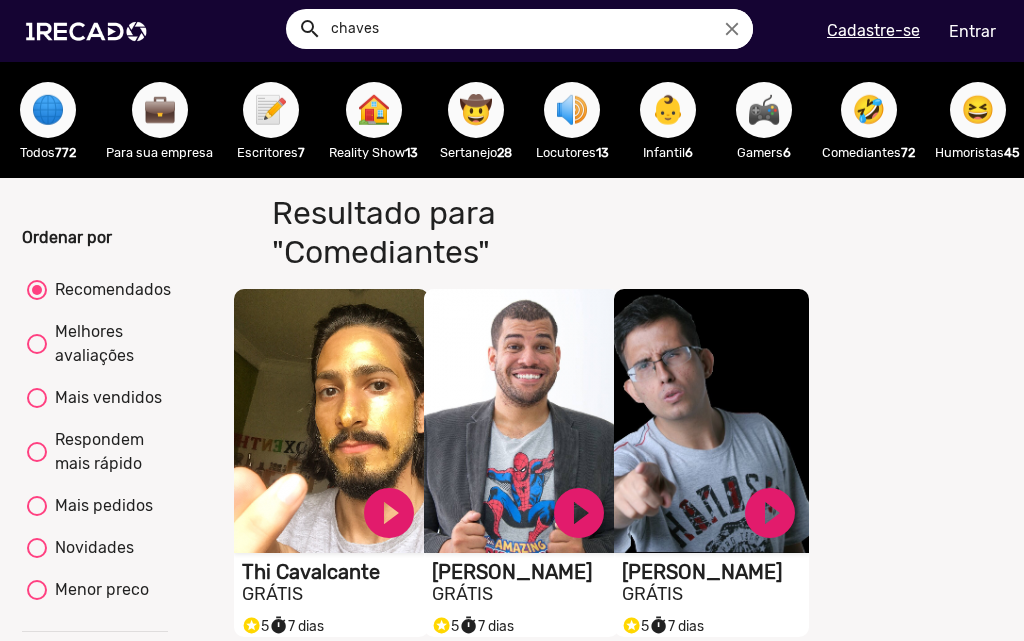 click on "📝" at bounding box center (271, 110) 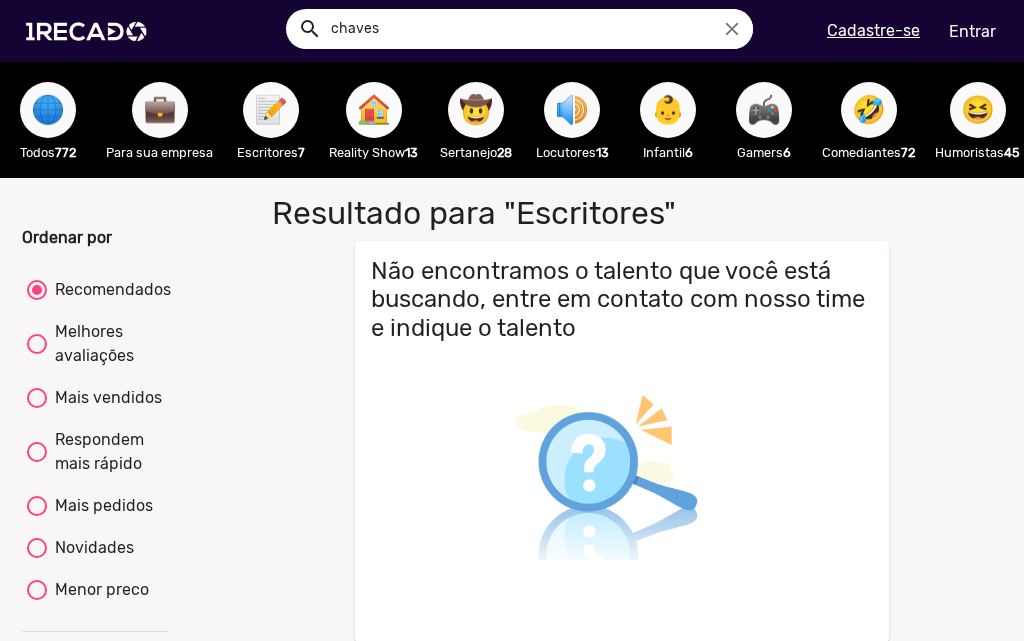 click on "🏠" at bounding box center (374, 110) 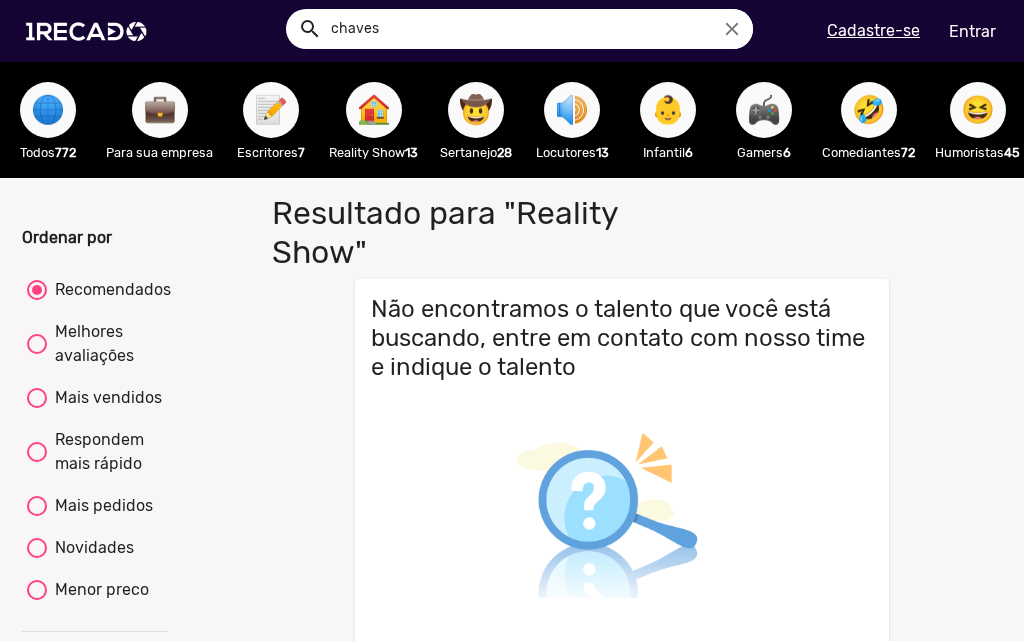 click on "🤠  Sertanejo  28" at bounding box center (476, 120) 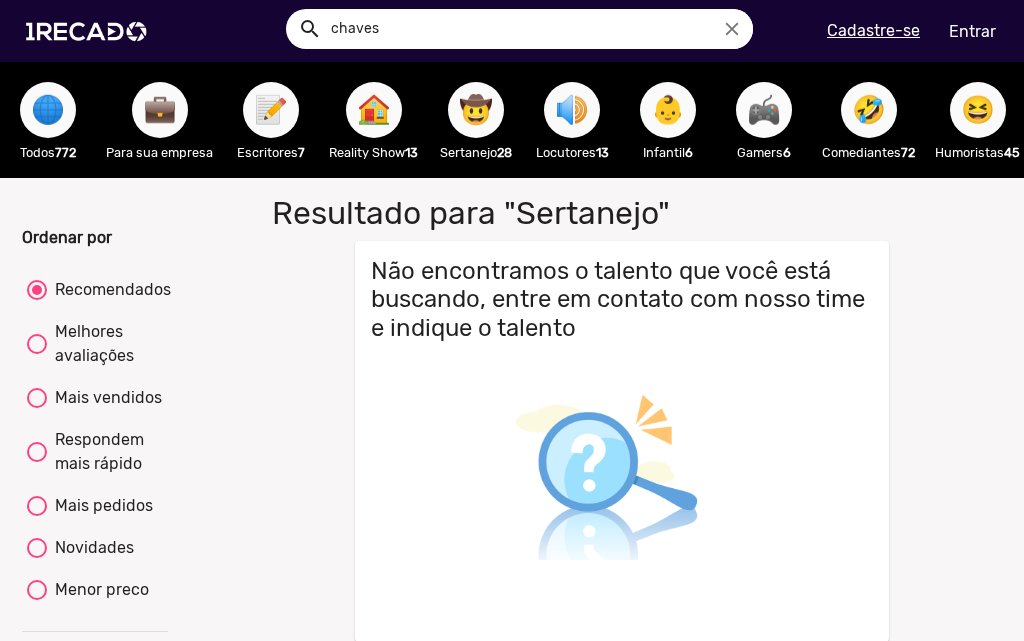 click on "🎮" at bounding box center [764, 110] 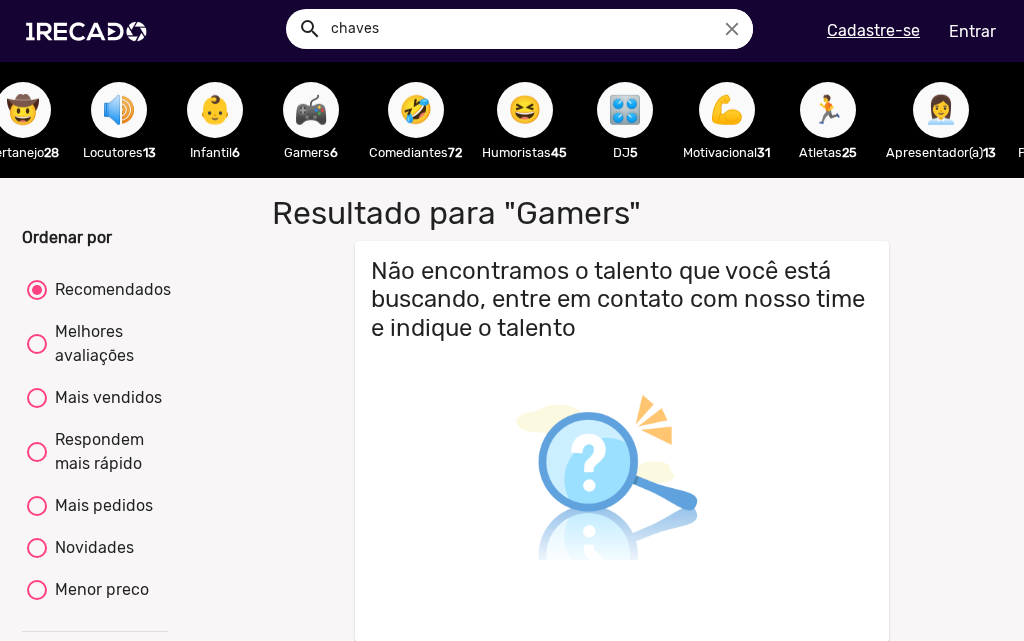 scroll, scrollTop: 0, scrollLeft: 546, axis: horizontal 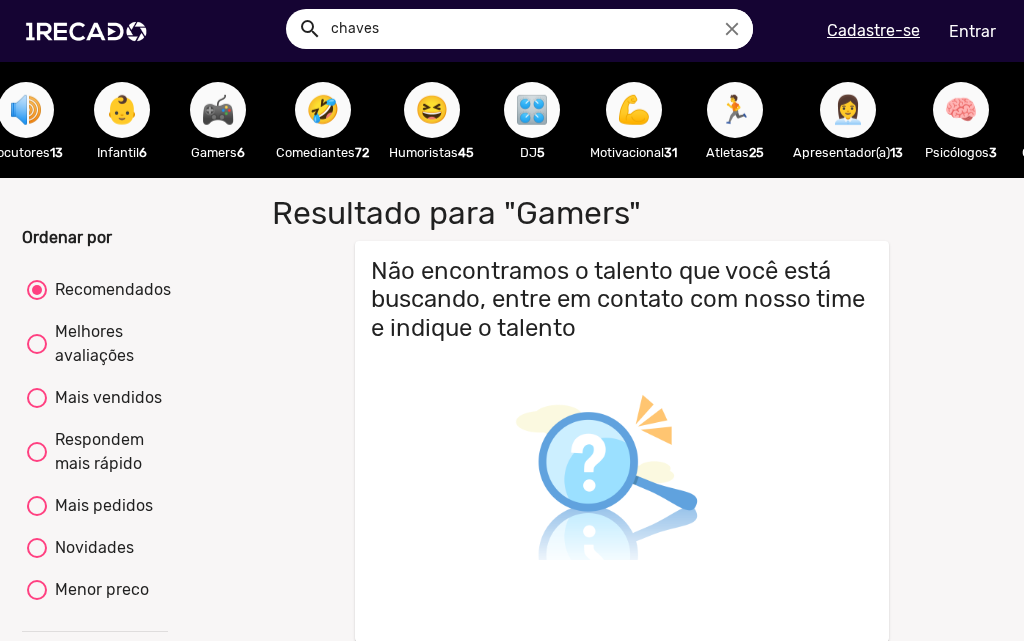 click on "🎛️" at bounding box center [532, 110] 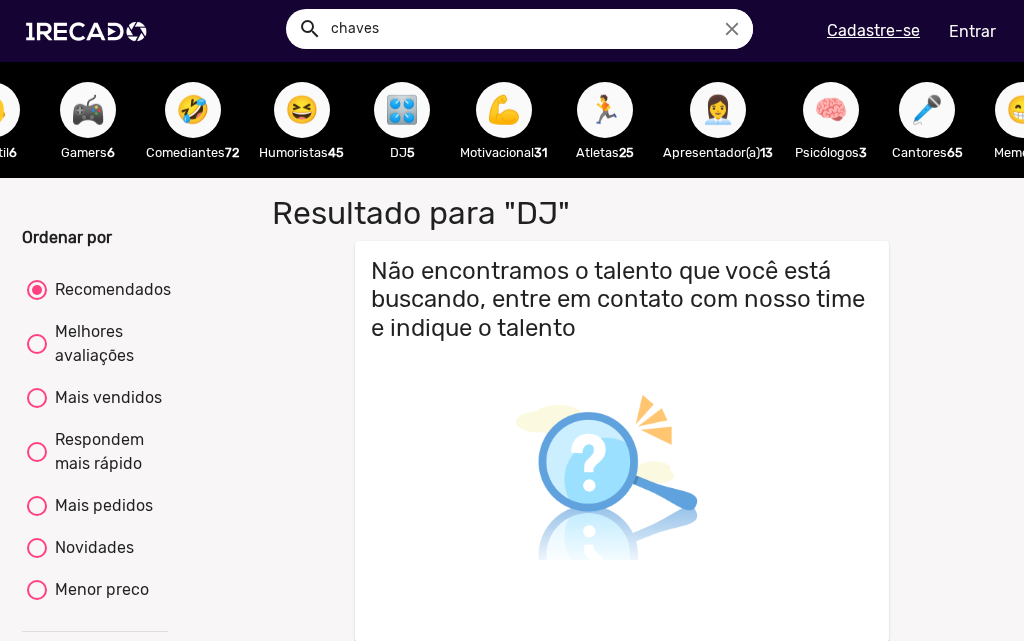 scroll, scrollTop: 0, scrollLeft: 724, axis: horizontal 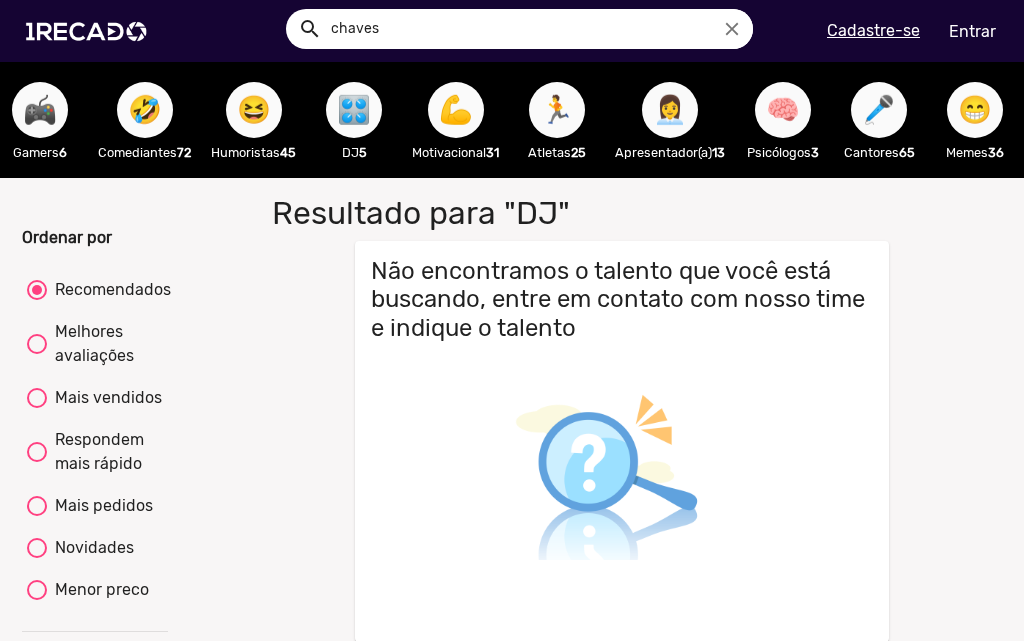 click on "💪" at bounding box center (456, 110) 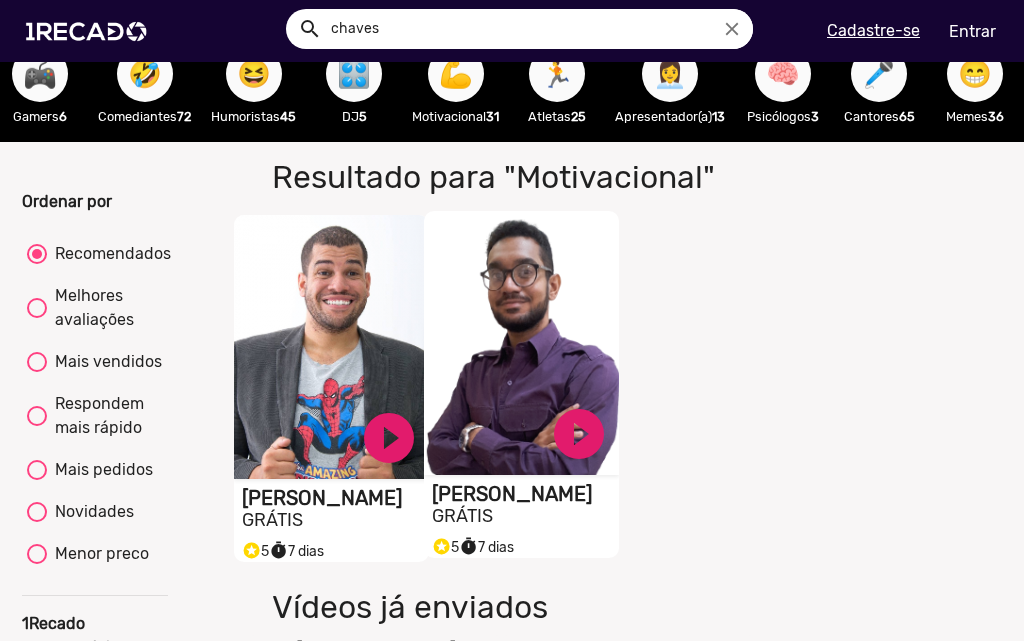 scroll, scrollTop: 0, scrollLeft: 0, axis: both 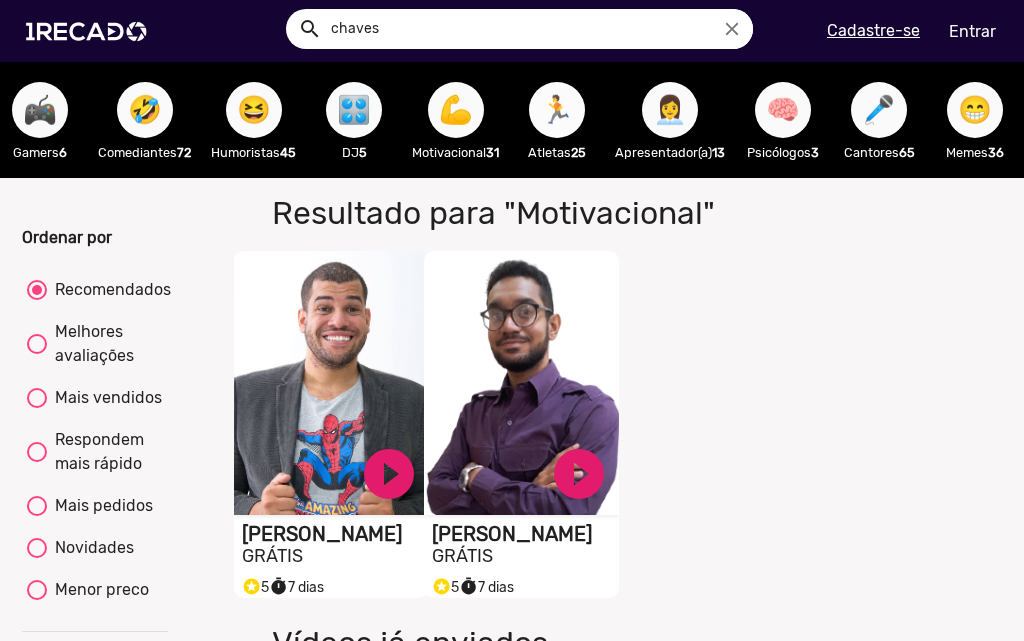 click on "🏃" at bounding box center [557, 110] 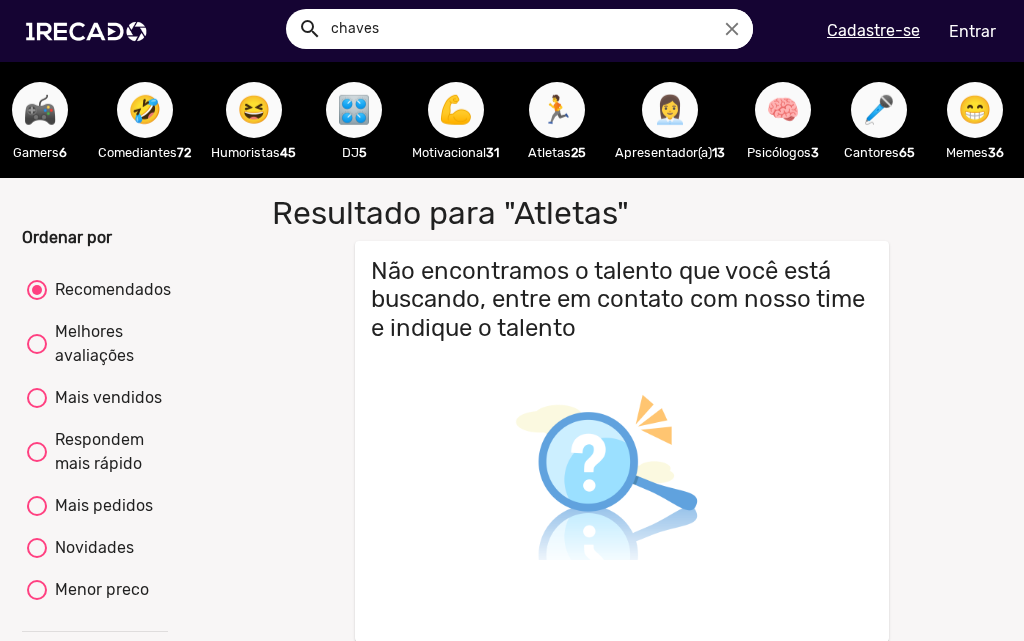 click on "👩‍💼" at bounding box center [670, 110] 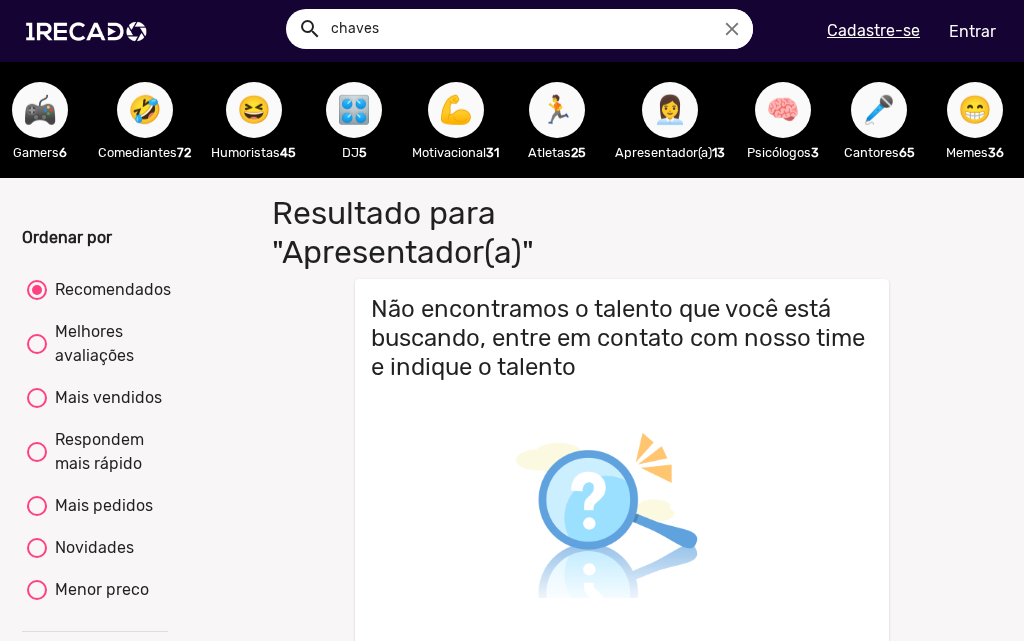 click on "🧠  Psicólogos  3" at bounding box center (783, 120) 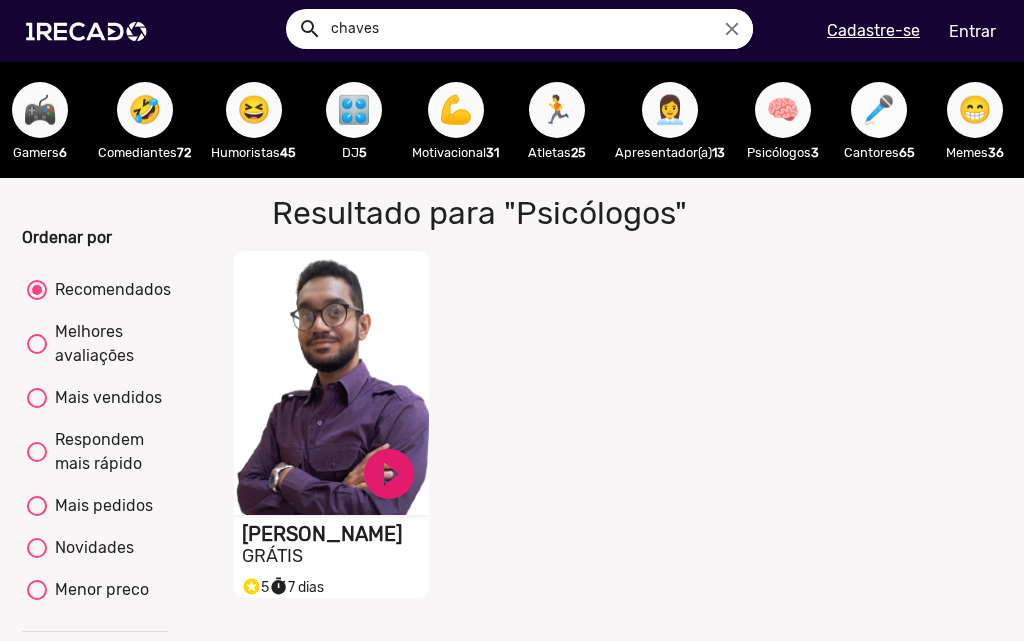 drag, startPoint x: 874, startPoint y: 130, endPoint x: 868, endPoint y: 117, distance: 14.3178215 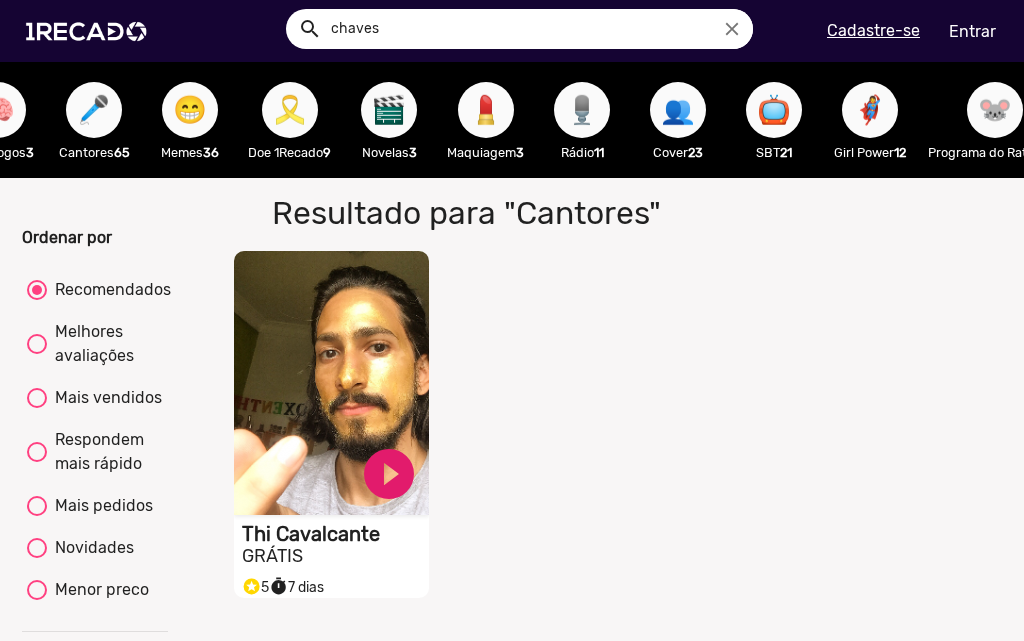 scroll, scrollTop: 0, scrollLeft: 1570, axis: horizontal 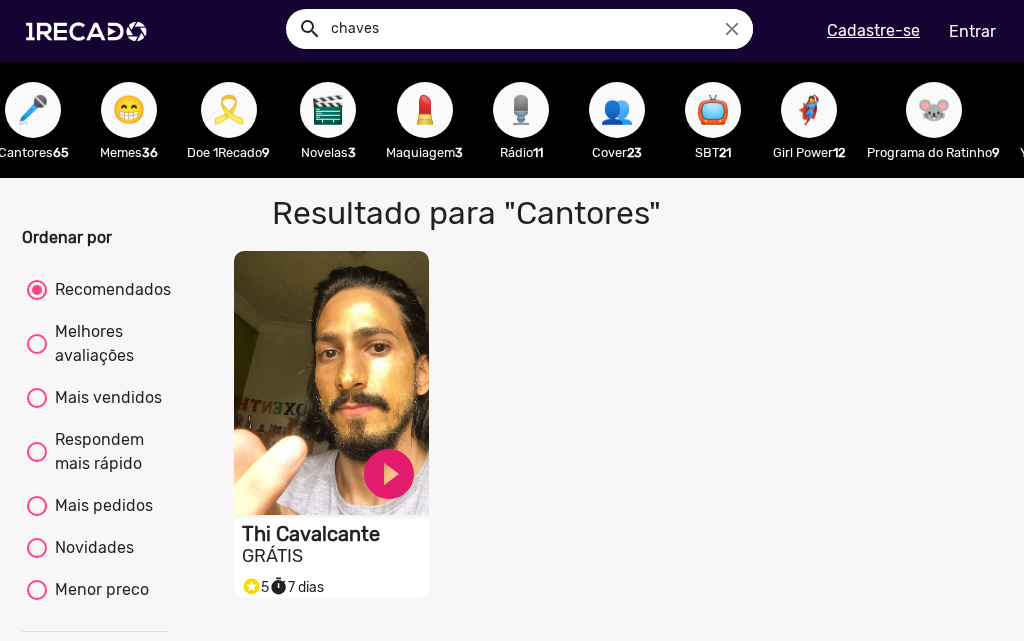 click on "🎬" at bounding box center (328, 110) 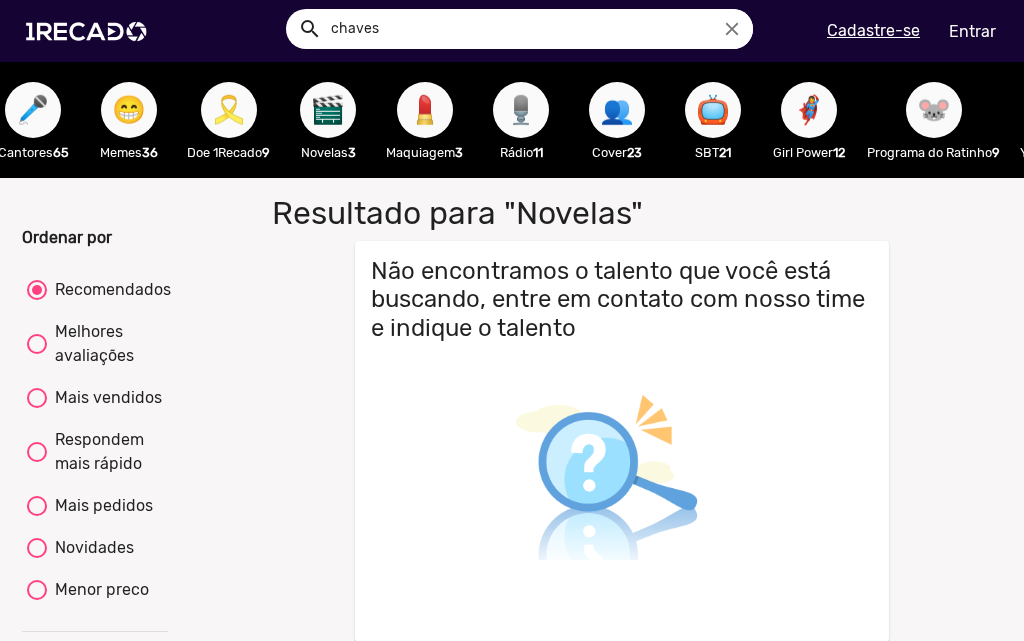 click on "💄" at bounding box center [425, 110] 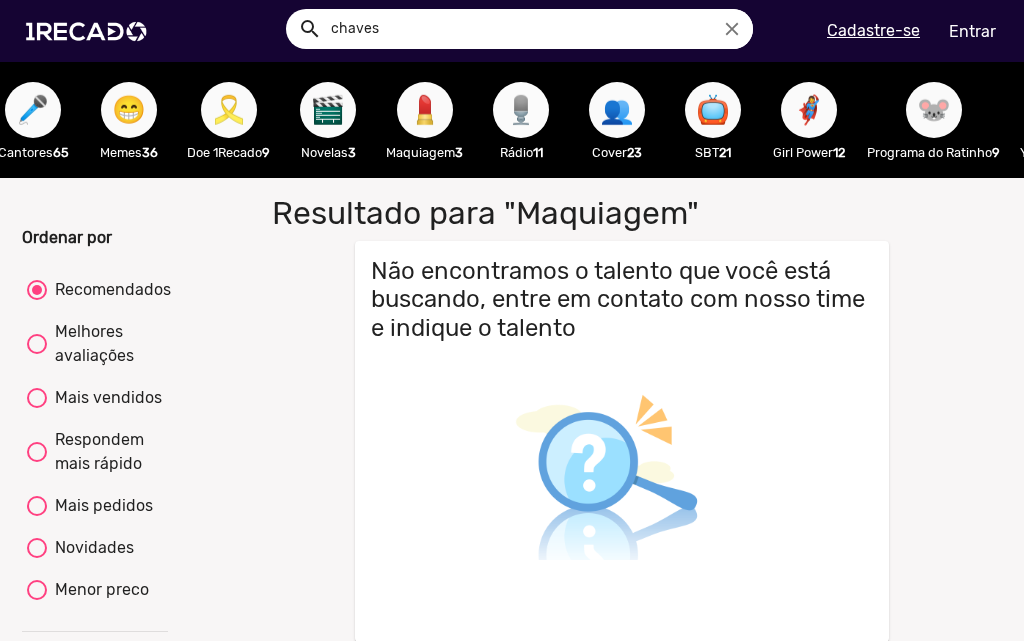 click on "🎙️" at bounding box center [521, 110] 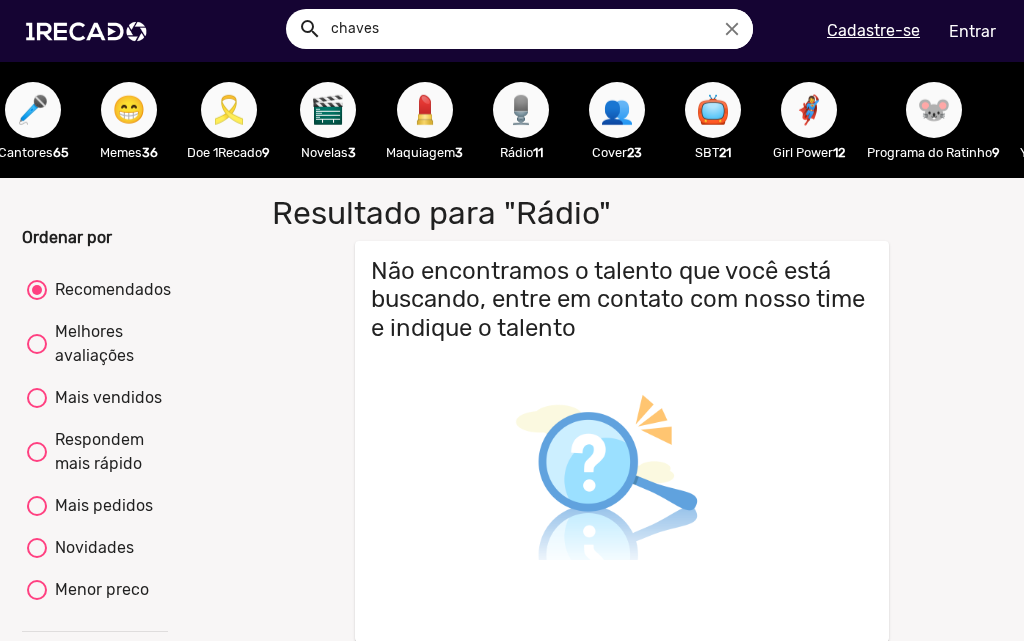 click on "👥" at bounding box center (617, 110) 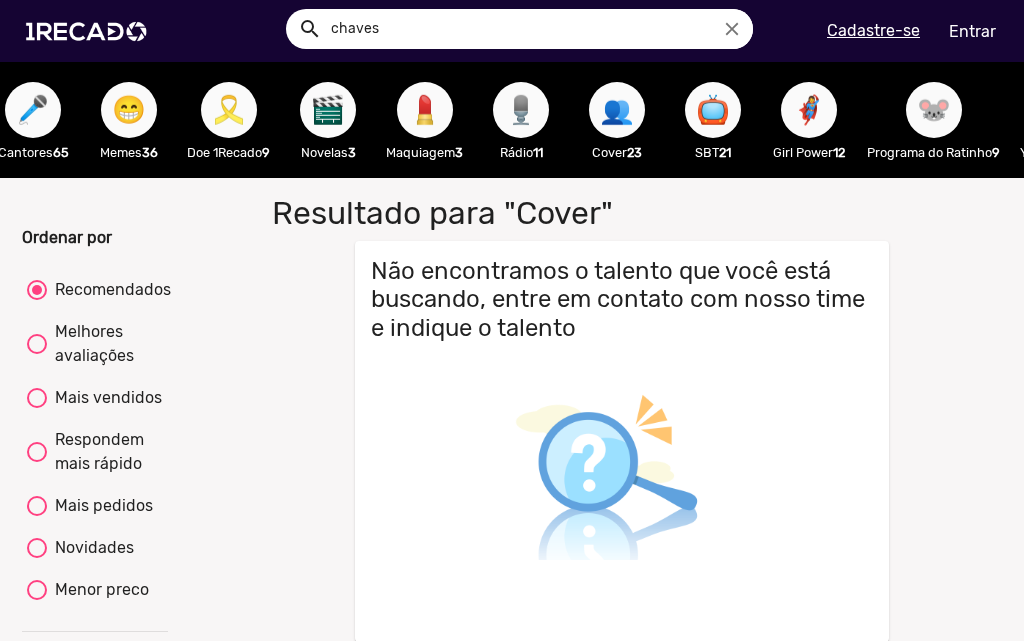 click on "📺" at bounding box center (713, 110) 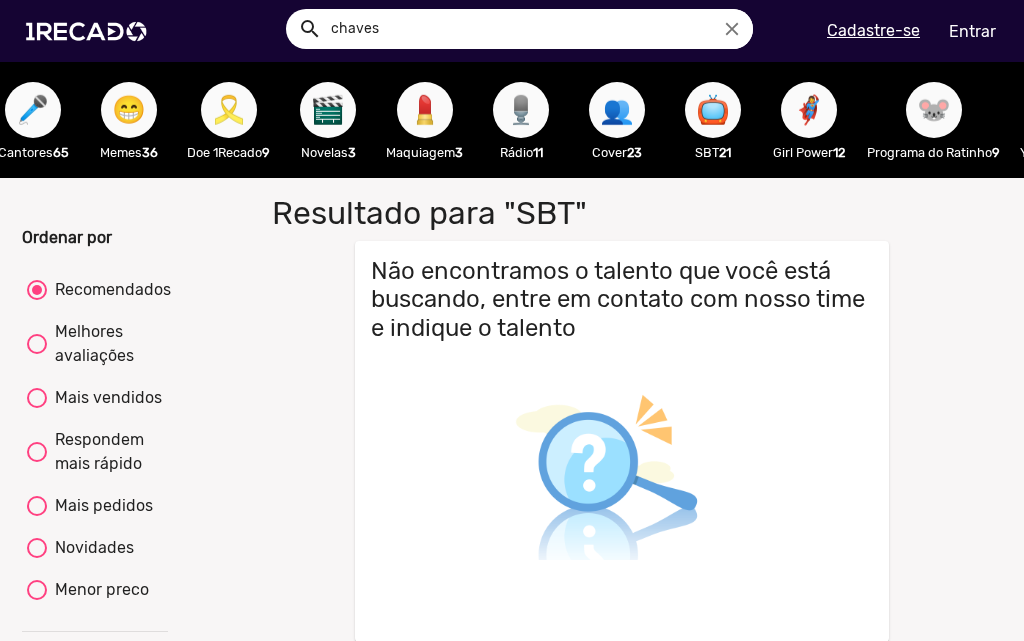 click on "🦸‍♀️" at bounding box center (809, 110) 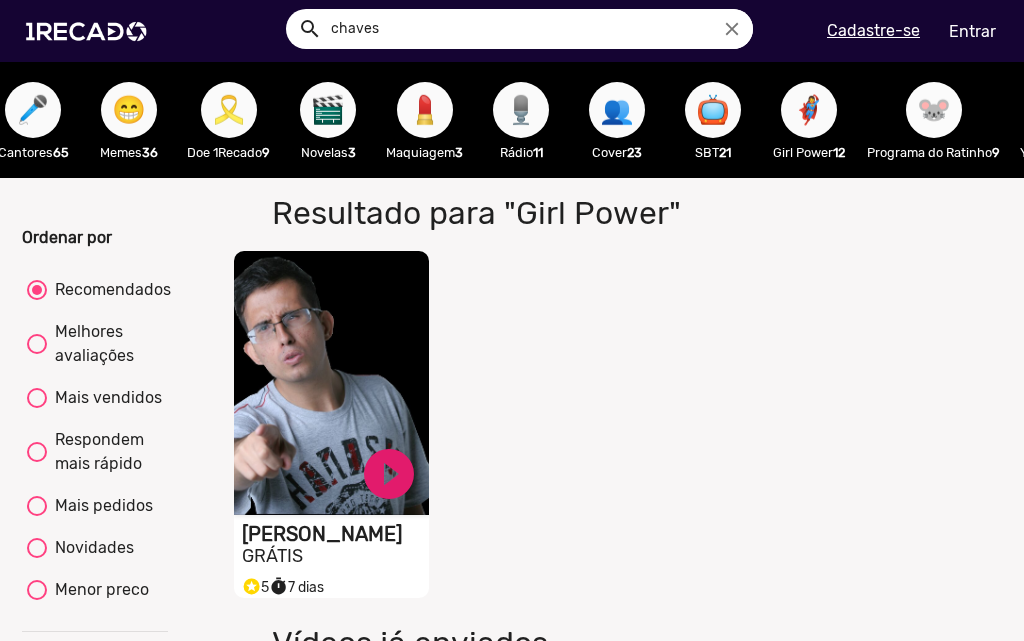 click on "🐭" at bounding box center (934, 110) 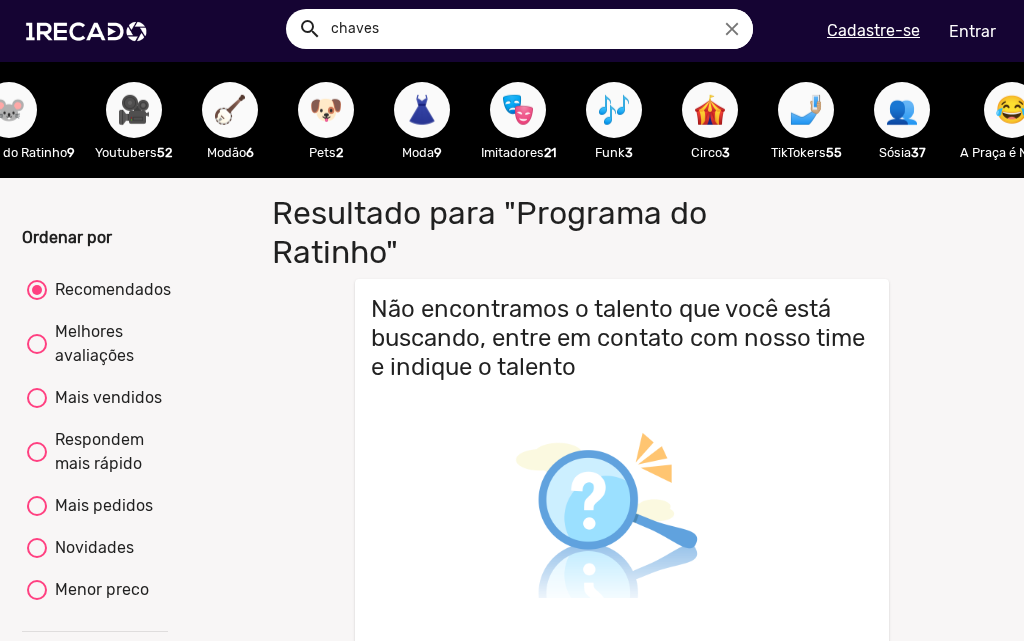 scroll, scrollTop: 0, scrollLeft: 2532, axis: horizontal 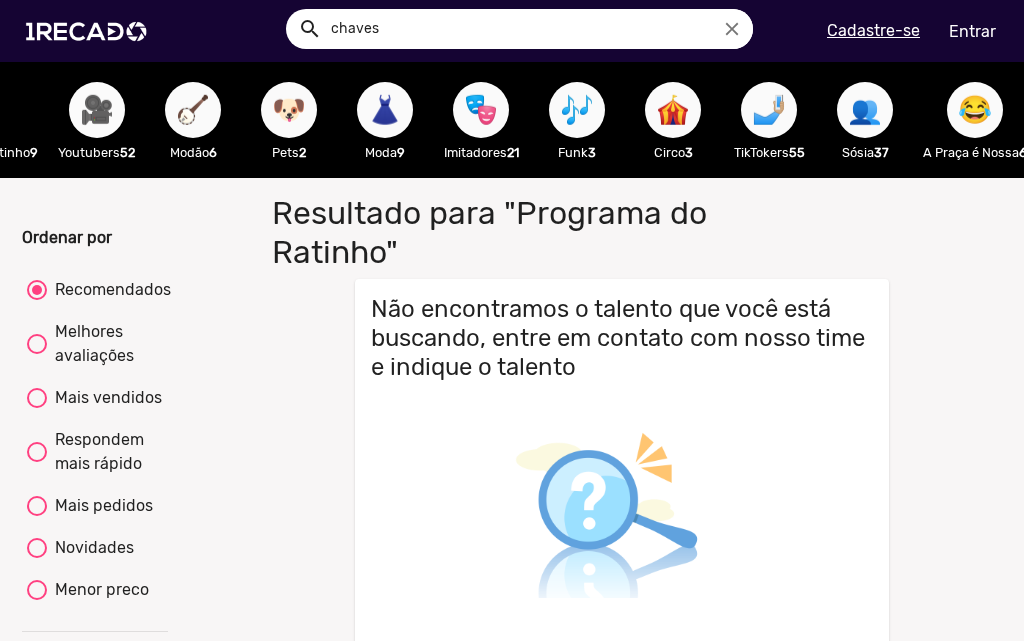 click on "🎥" at bounding box center [97, 110] 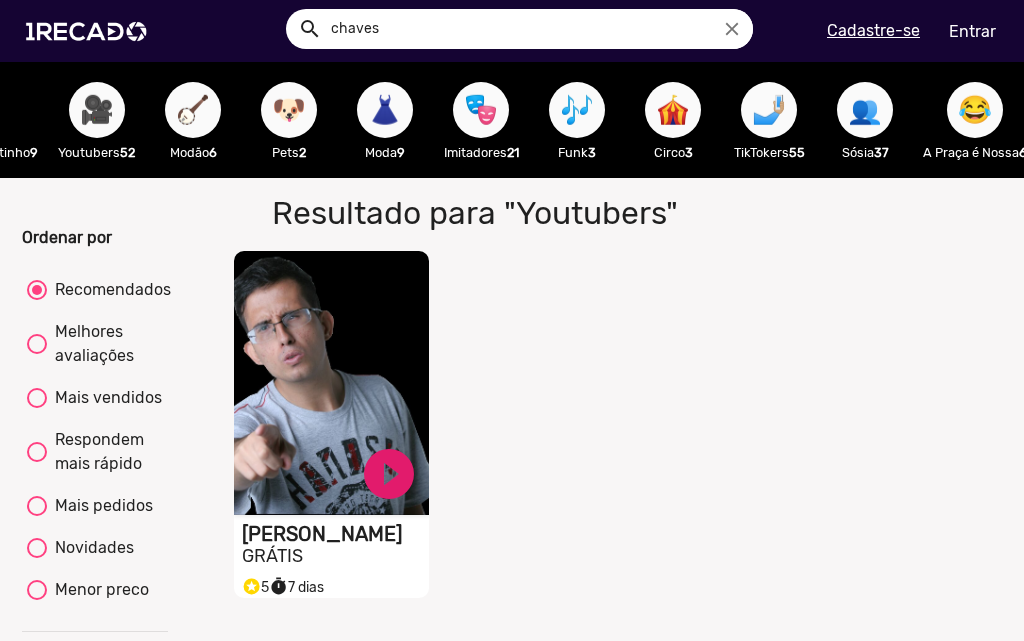 click on "🪕" at bounding box center [193, 110] 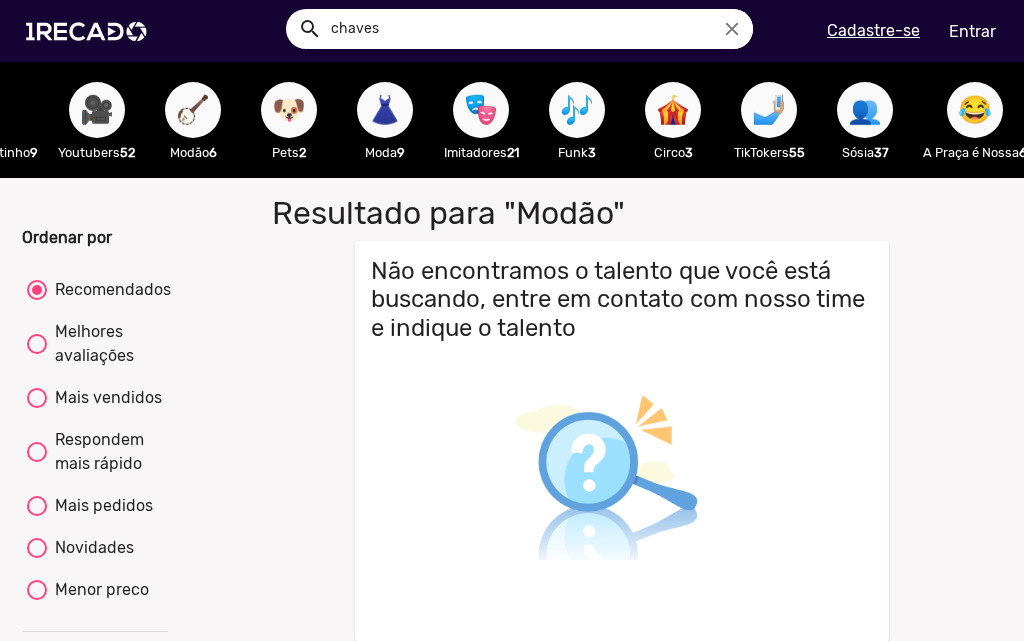 click on "🐶" at bounding box center [289, 110] 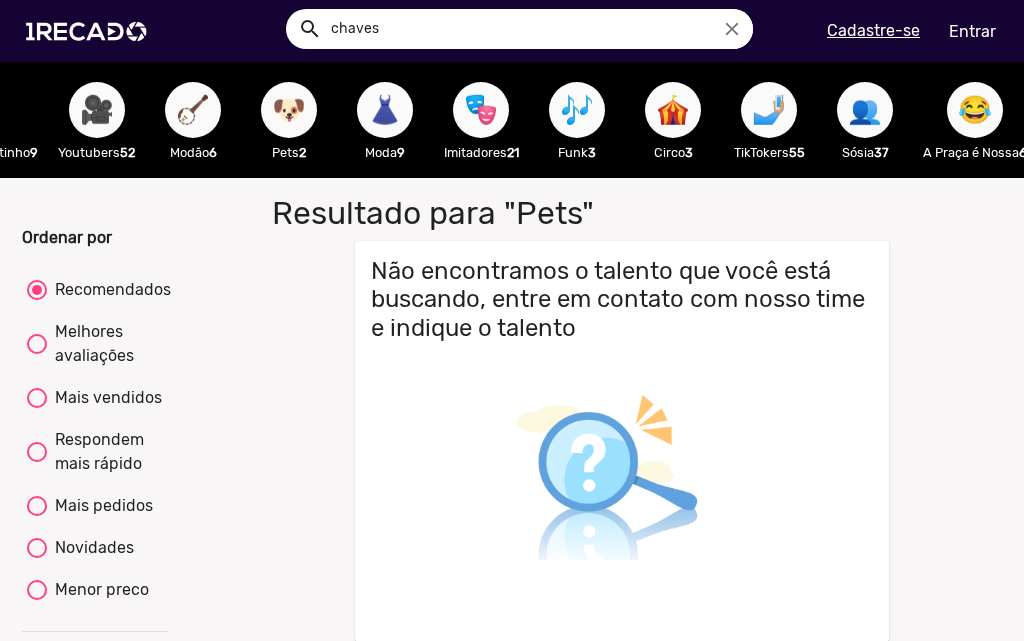 click on "👗" at bounding box center [385, 110] 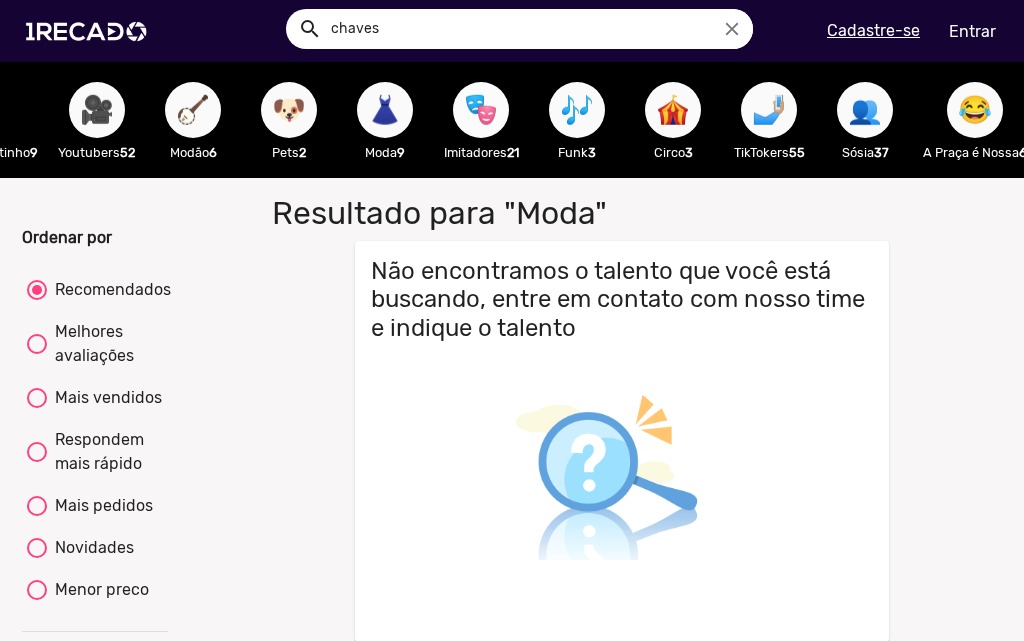 click on "🎭" at bounding box center [481, 110] 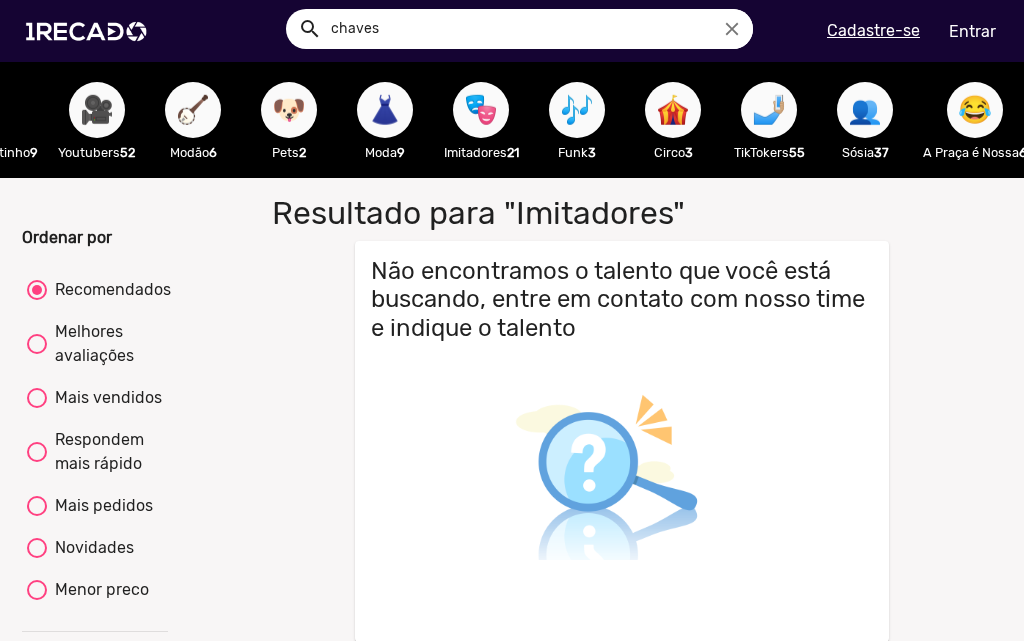 click on "🎶" at bounding box center [577, 110] 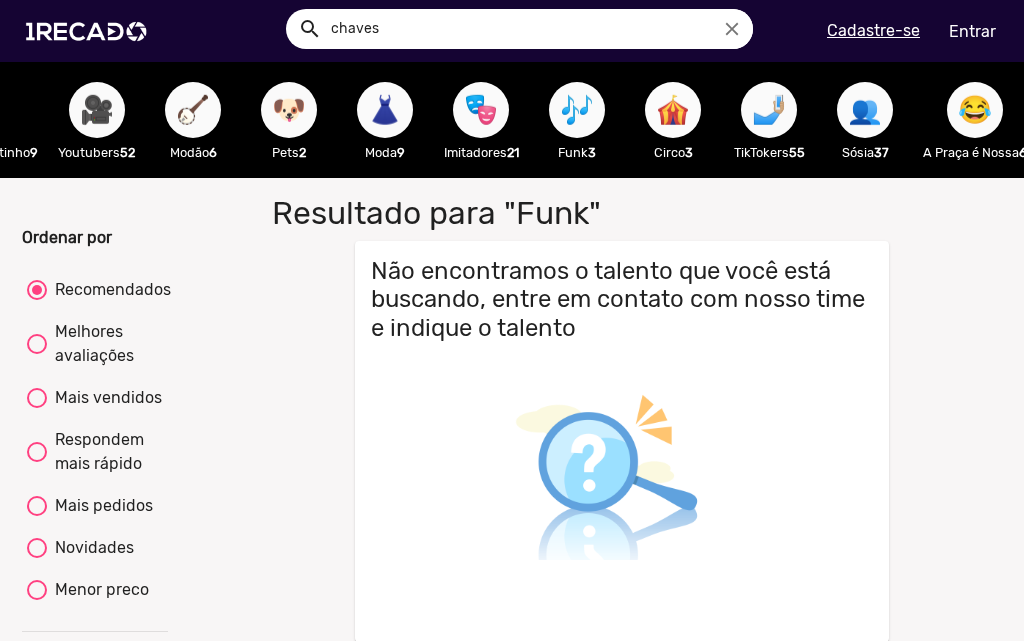 click on "🎪" at bounding box center [673, 110] 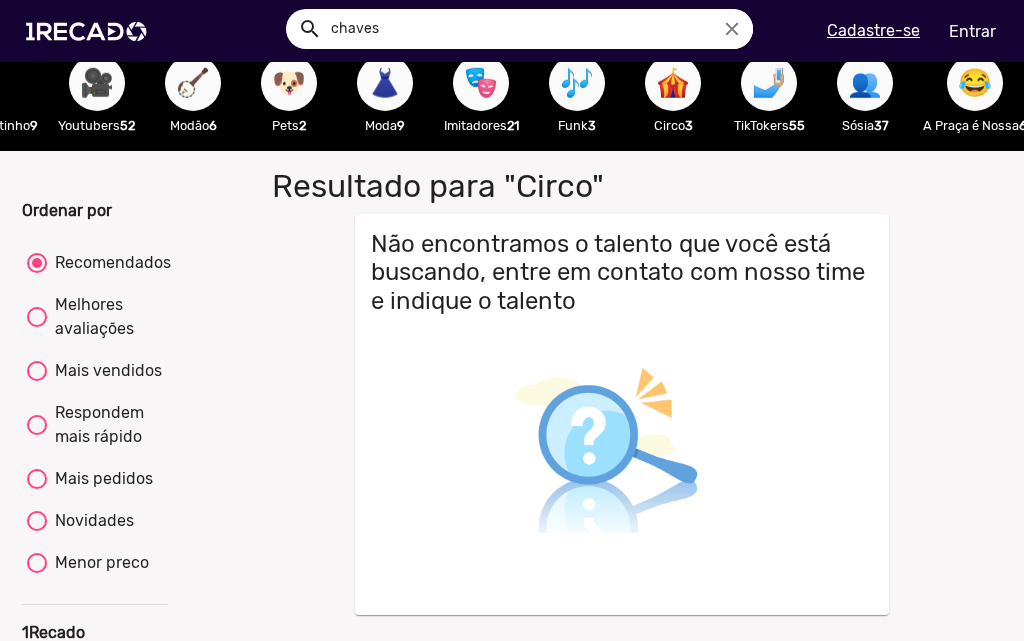 scroll, scrollTop: 0, scrollLeft: 0, axis: both 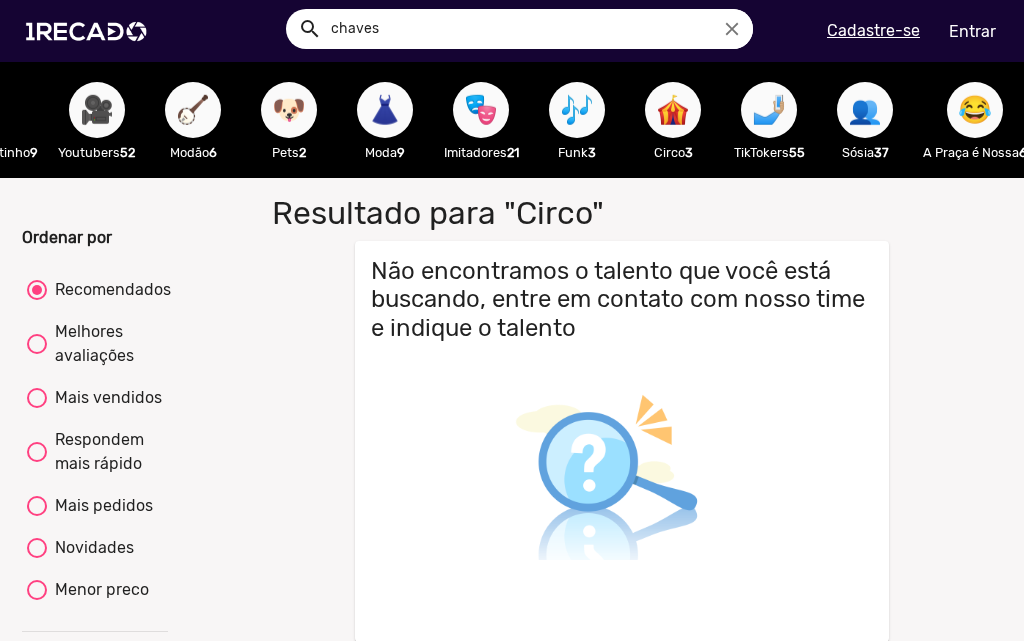 click on "🤳🏼" at bounding box center (769, 110) 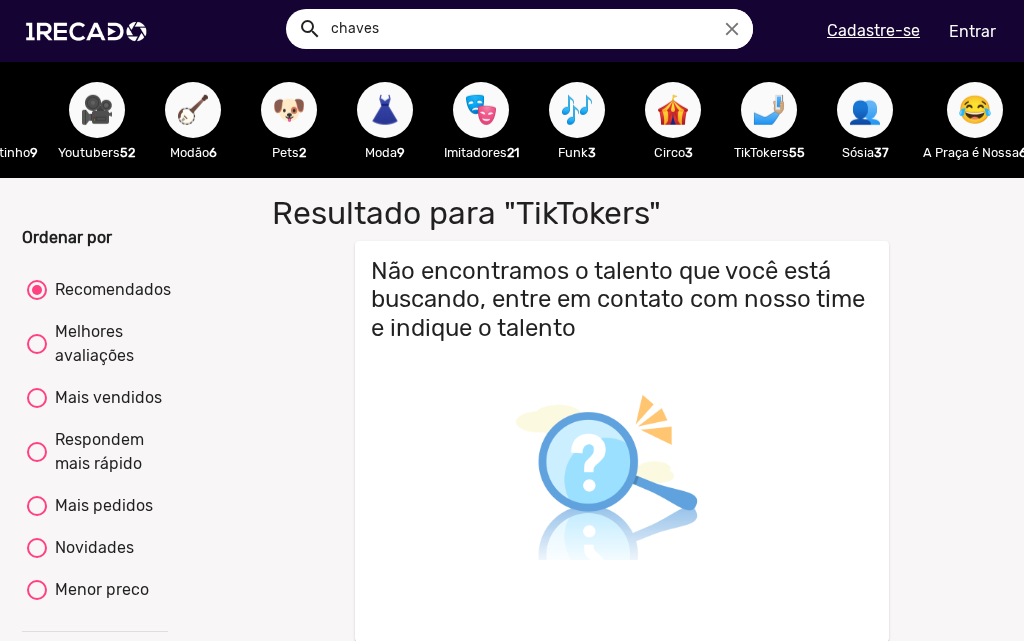 click on "👥" at bounding box center (865, 110) 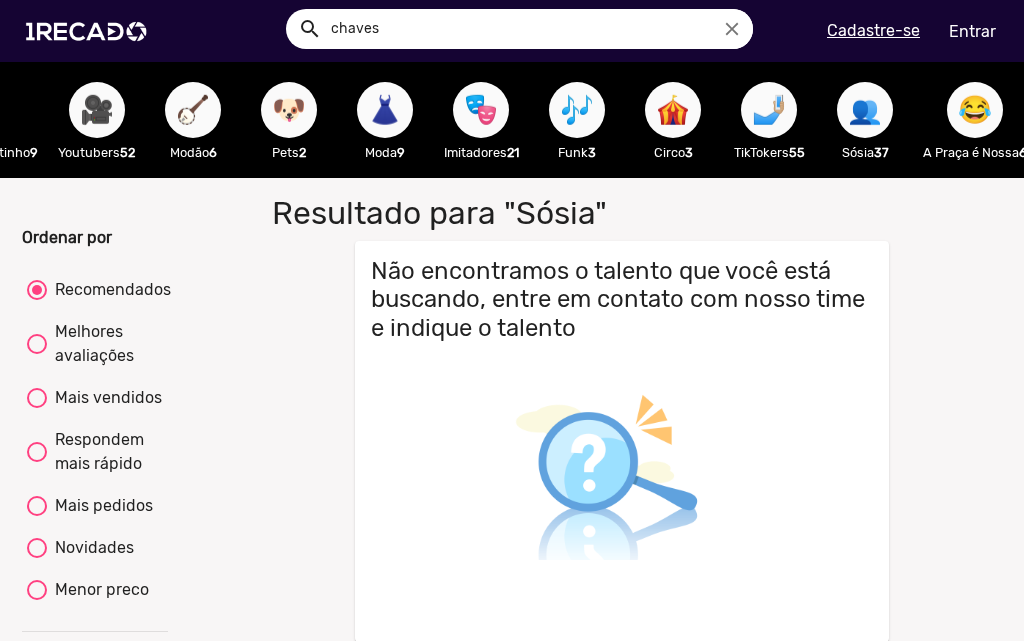 click on "🤳🏼" at bounding box center [769, 110] 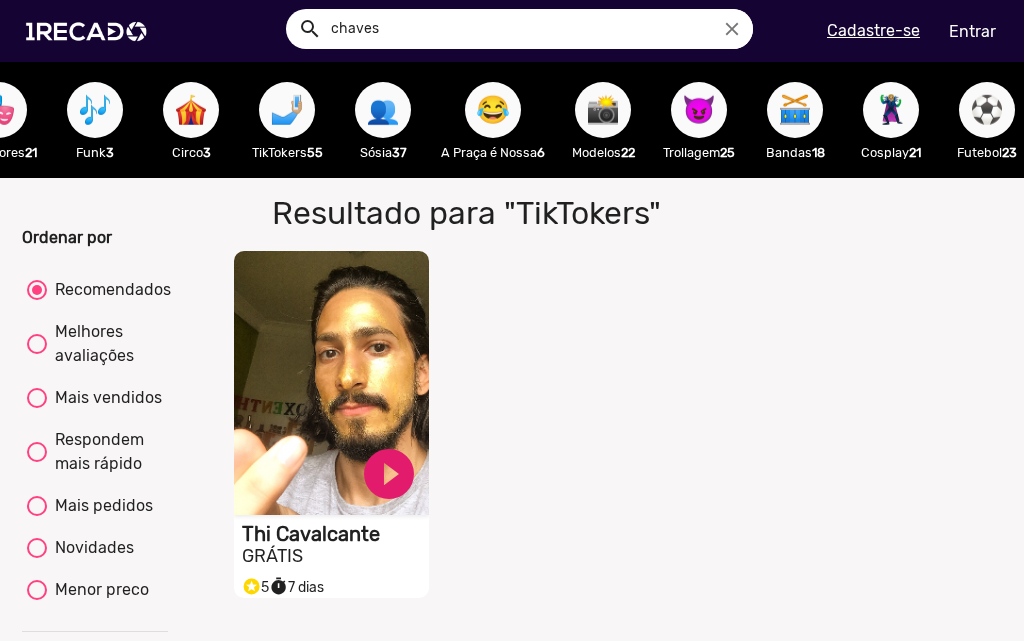 scroll, scrollTop: 0, scrollLeft: 3070, axis: horizontal 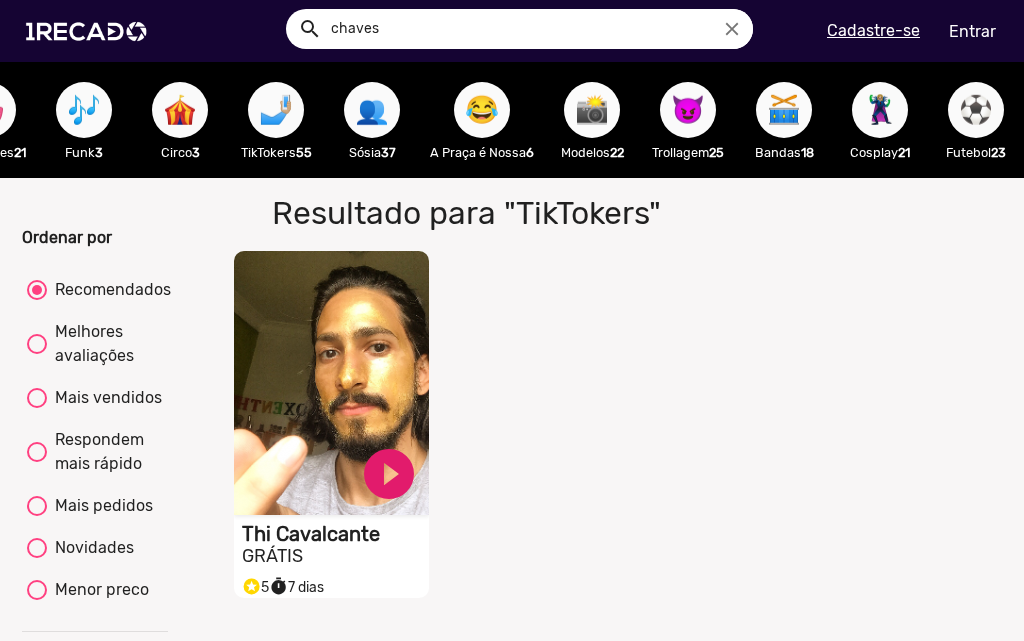 click on "📸" at bounding box center (592, 110) 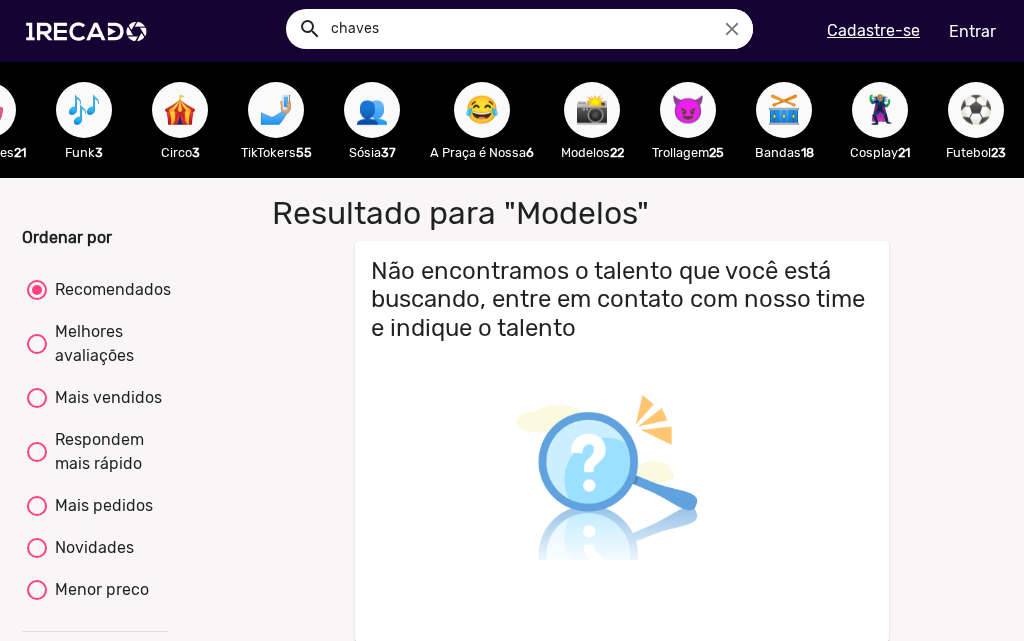 click on "😈" at bounding box center [688, 110] 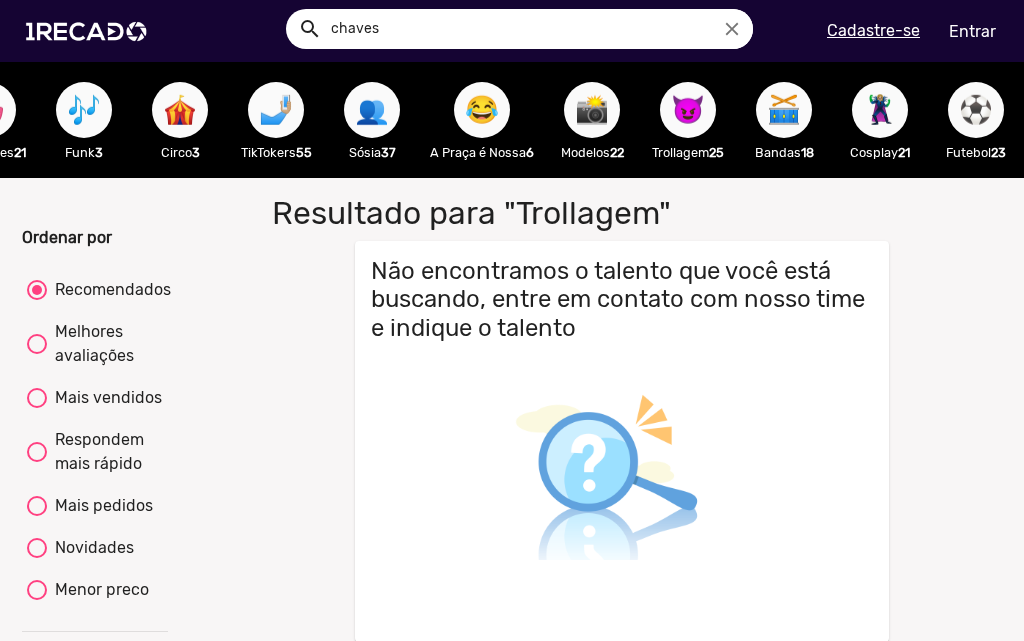 click on "🥁" at bounding box center [784, 110] 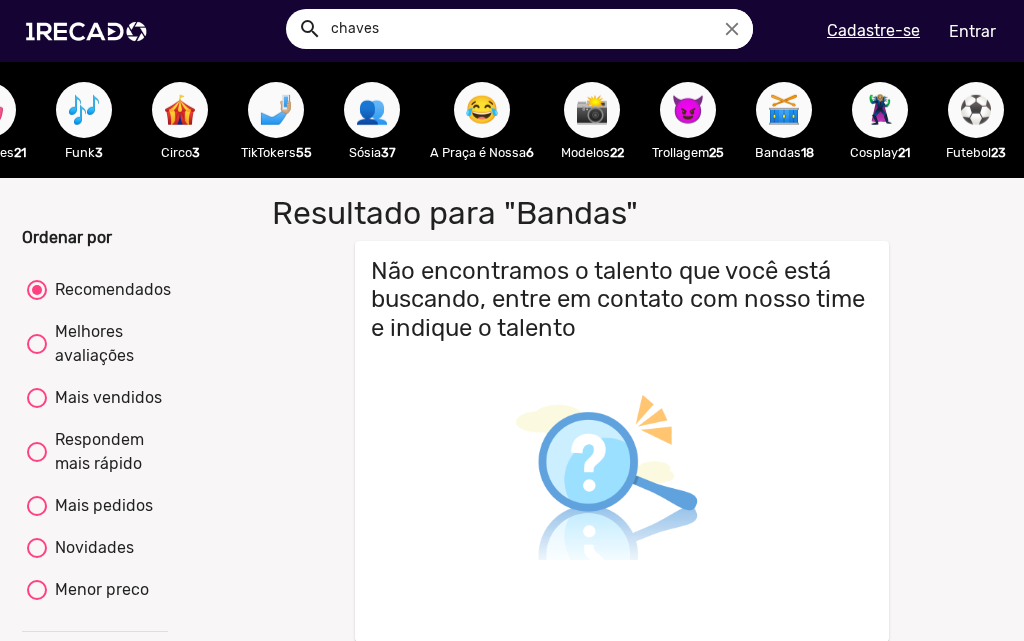 click on "🦹🏼‍♀️" at bounding box center (880, 110) 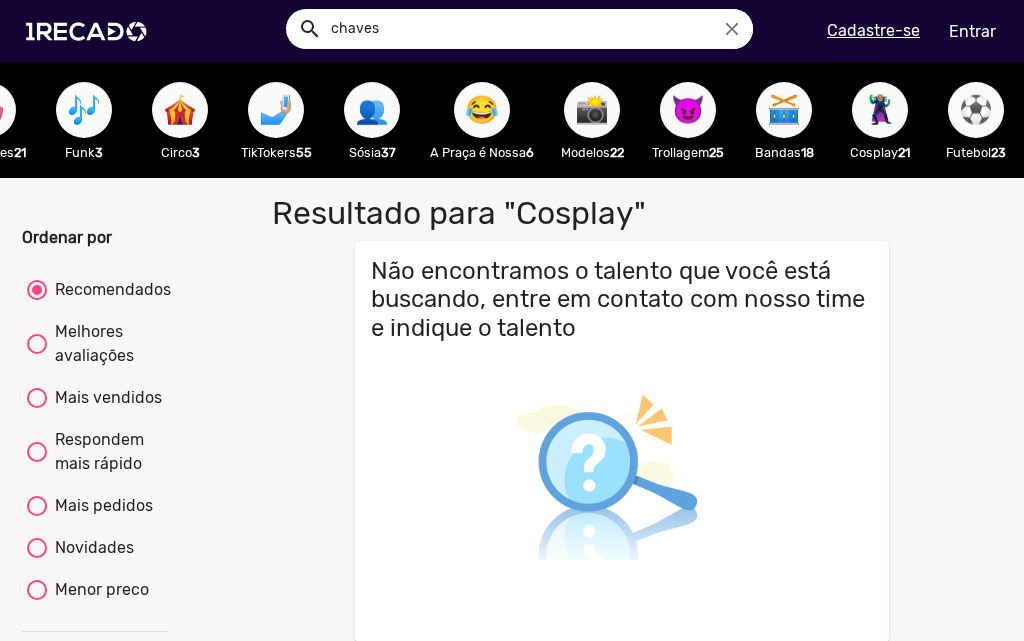 click on "⚽" at bounding box center (976, 110) 